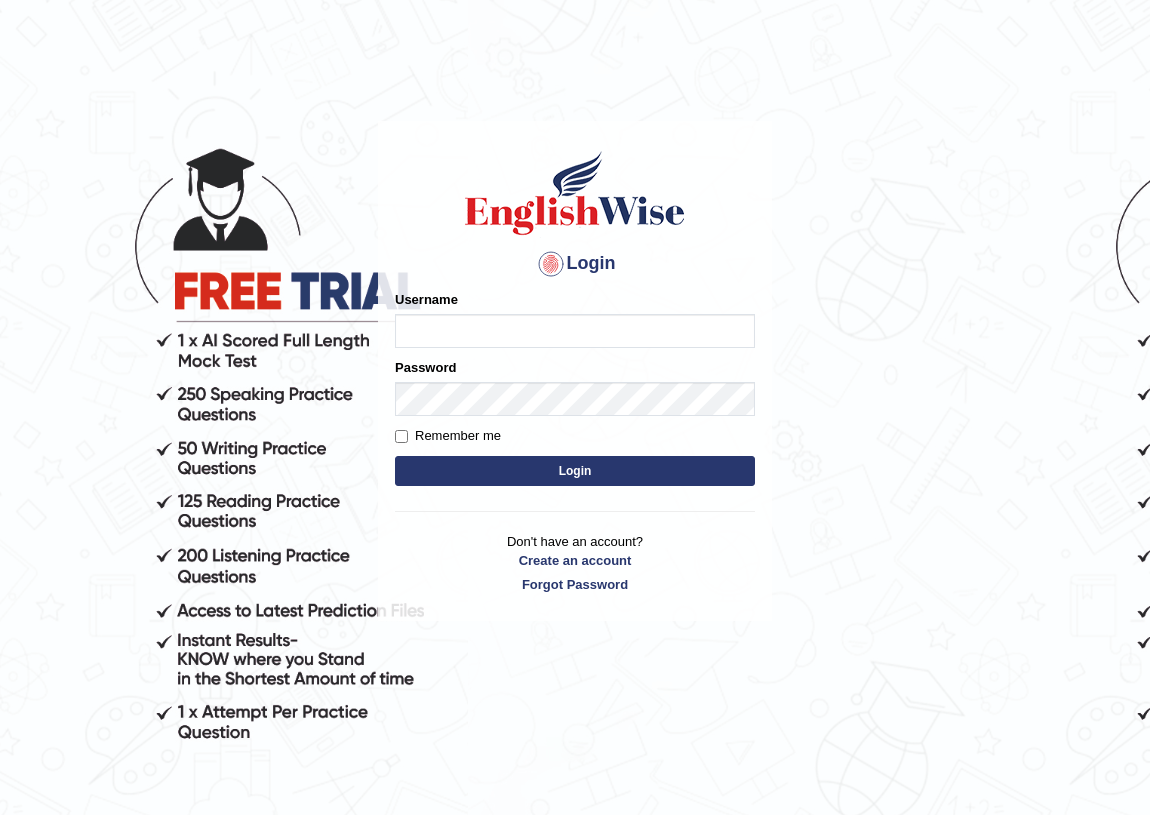 scroll, scrollTop: 0, scrollLeft: 0, axis: both 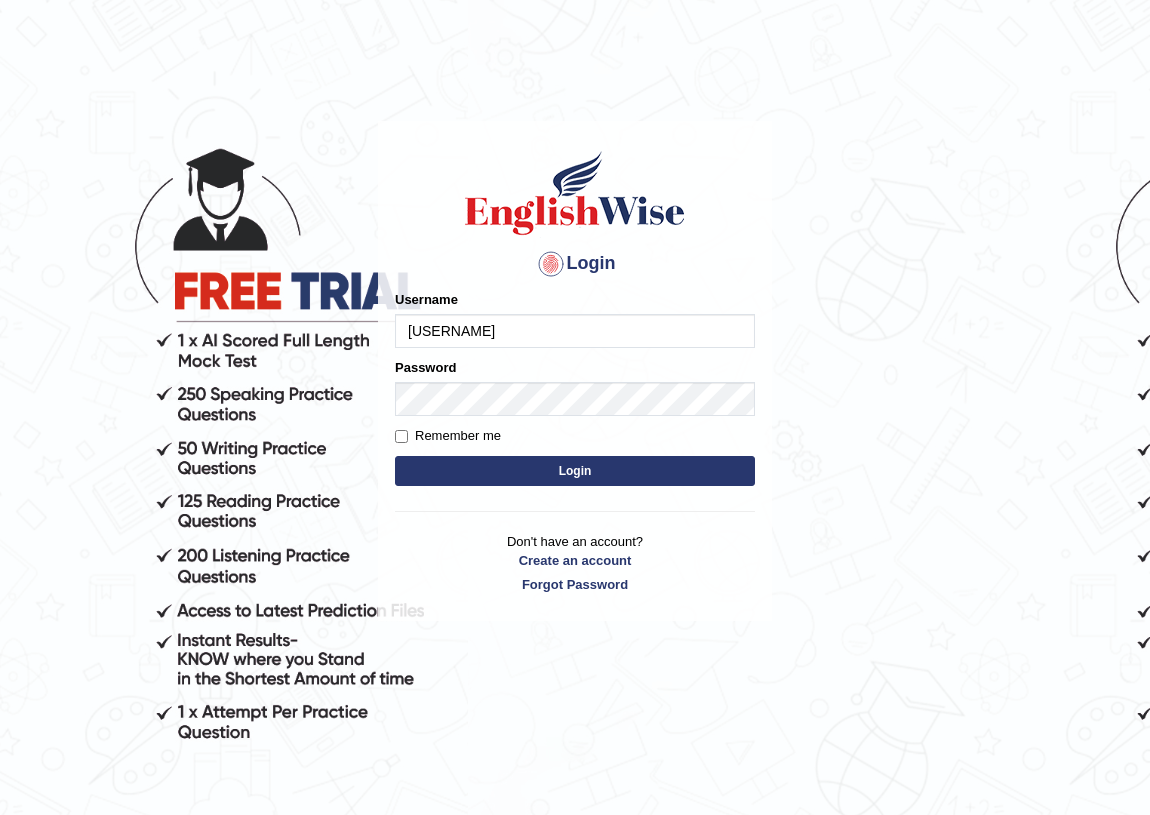 type on "[USERNAME]" 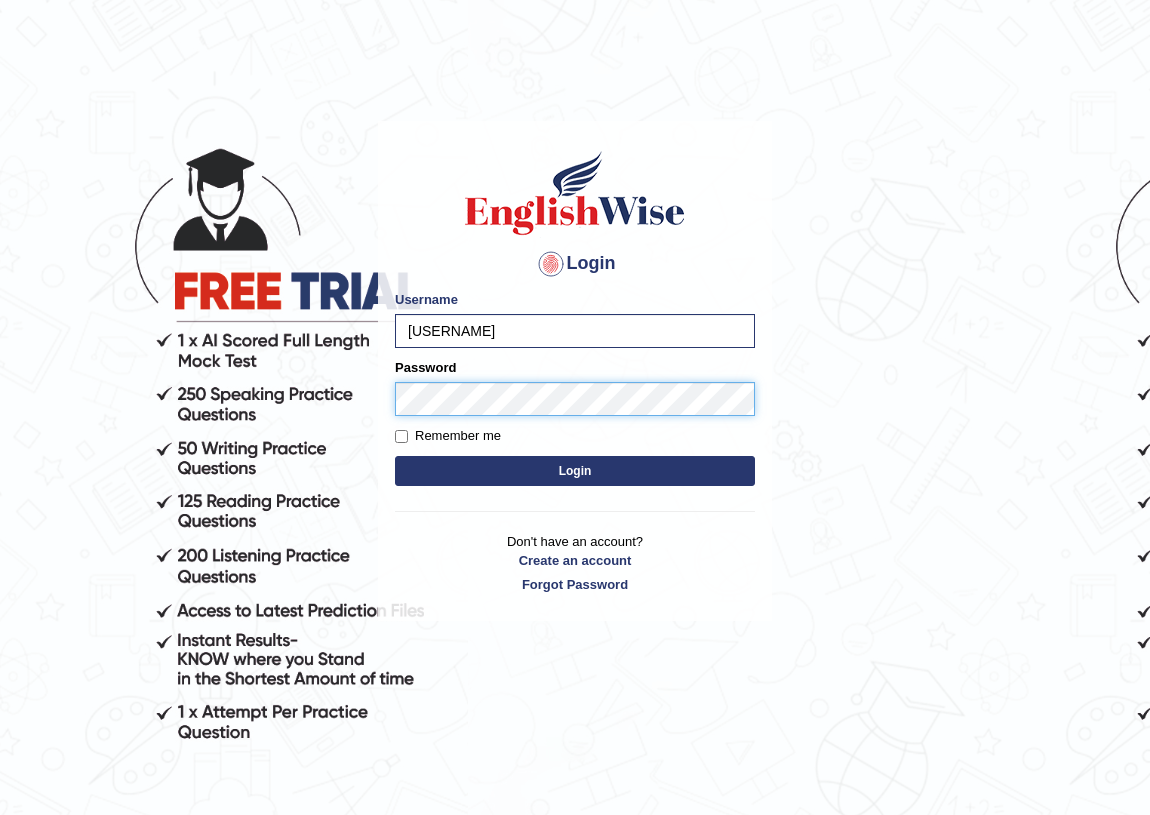 click on "Login" at bounding box center [575, 471] 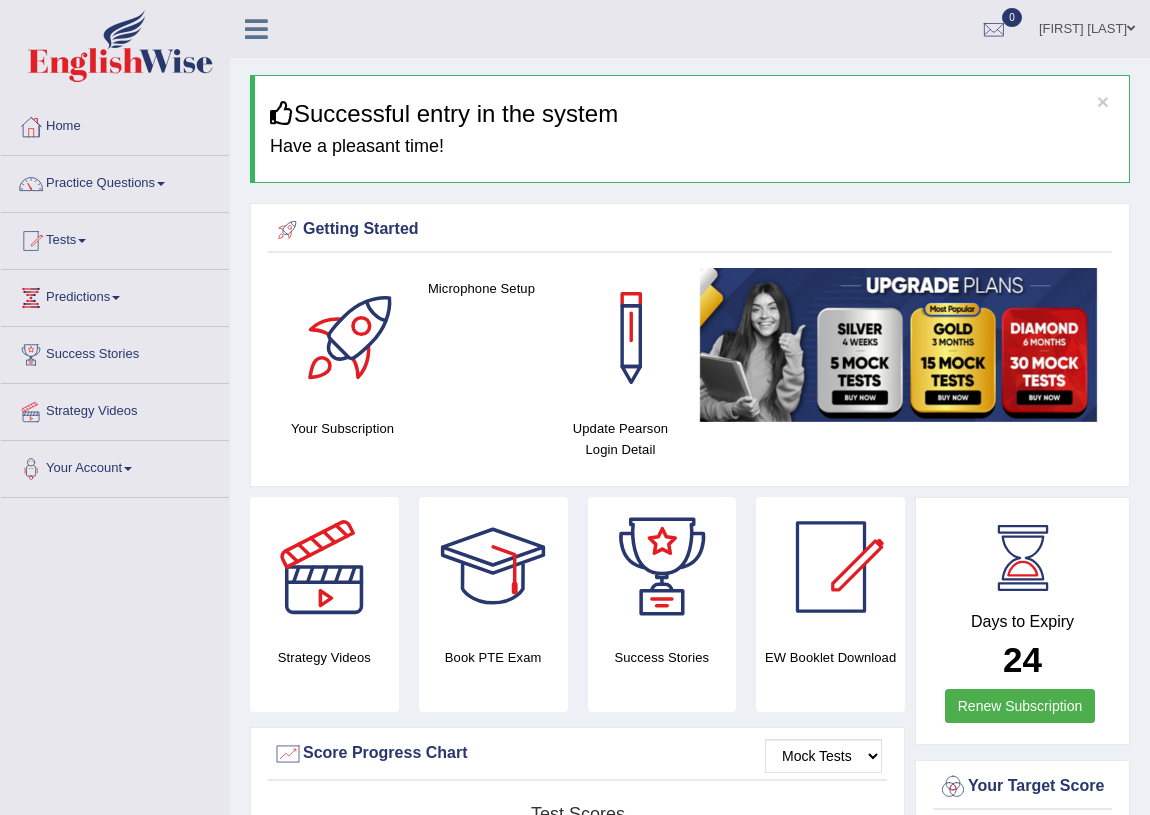 scroll, scrollTop: 0, scrollLeft: 0, axis: both 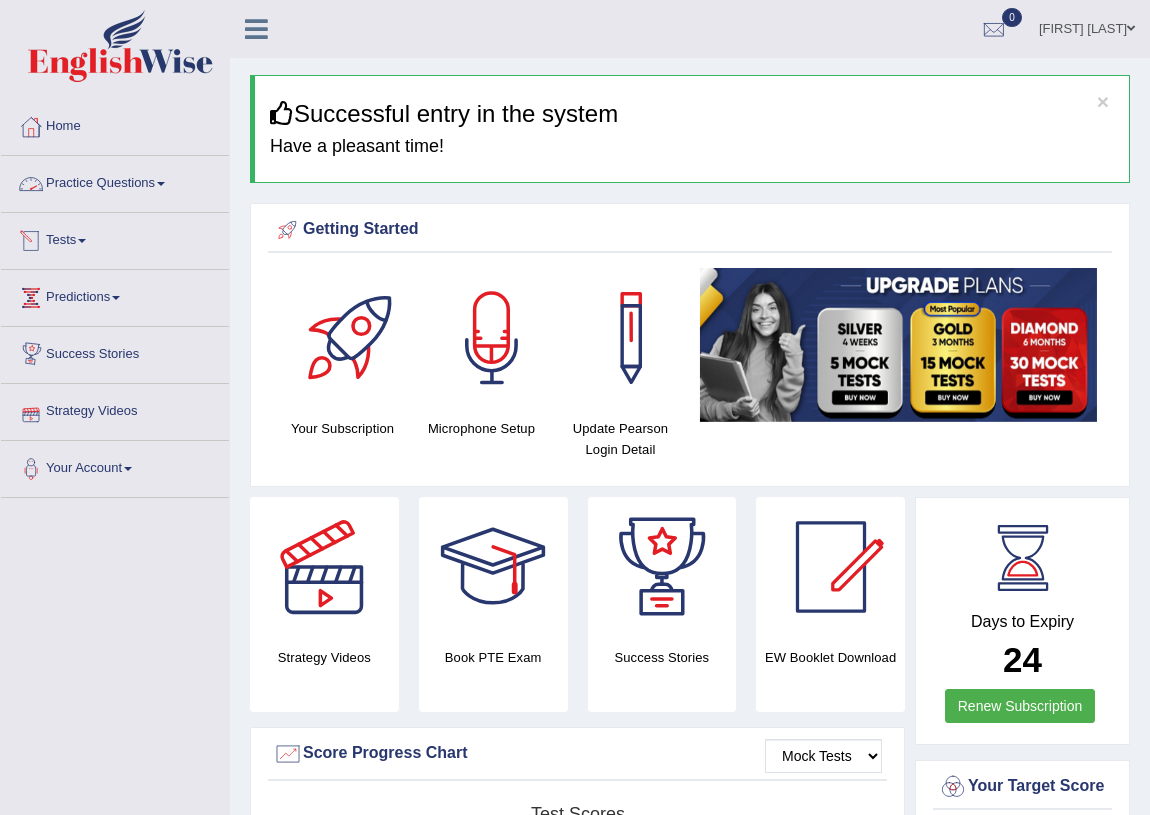 click on "Practice Questions" at bounding box center [115, 181] 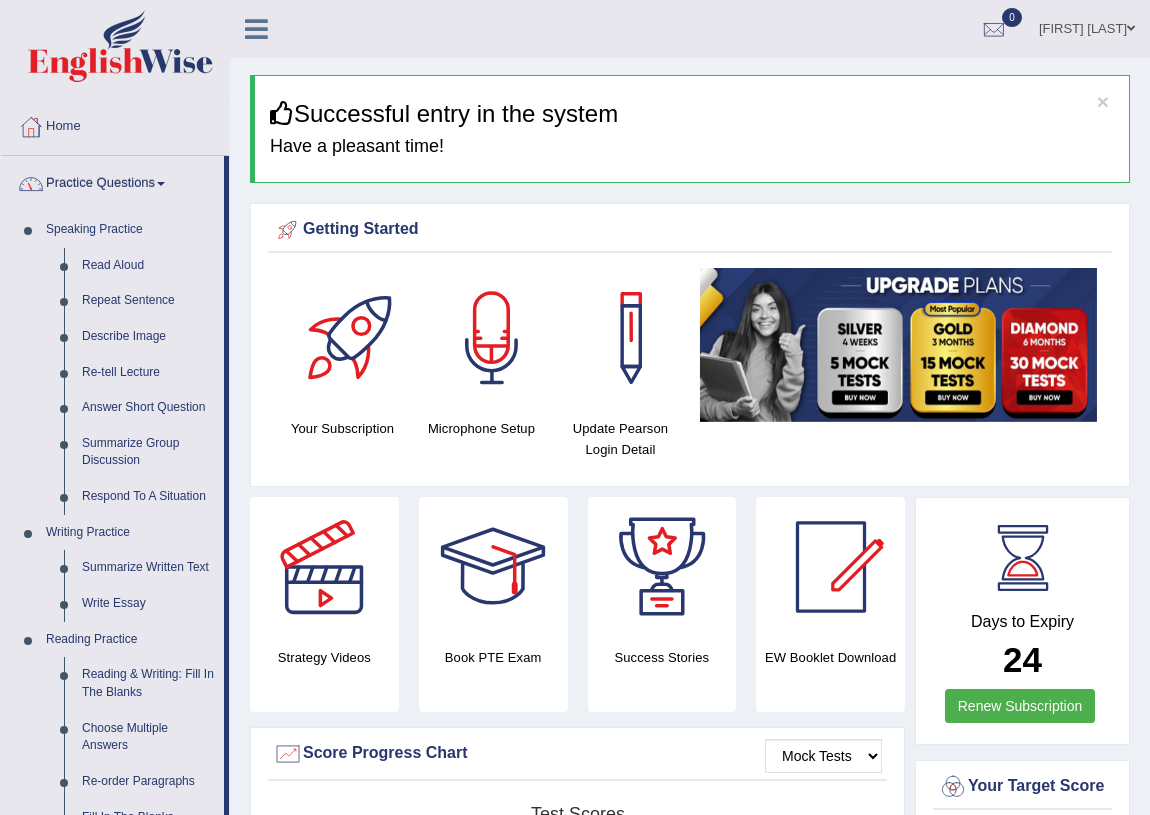 click on "Practice Questions" at bounding box center [112, 181] 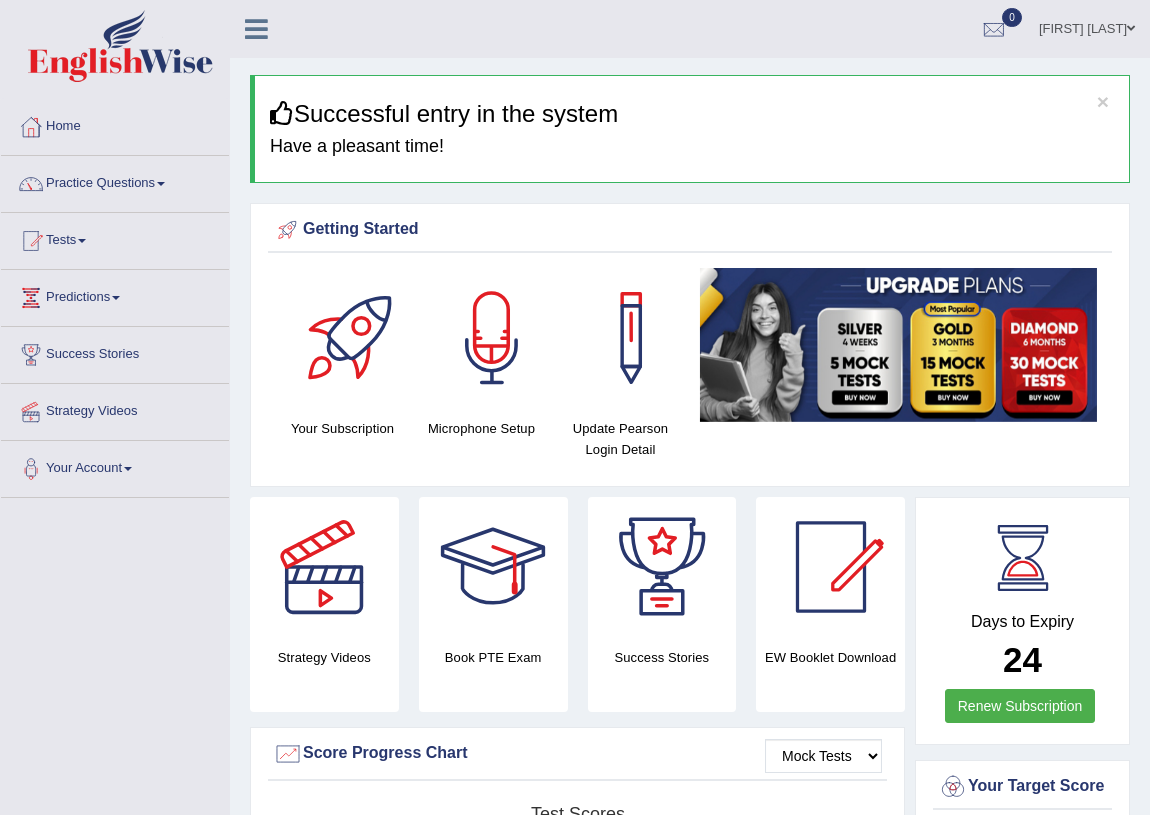 click on "Practice Questions" at bounding box center (115, 181) 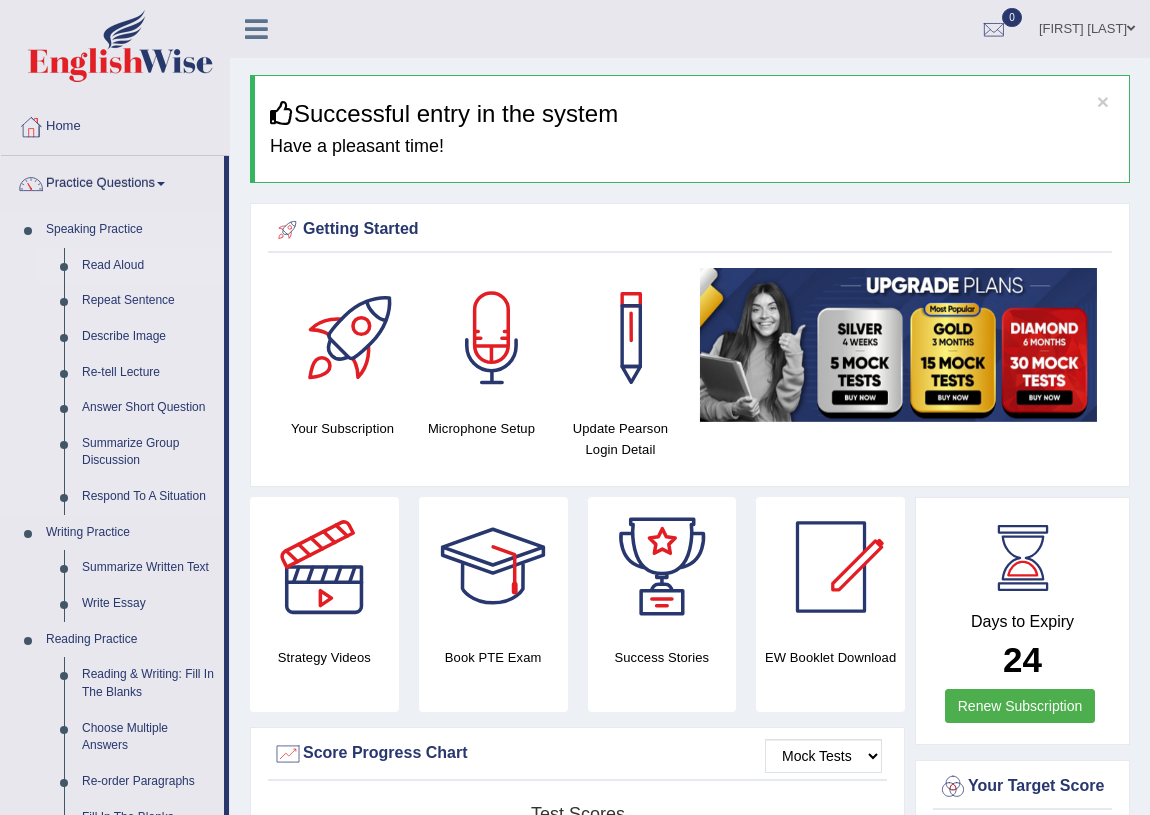 click on "Read Aloud" at bounding box center (148, 266) 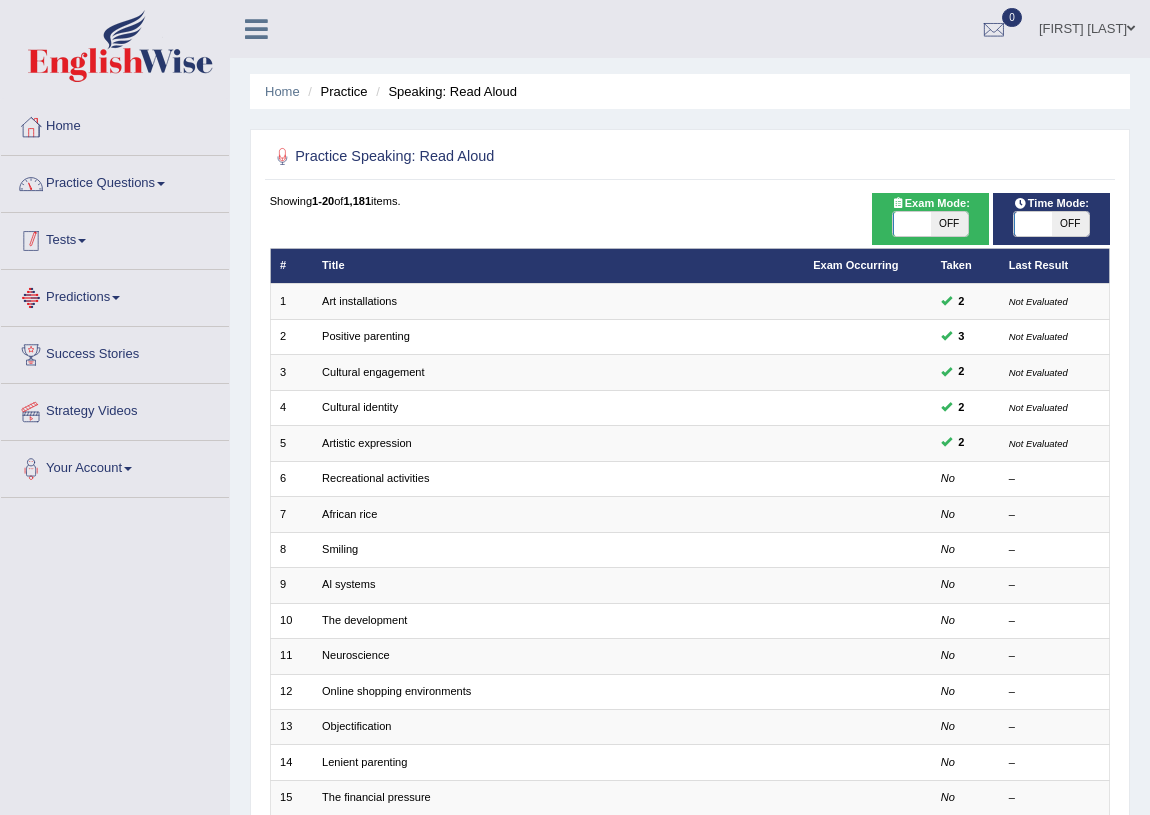 scroll, scrollTop: 0, scrollLeft: 0, axis: both 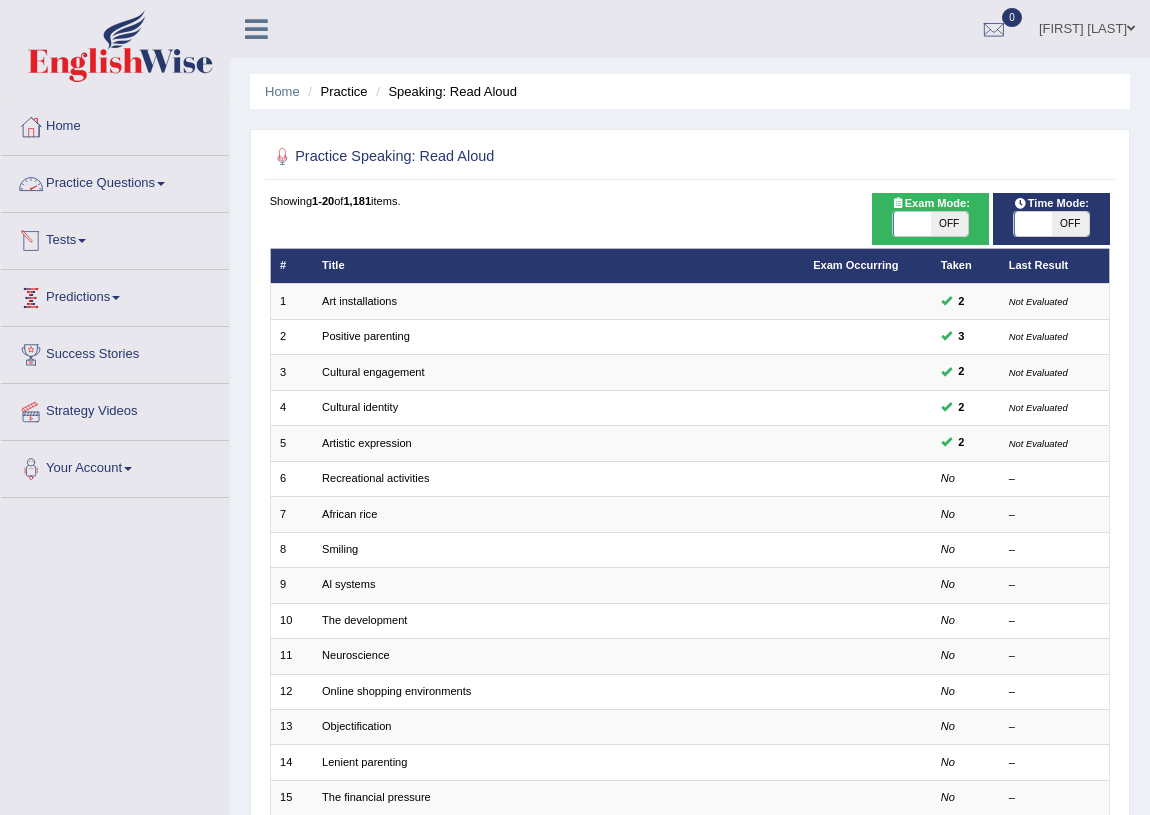 click on "Practice Questions" at bounding box center [115, 181] 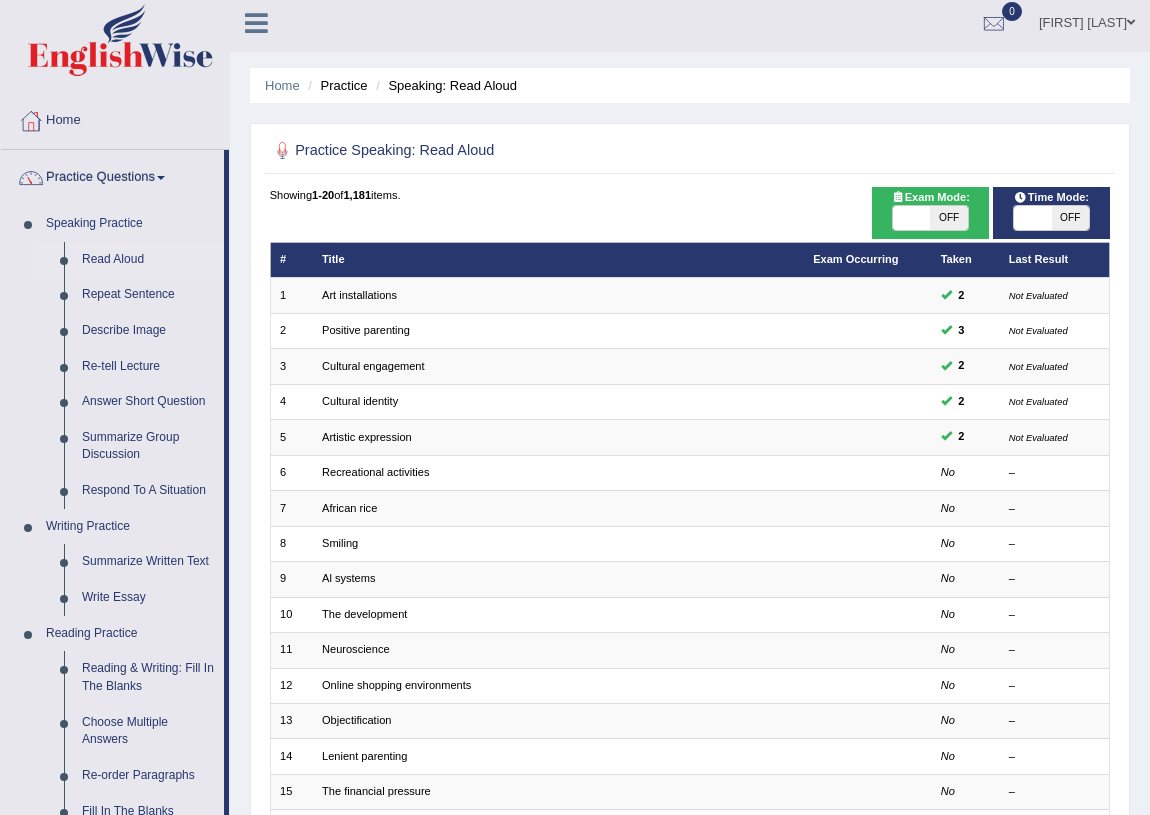 scroll, scrollTop: 0, scrollLeft: 0, axis: both 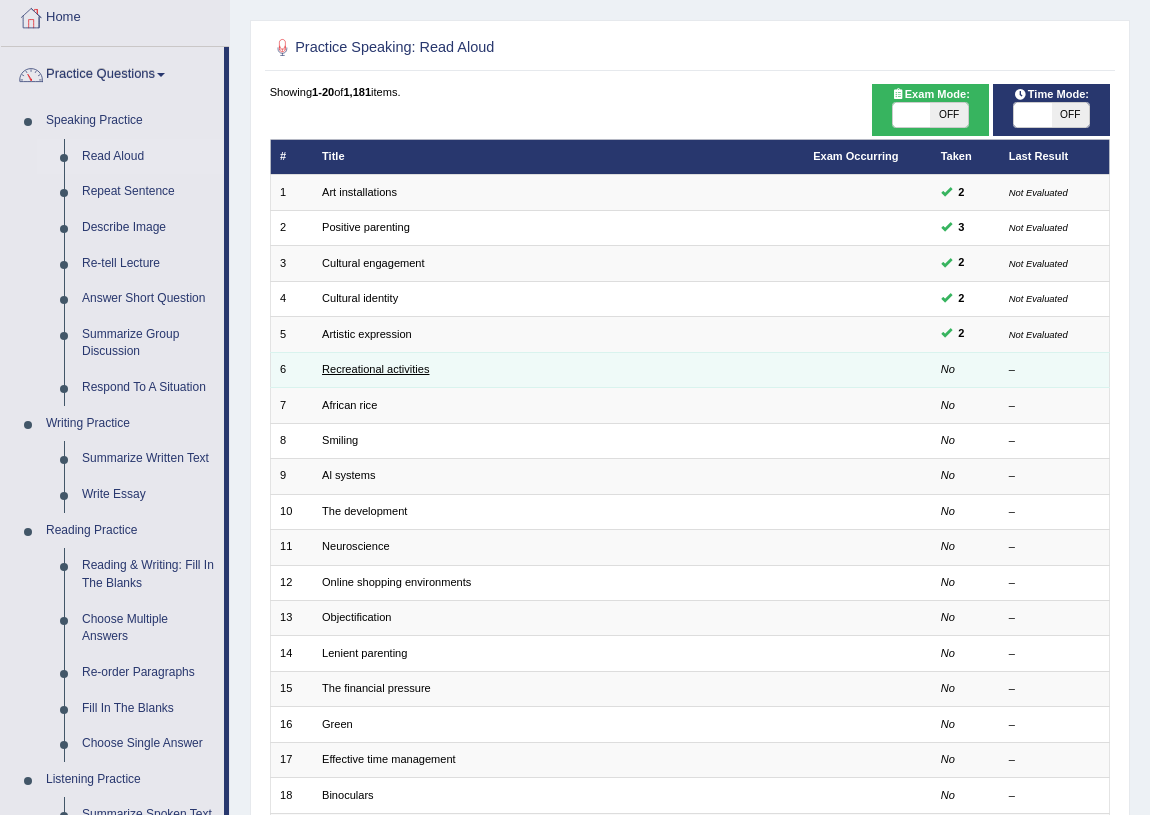 click on "Recreational activities" at bounding box center [375, 369] 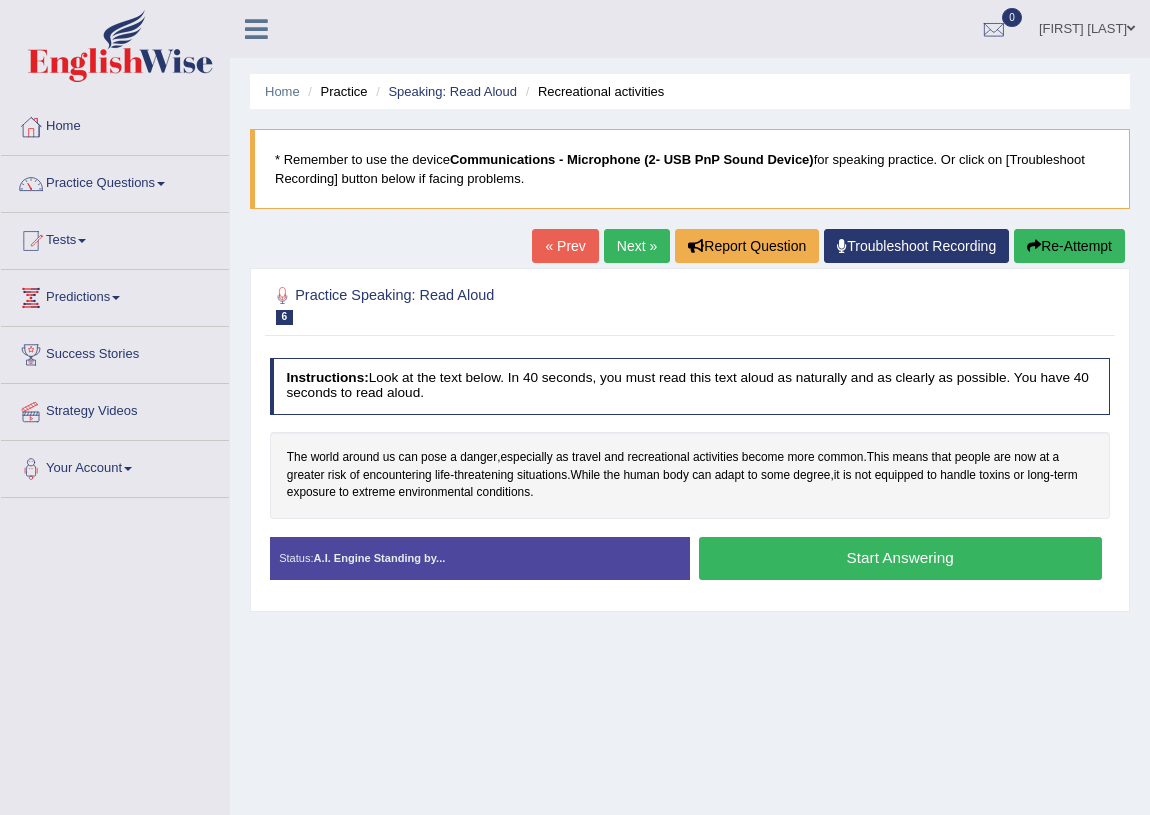 scroll, scrollTop: 0, scrollLeft: 0, axis: both 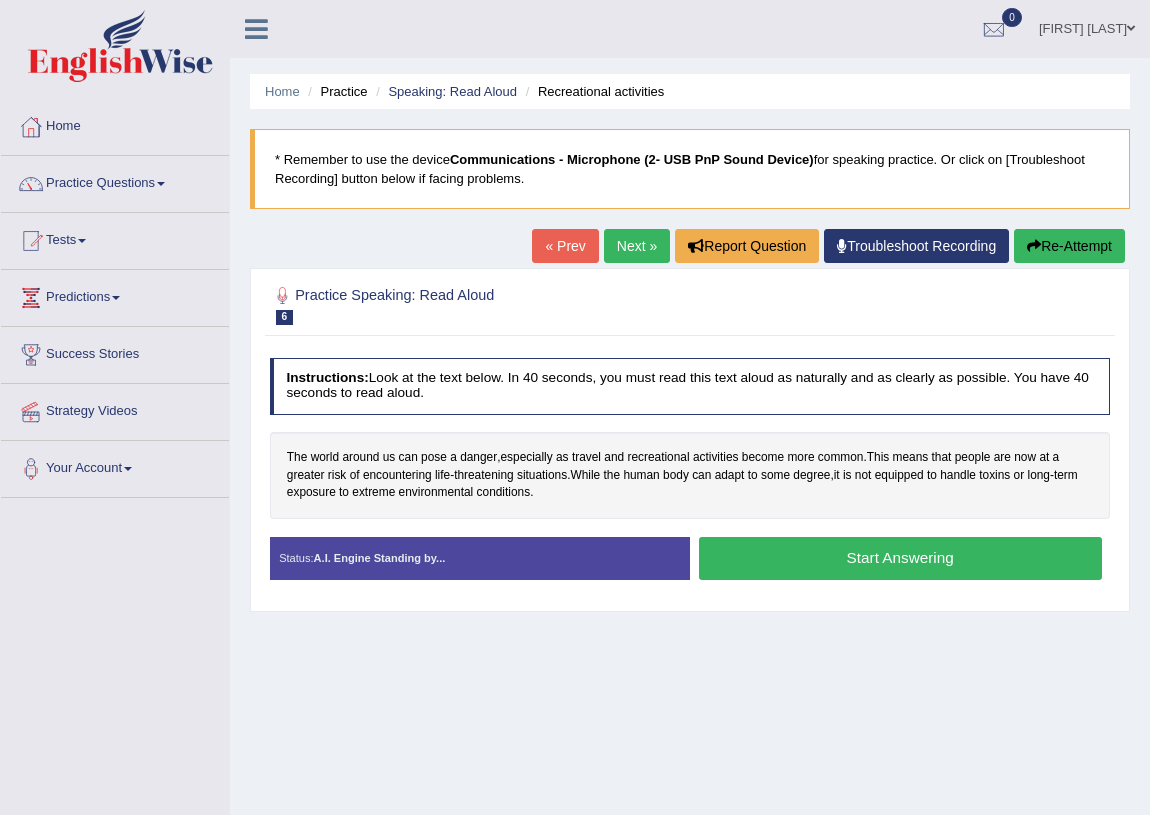click on "Start Answering" at bounding box center (900, 558) 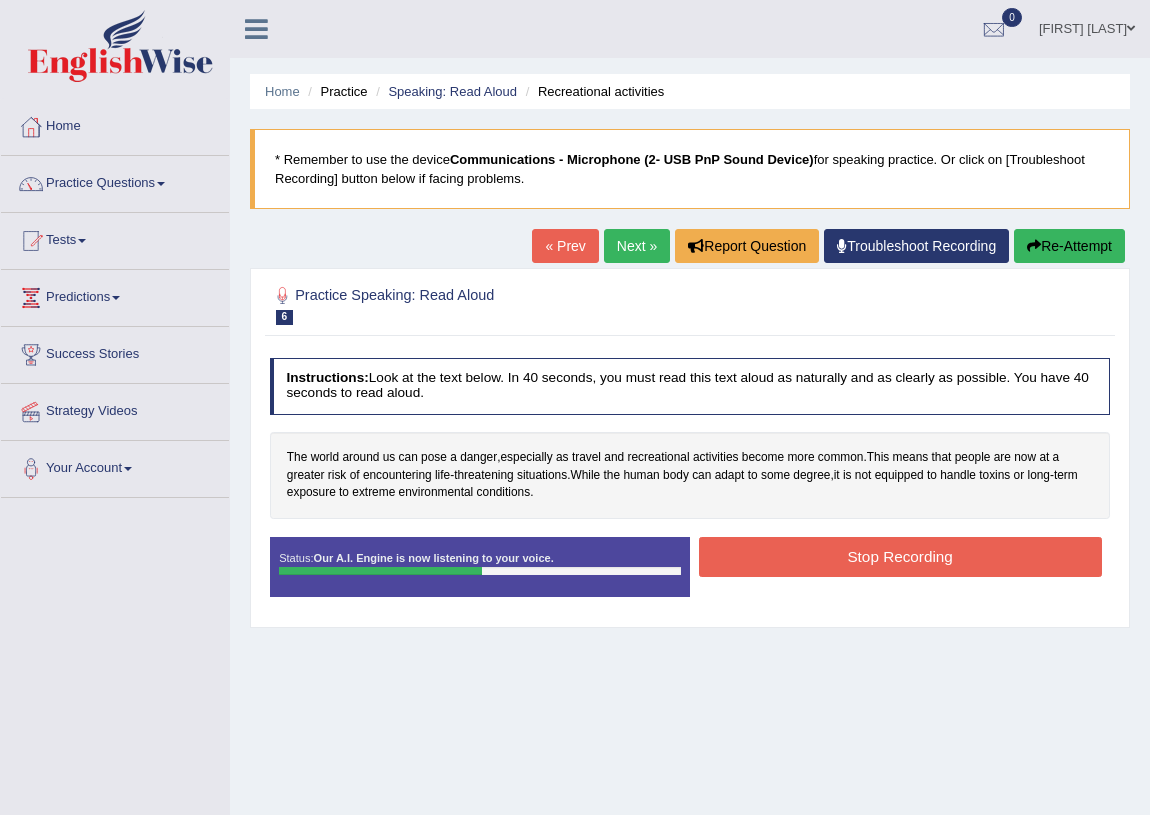 click on "Stop Recording" at bounding box center [900, 556] 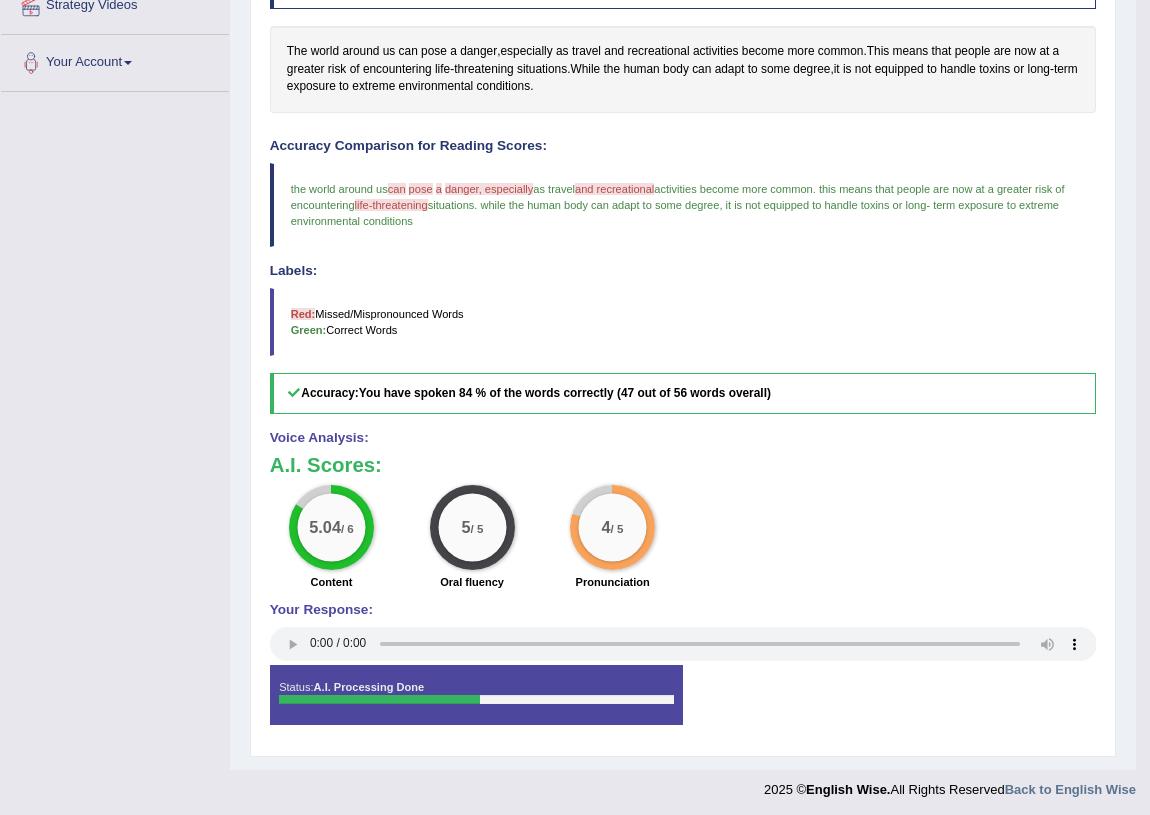 scroll, scrollTop: 411, scrollLeft: 0, axis: vertical 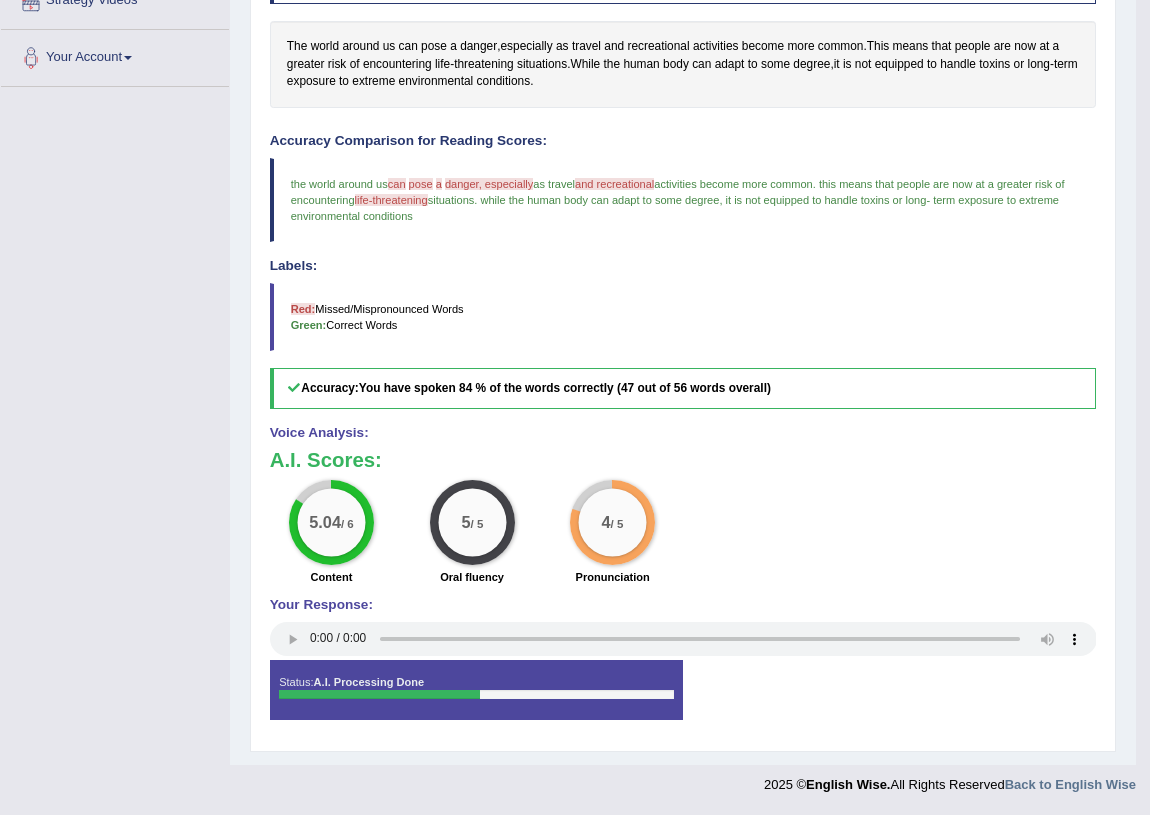type 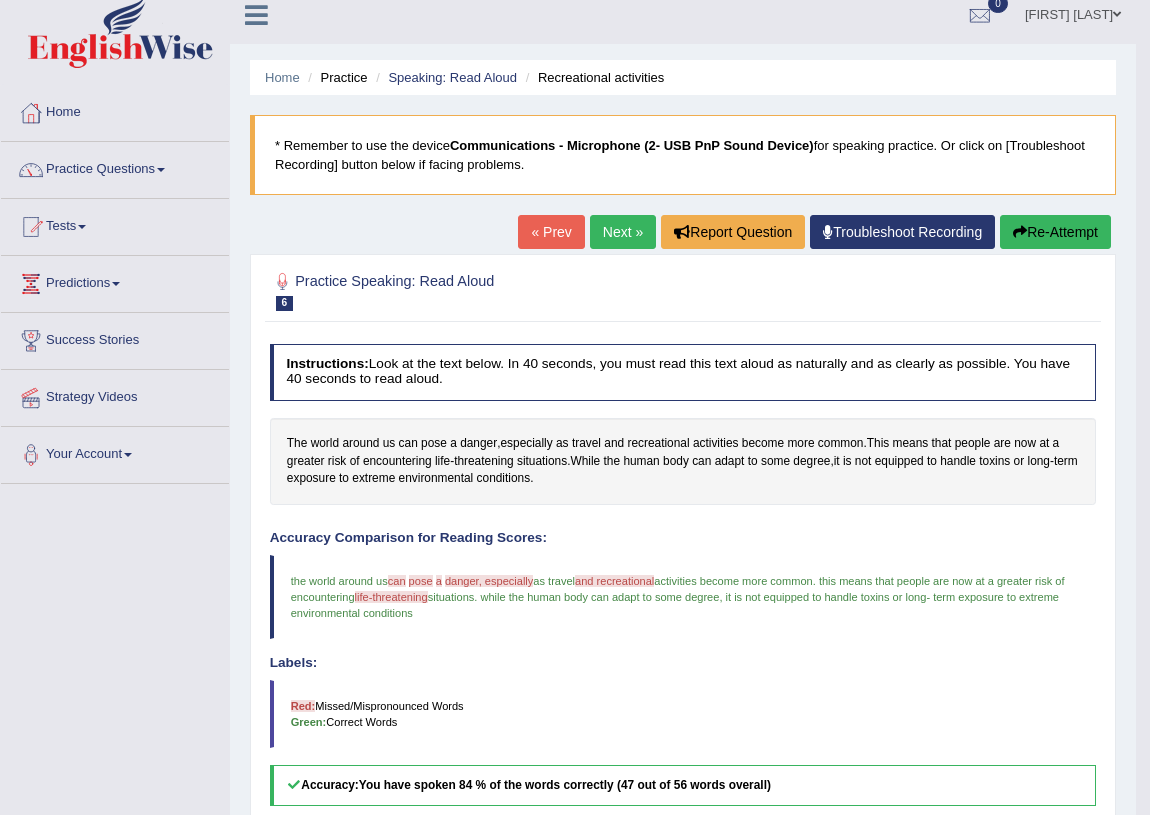 scroll, scrollTop: 0, scrollLeft: 0, axis: both 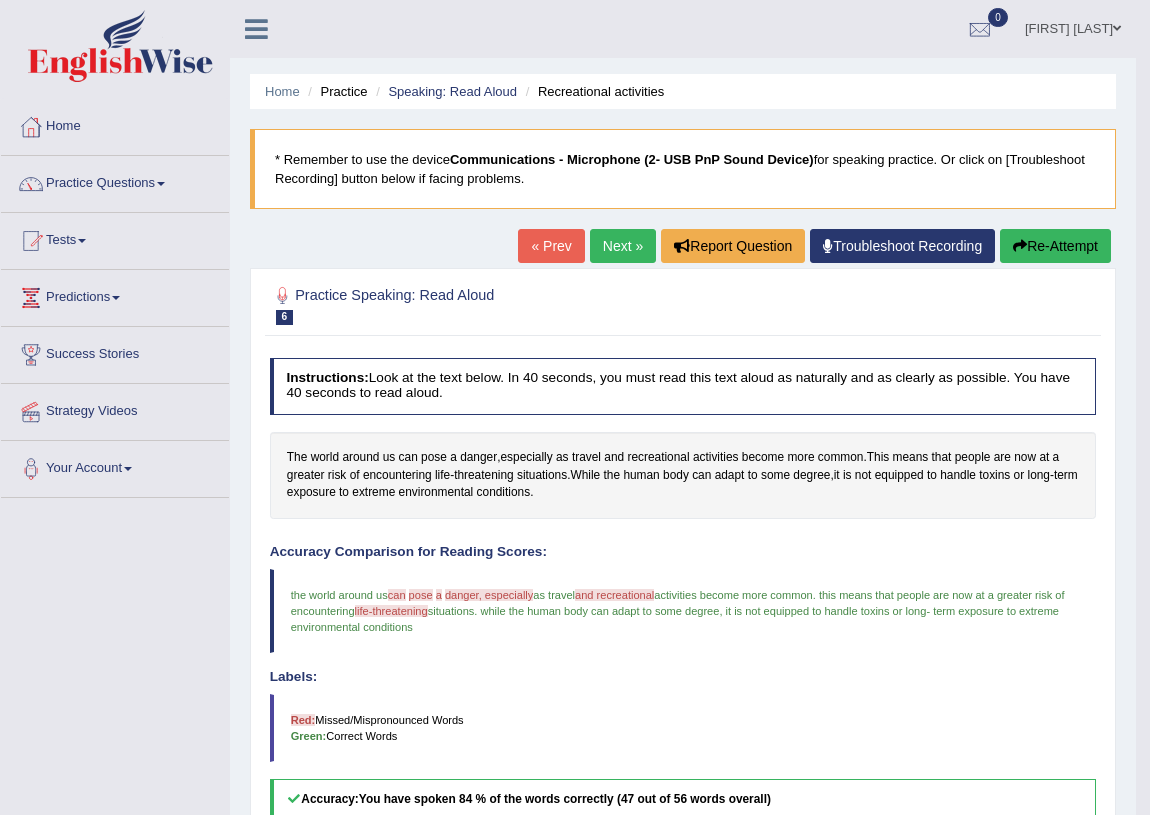 click on "Next »" at bounding box center (623, 246) 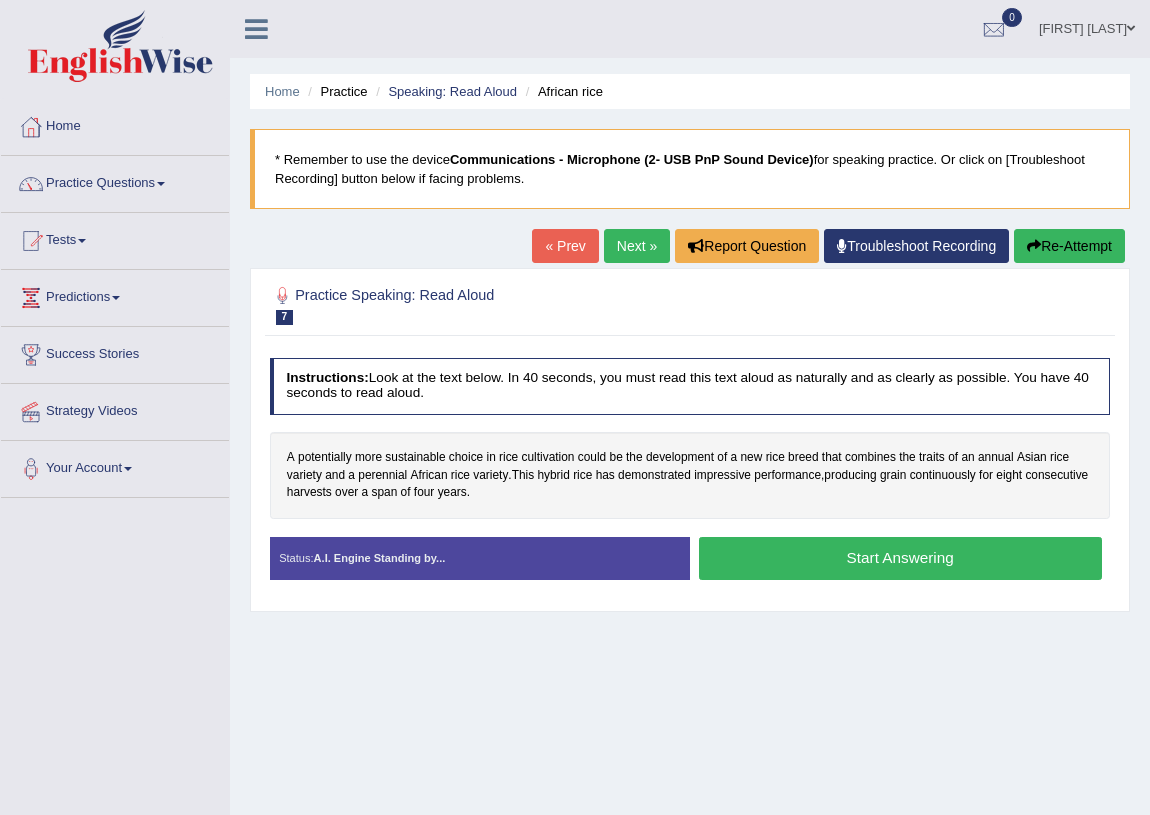 scroll, scrollTop: 0, scrollLeft: 0, axis: both 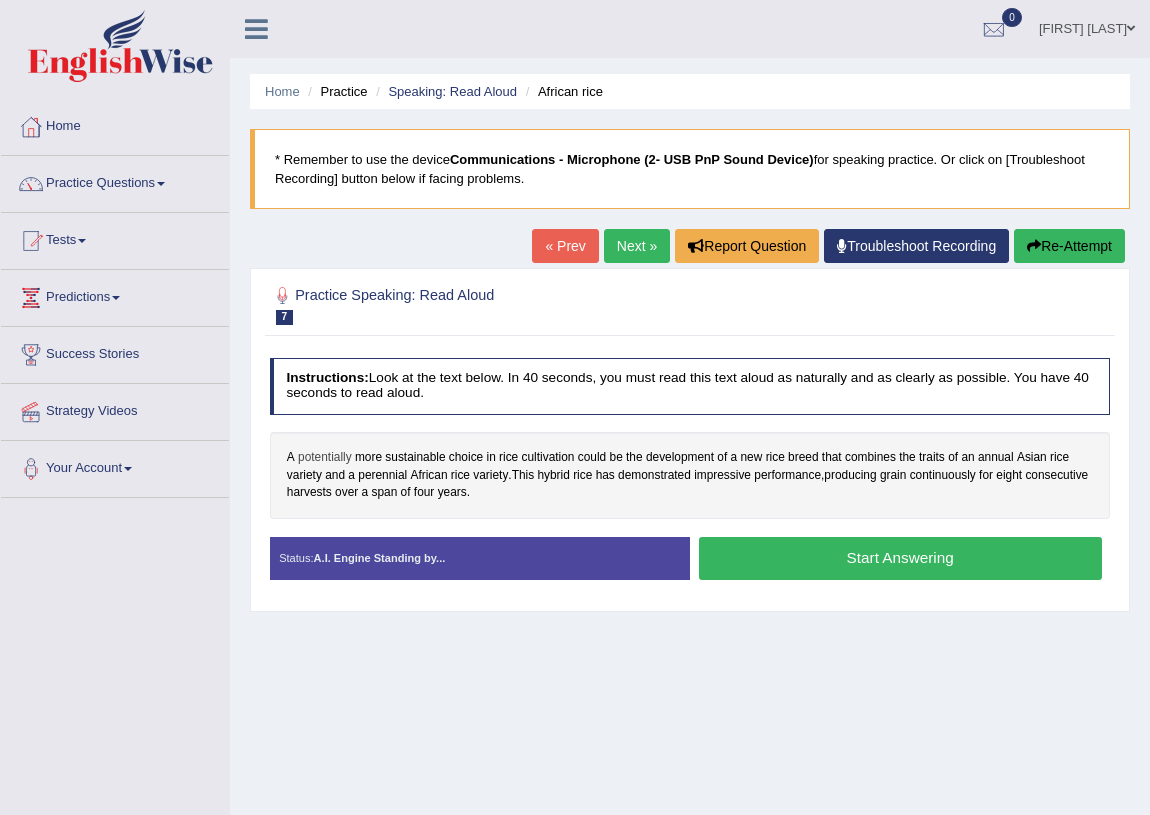click on "potentially" at bounding box center [325, 458] 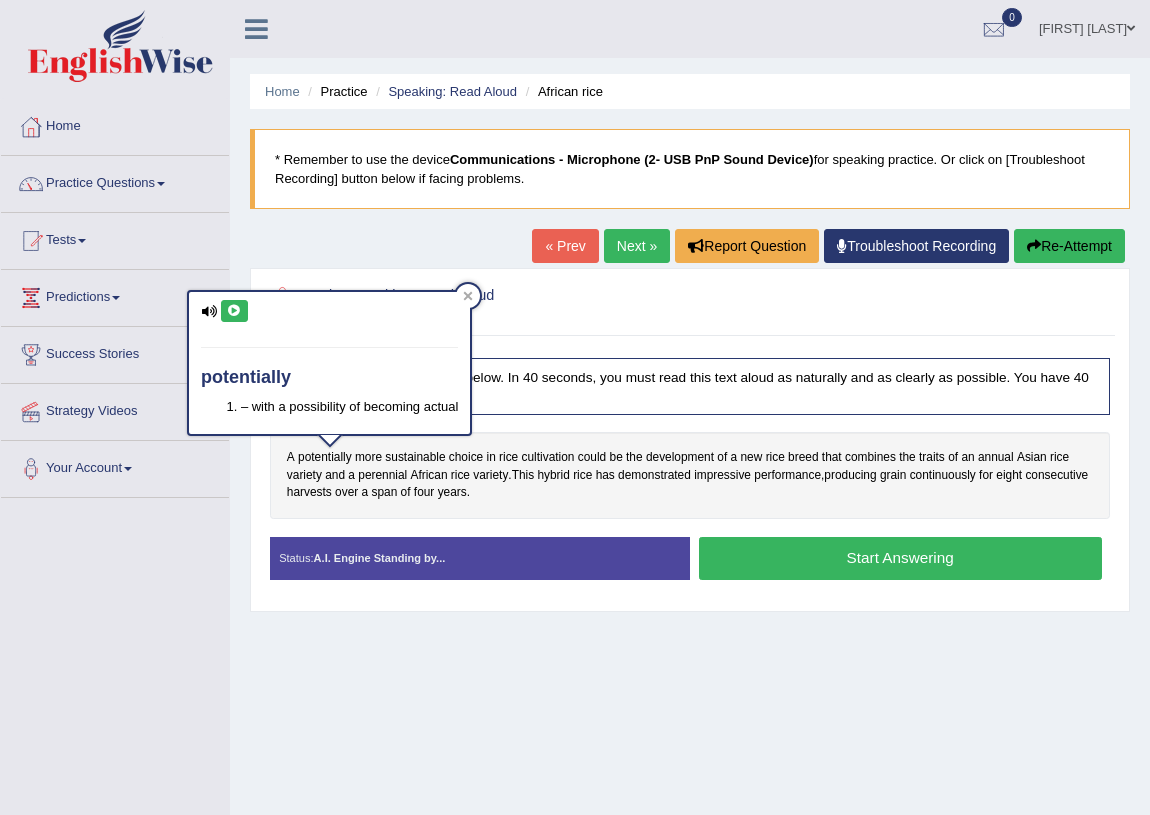 click at bounding box center [234, 311] 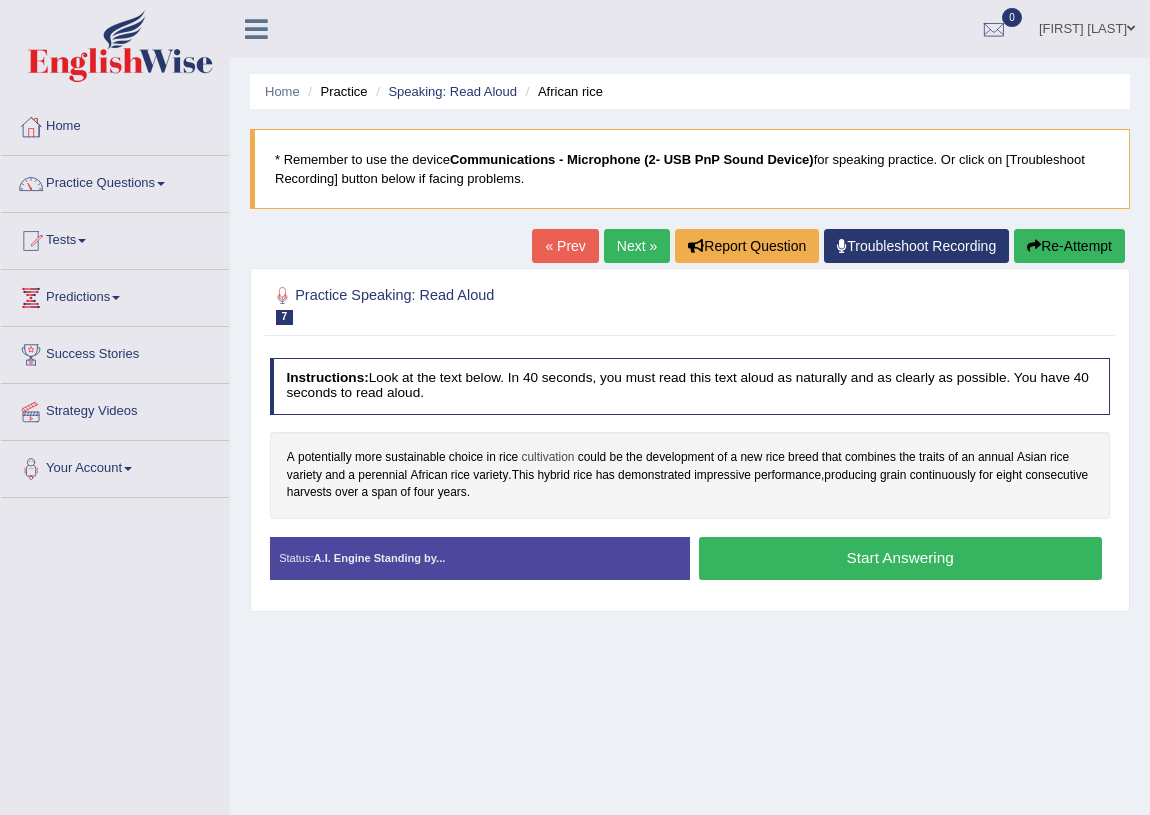 click on "cultivation" at bounding box center (548, 458) 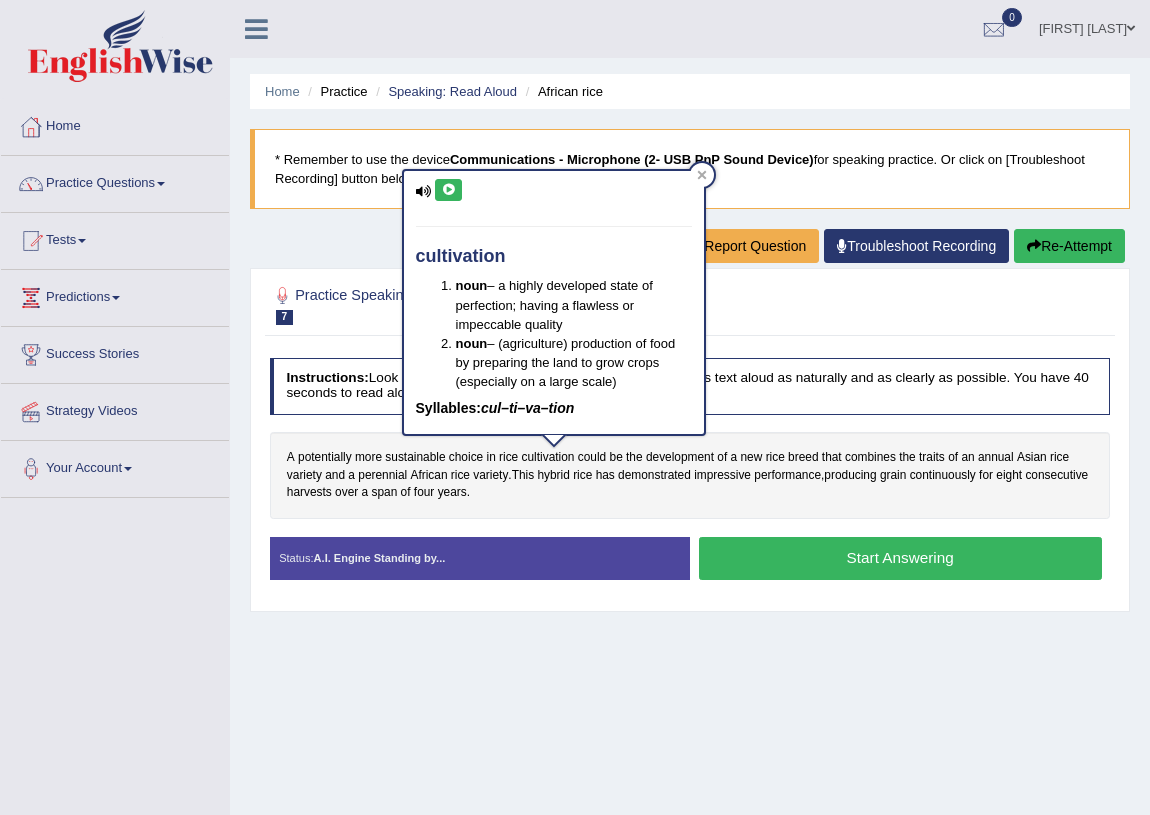 click at bounding box center [448, 190] 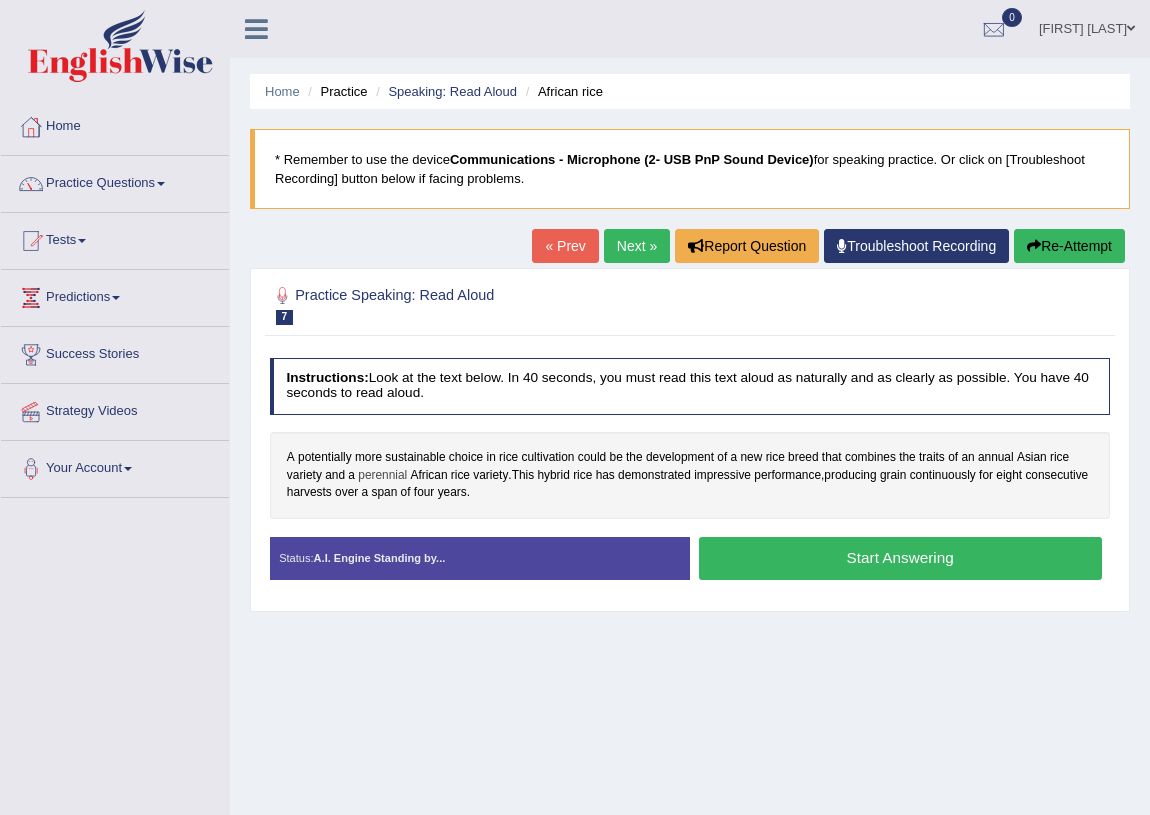 click on "perennial" at bounding box center (382, 476) 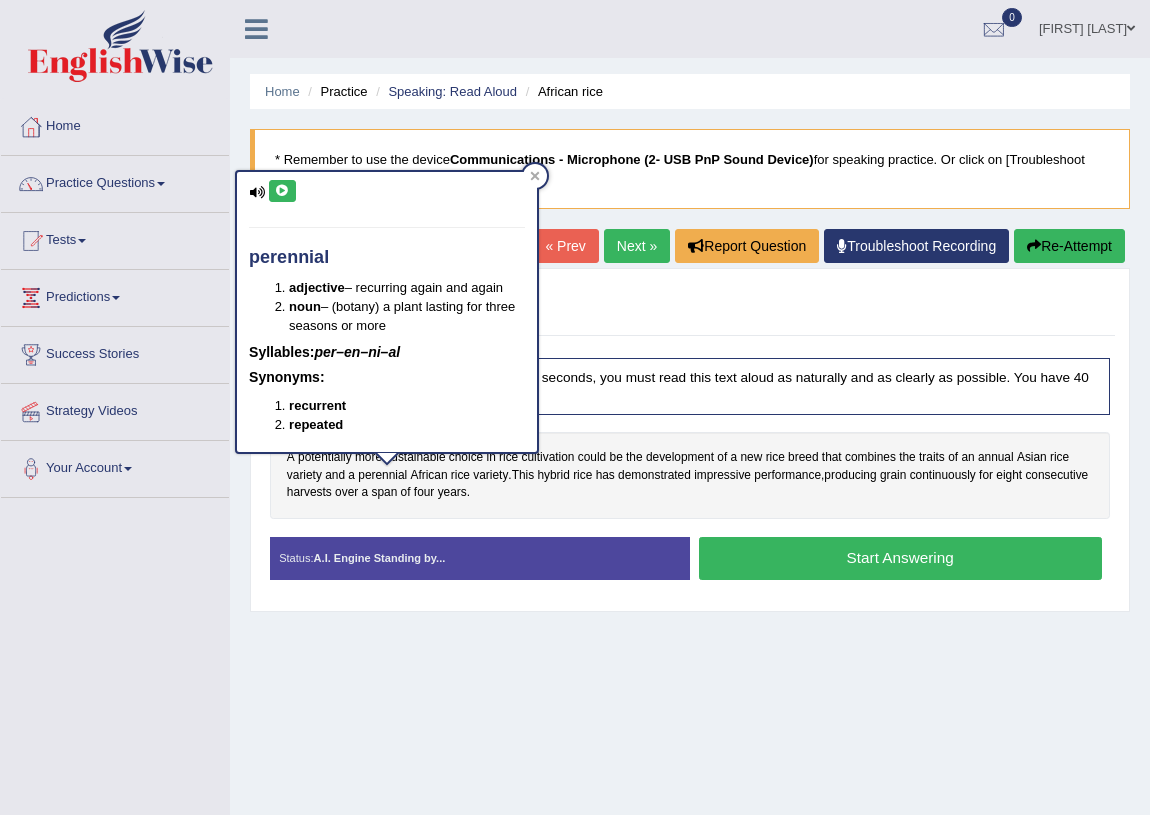 click at bounding box center [282, 191] 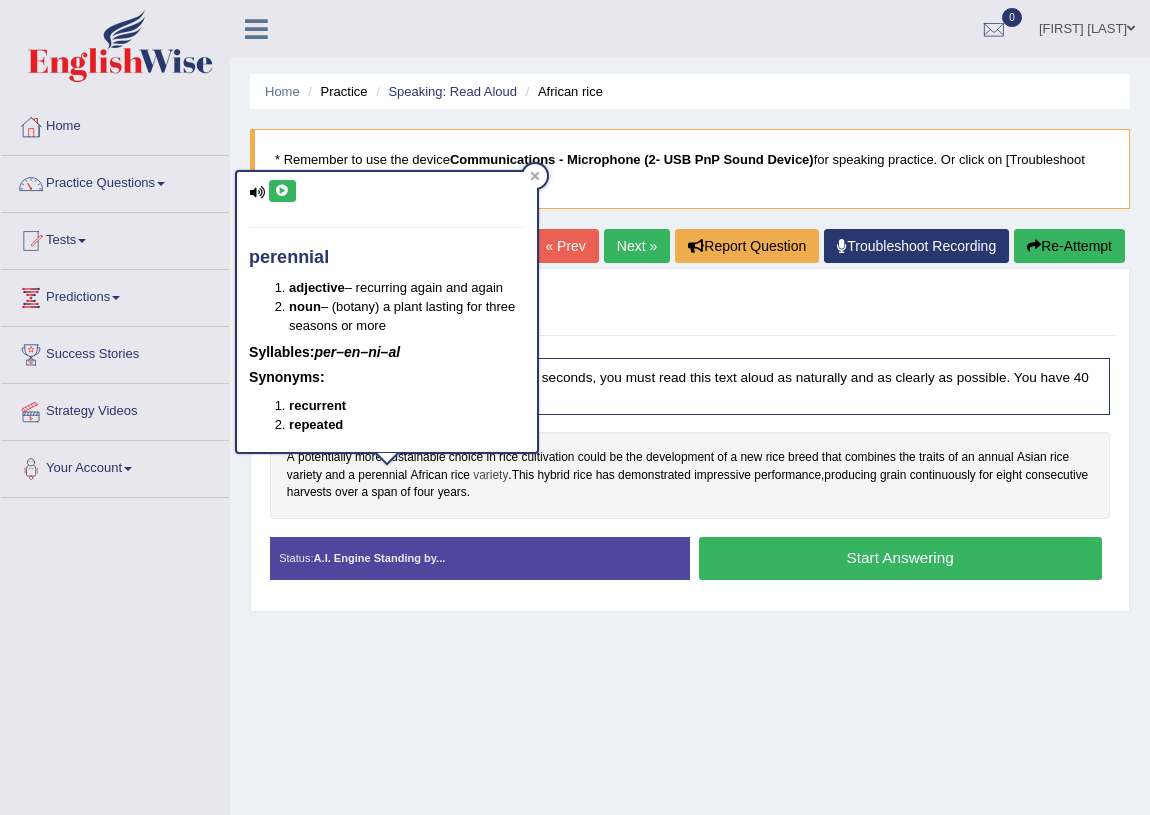 click on "variety" at bounding box center (490, 476) 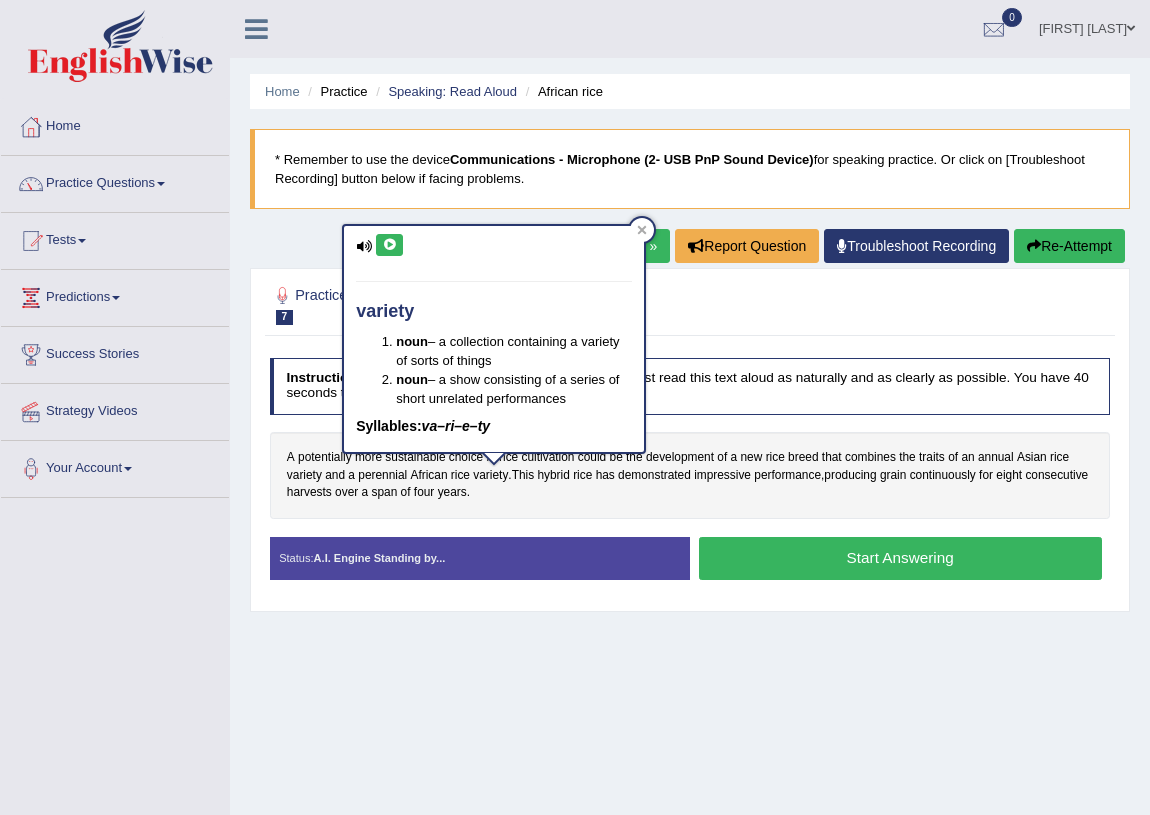 click on "variety noun  – a collection containing a variety of sorts of things noun  – a show consisting of a series of short unrelated performances Syllables:  va–ri–e–ty" at bounding box center [494, 339] 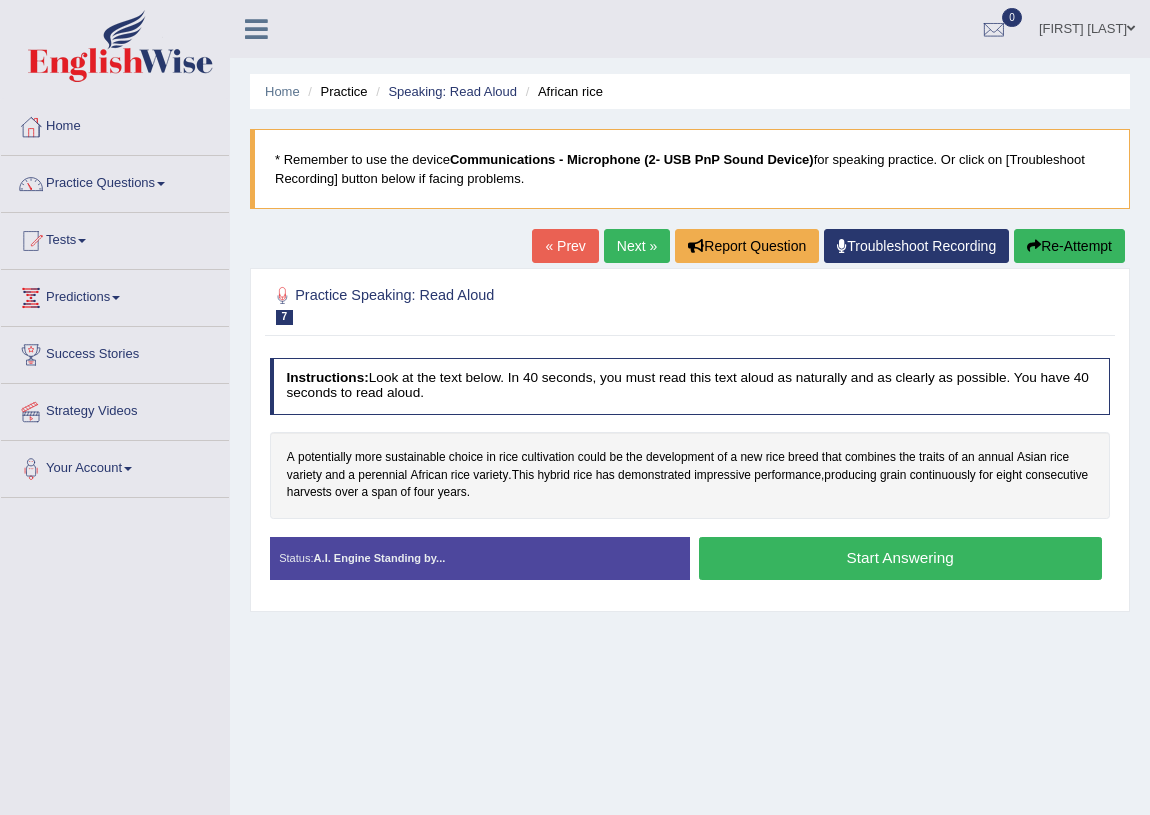 click on "Start Answering" at bounding box center (900, 558) 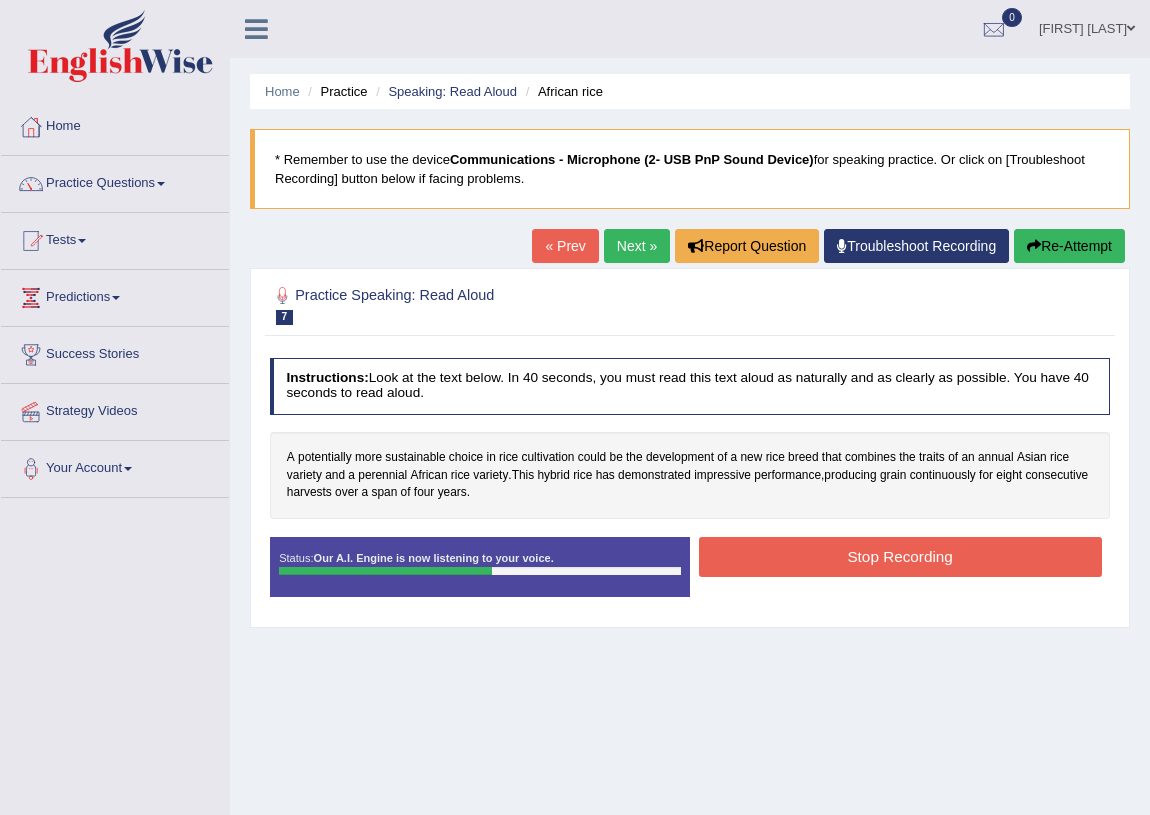 click on "Stop Recording" at bounding box center [900, 556] 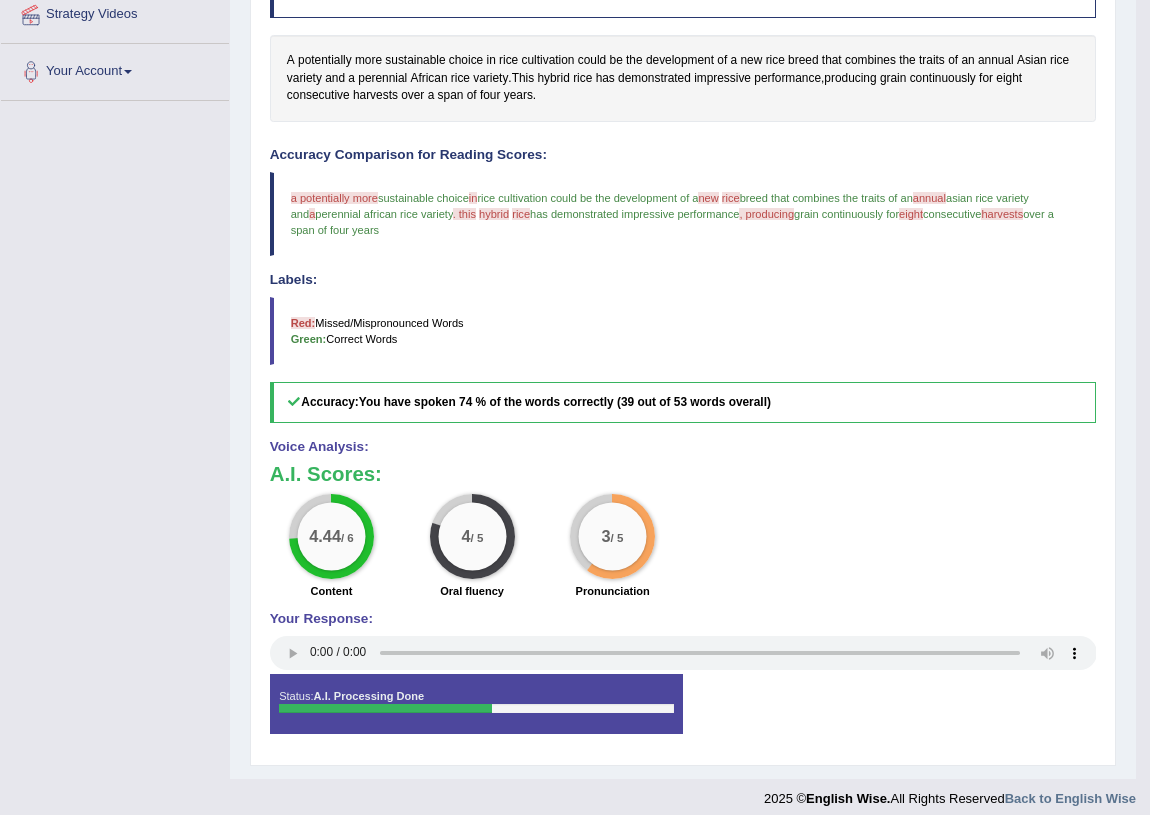 scroll, scrollTop: 411, scrollLeft: 0, axis: vertical 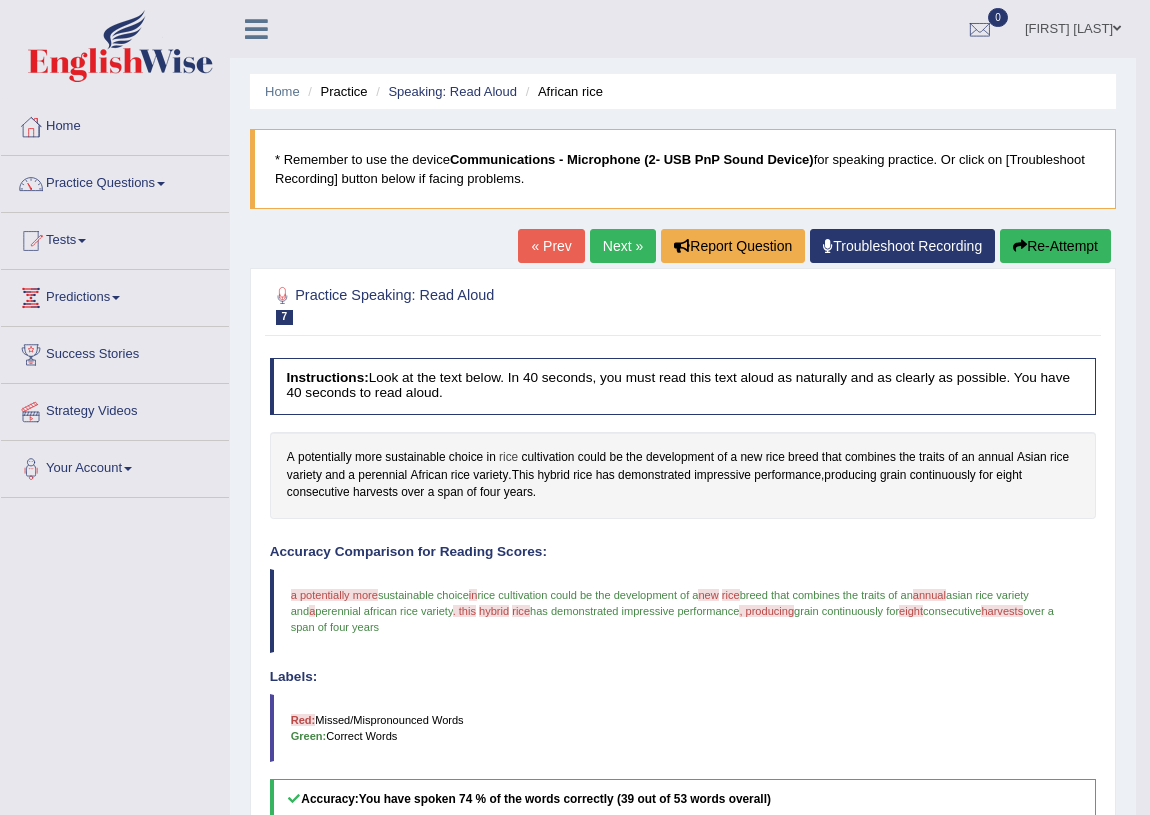 click on "rice" at bounding box center (508, 458) 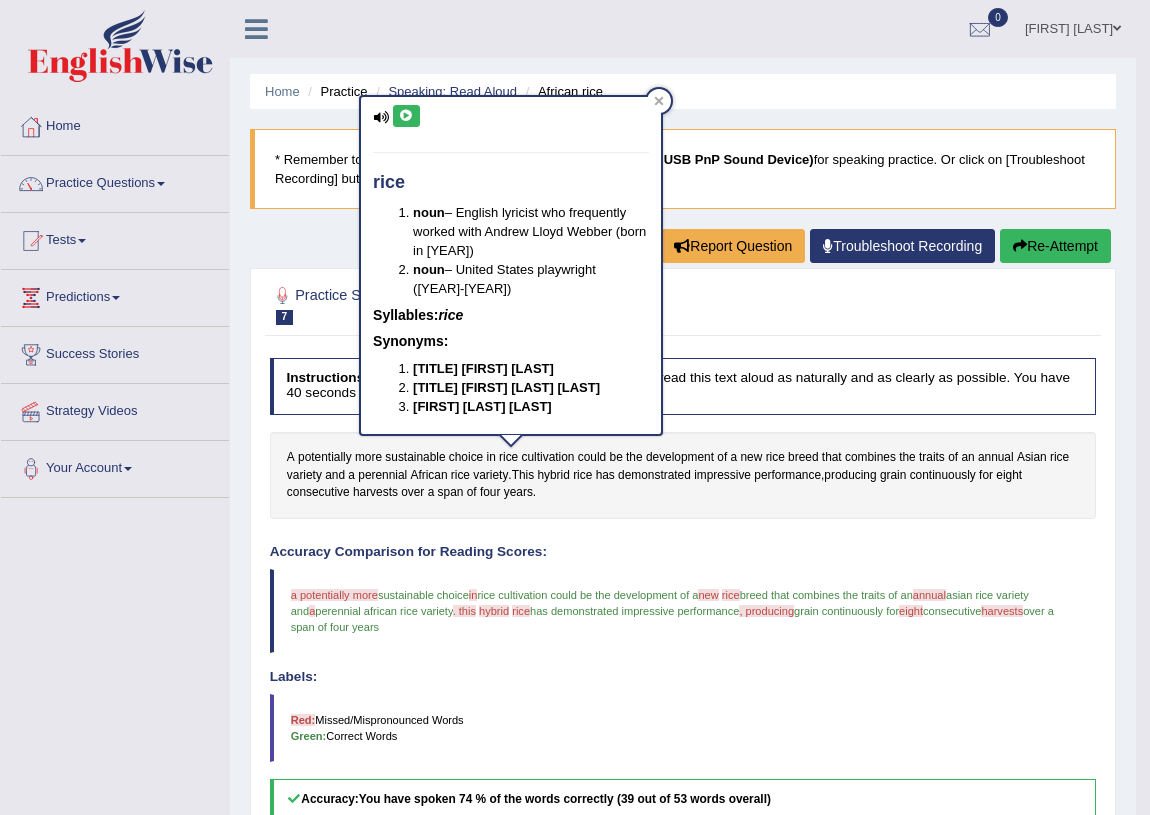 click at bounding box center [406, 116] 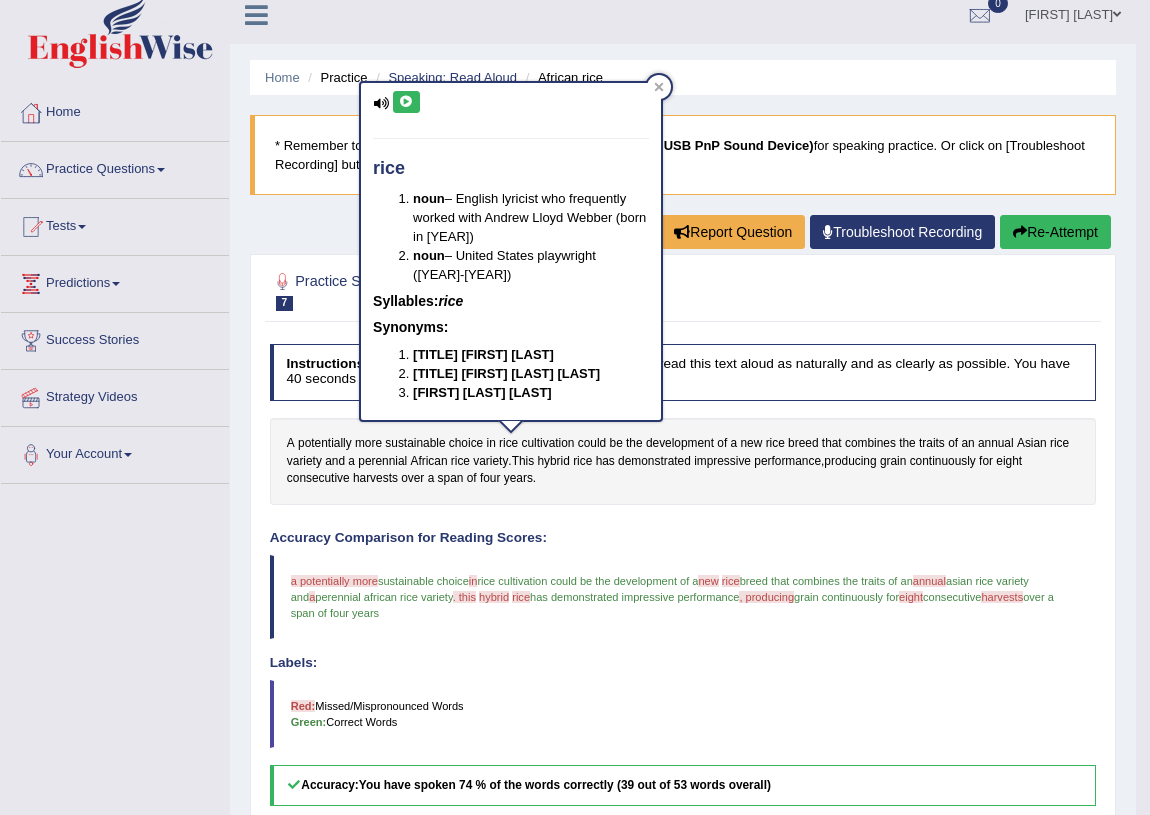 scroll, scrollTop: 0, scrollLeft: 0, axis: both 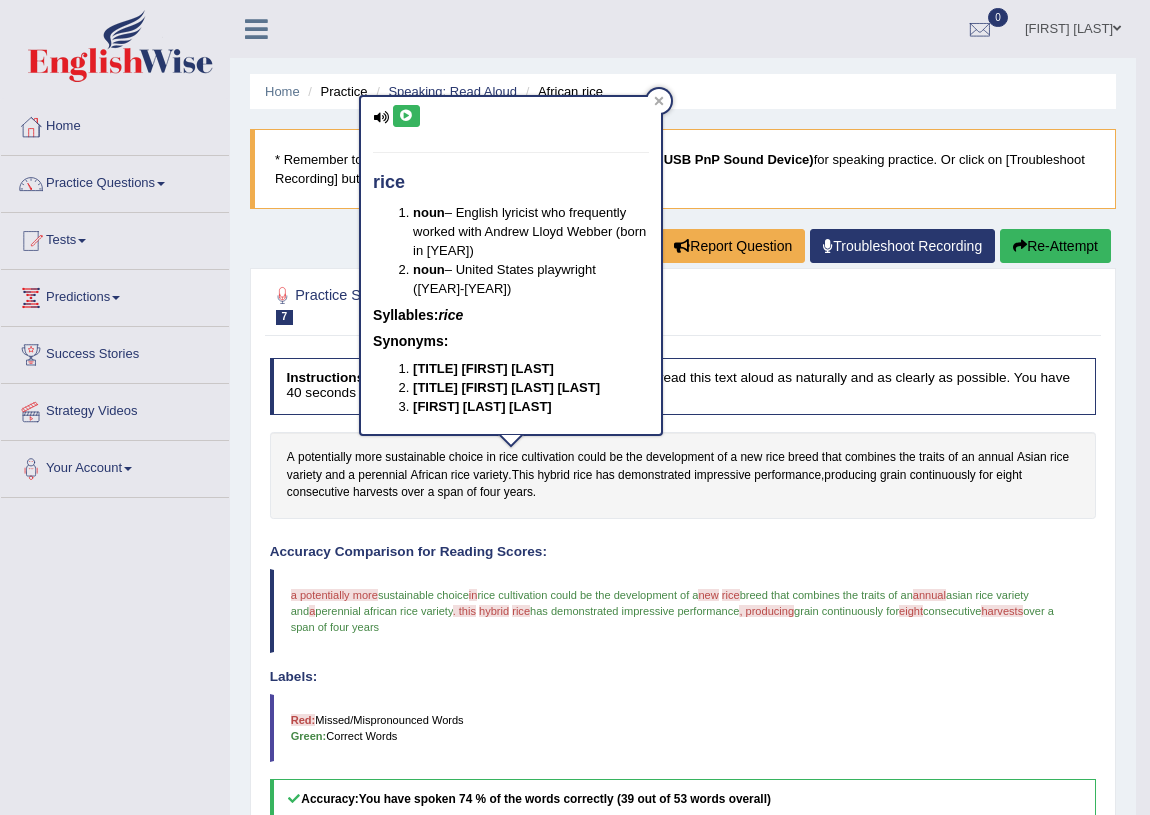 click on "Practice Speaking: Read Aloud
7
African rice
Instructions:  Look at the text below. In 40 seconds, you must read this text aloud as naturally and as clearly as possible. You have 40 seconds to read aloud.
A   potentially   more   sustainable   choice   in   rice   cultivation   could   be   the   development   of   a   new   rice   breed   that   combines   the   traits   of   an   annual   Asian   rice   variety   and   a   perennial   African   rice   variety .  This   hybrid   rice   has   demonstrated   impressive   performance ,  producing   grain   continuously   for   eight   consecutive   harvests   over   a   span   of   four   years . Created with Highcharts 7.1.2 Too low Too high Time Pitch meter: 0 10 20 30 40 Created with Highcharts 7.1.2 Great Too slow Too fast Time Speech pace meter: 0 10 20 30 40 Accuracy Comparison for Reading Scores: a potentially more  sustainable choice  in and new newer   rice ice annual a" at bounding box center [683, 715] 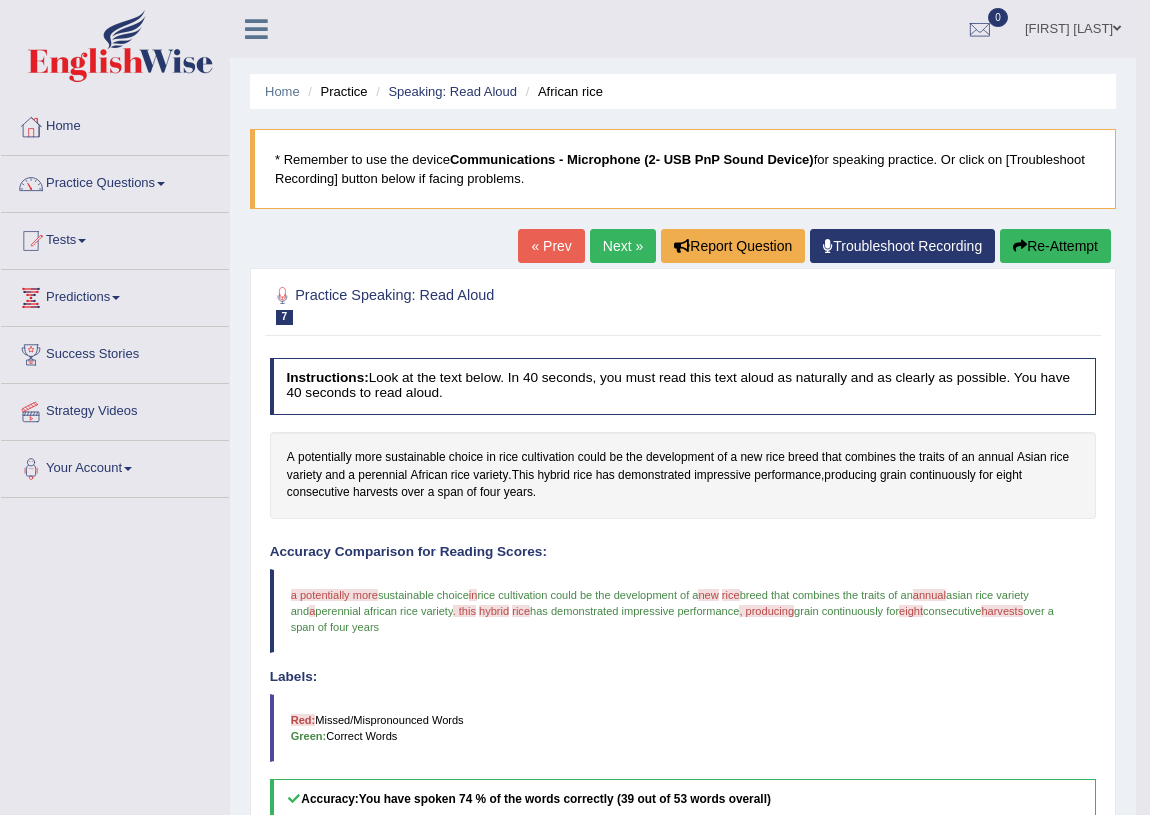 click on "Next »" at bounding box center (623, 246) 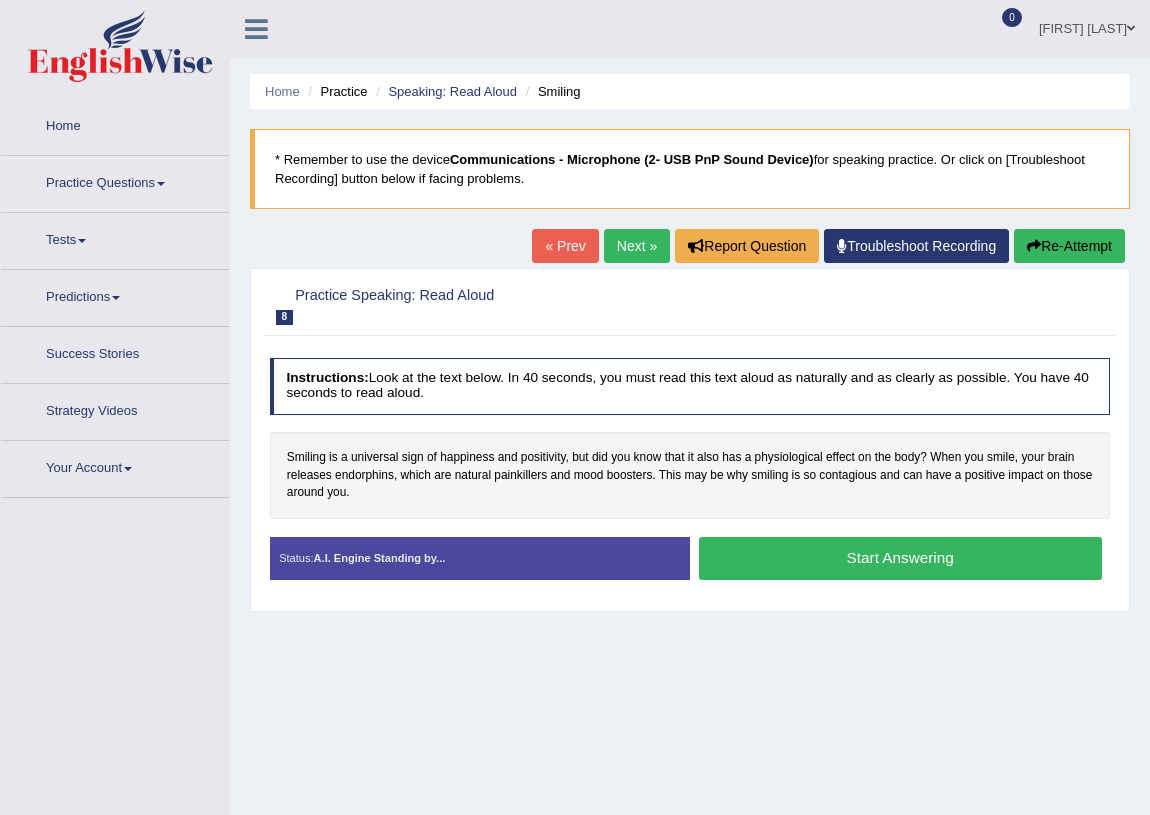 scroll, scrollTop: 0, scrollLeft: 0, axis: both 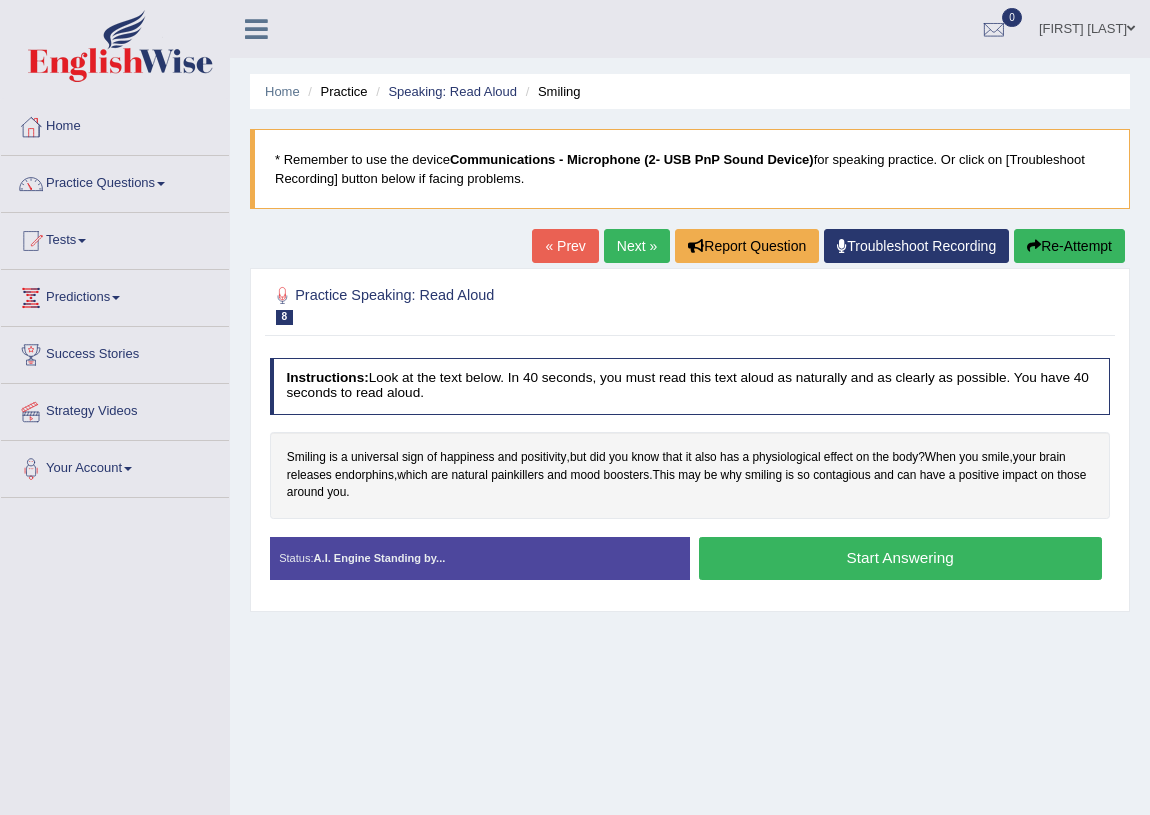 click on "Start Answering" at bounding box center [900, 558] 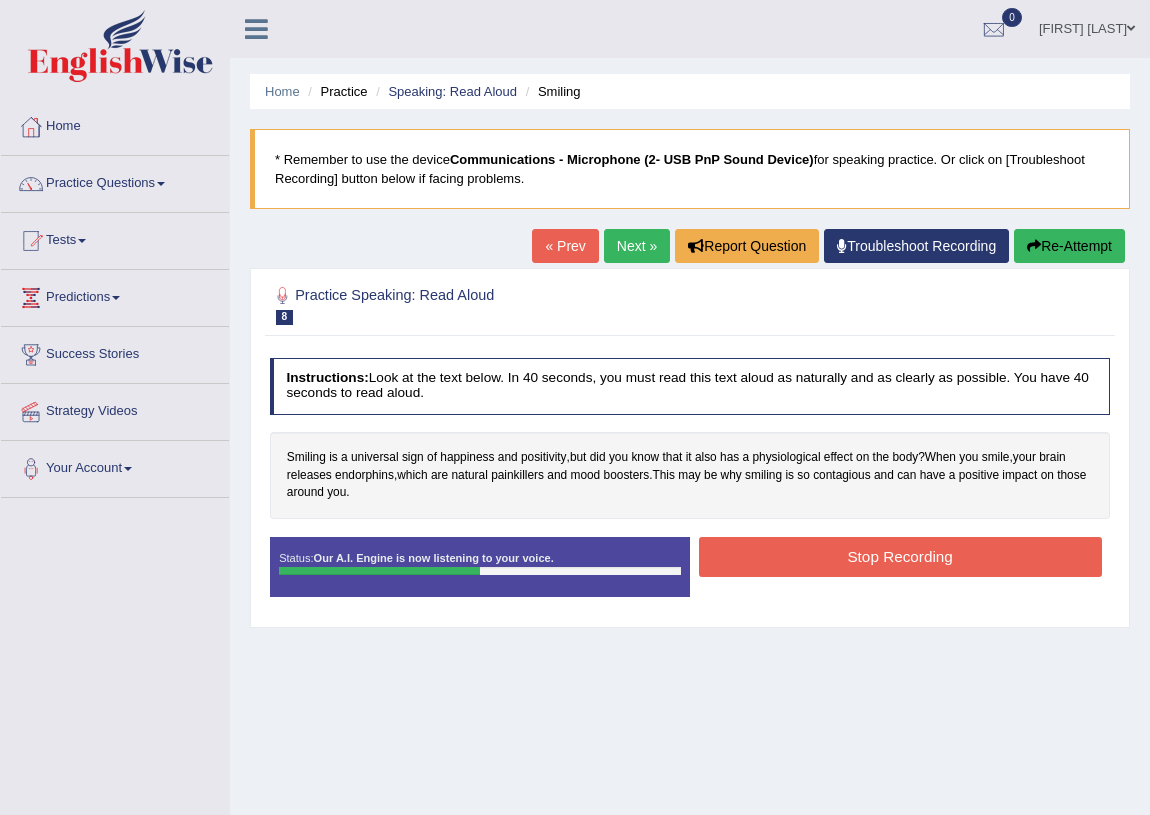 click on "Stop Recording" at bounding box center [900, 556] 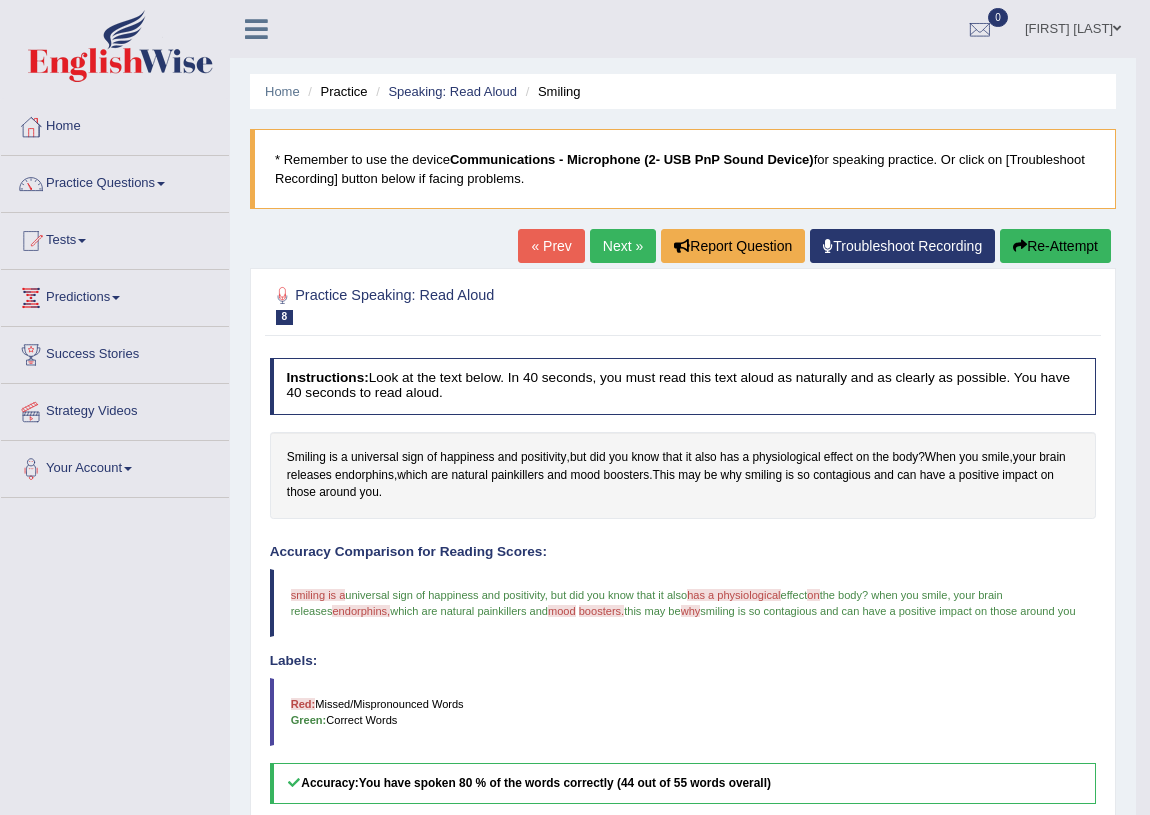 scroll, scrollTop: 395, scrollLeft: 0, axis: vertical 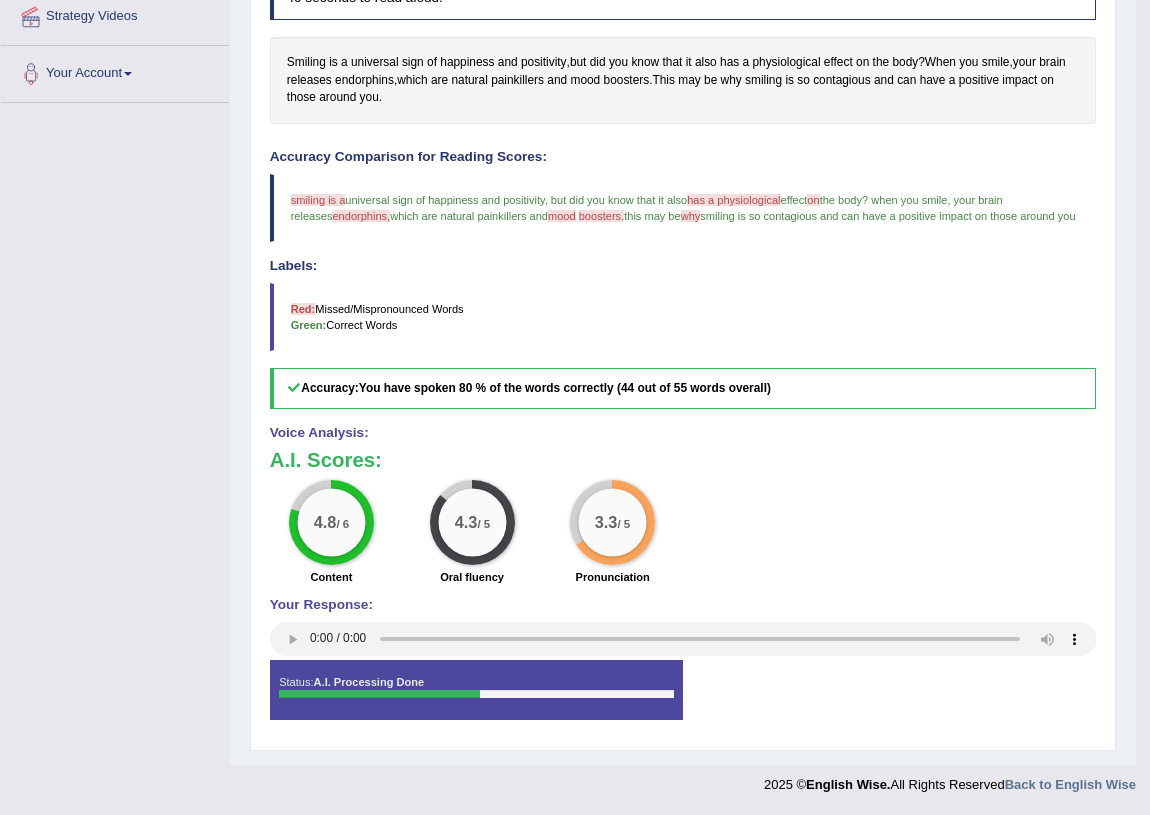 type 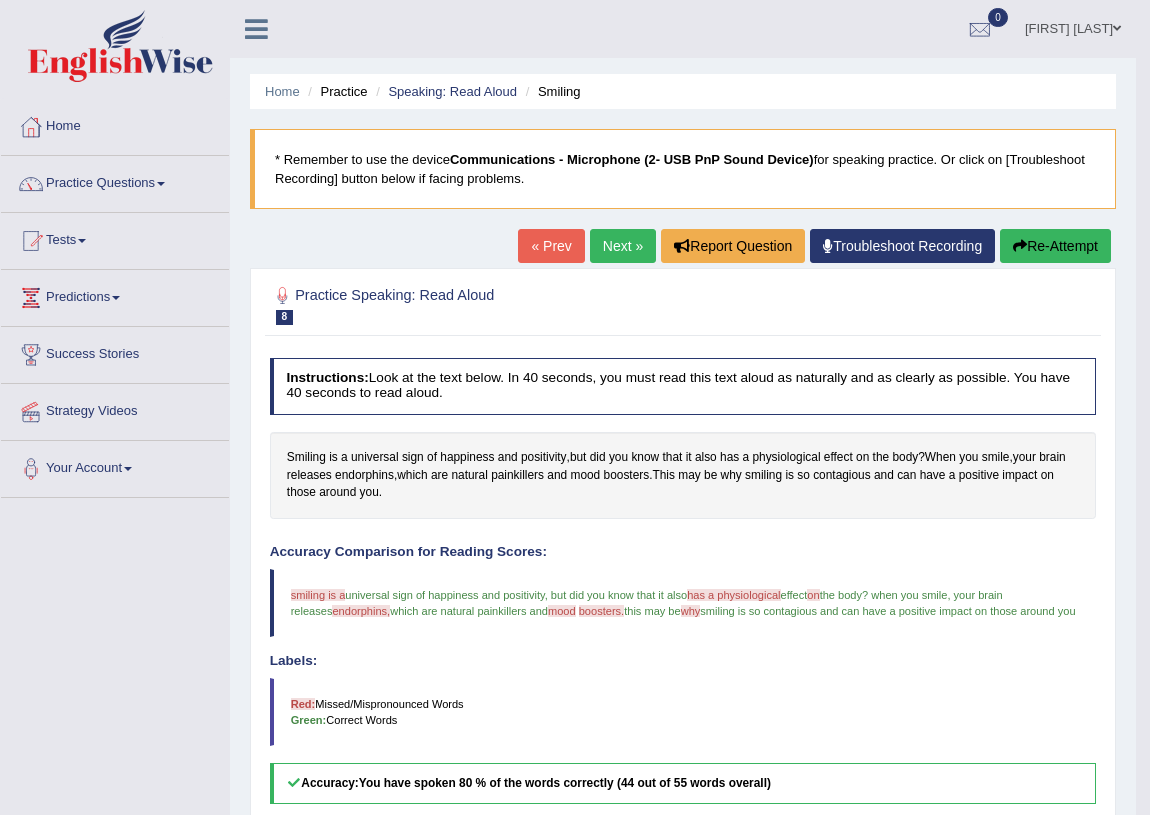 click on "Next »" at bounding box center [623, 246] 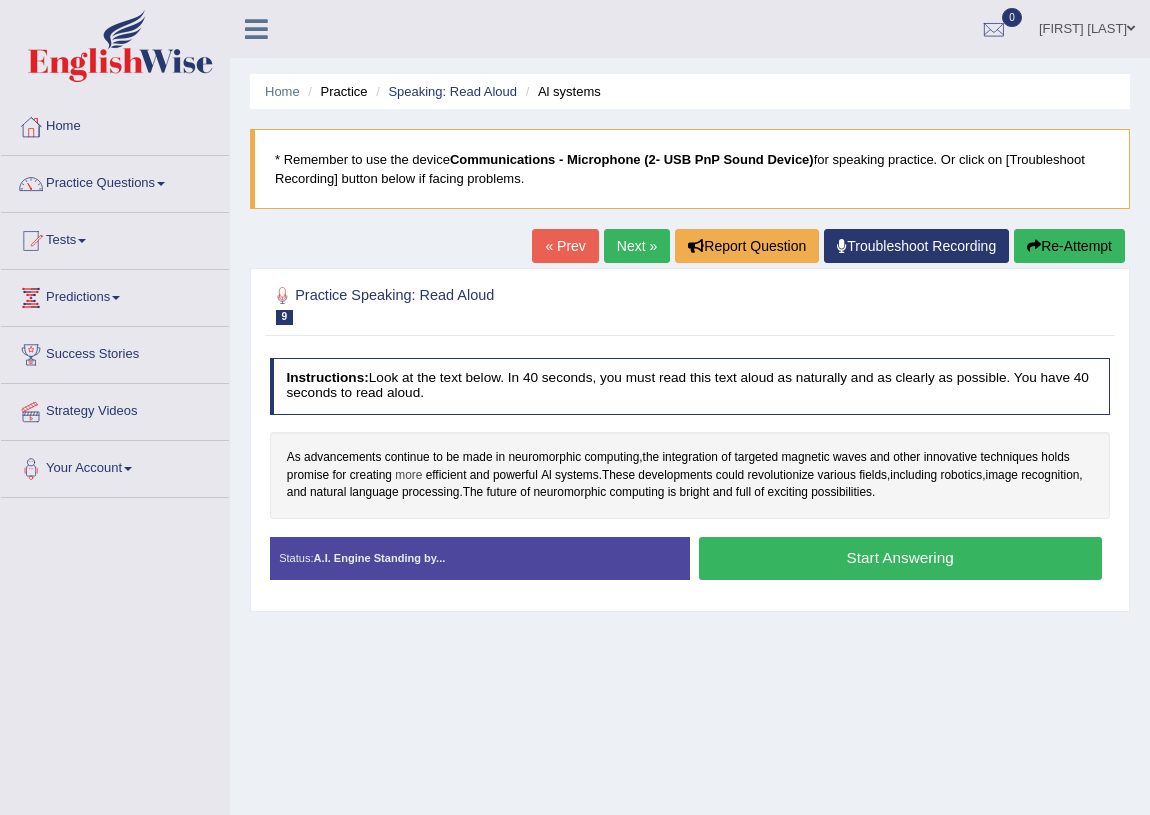 scroll, scrollTop: 0, scrollLeft: 0, axis: both 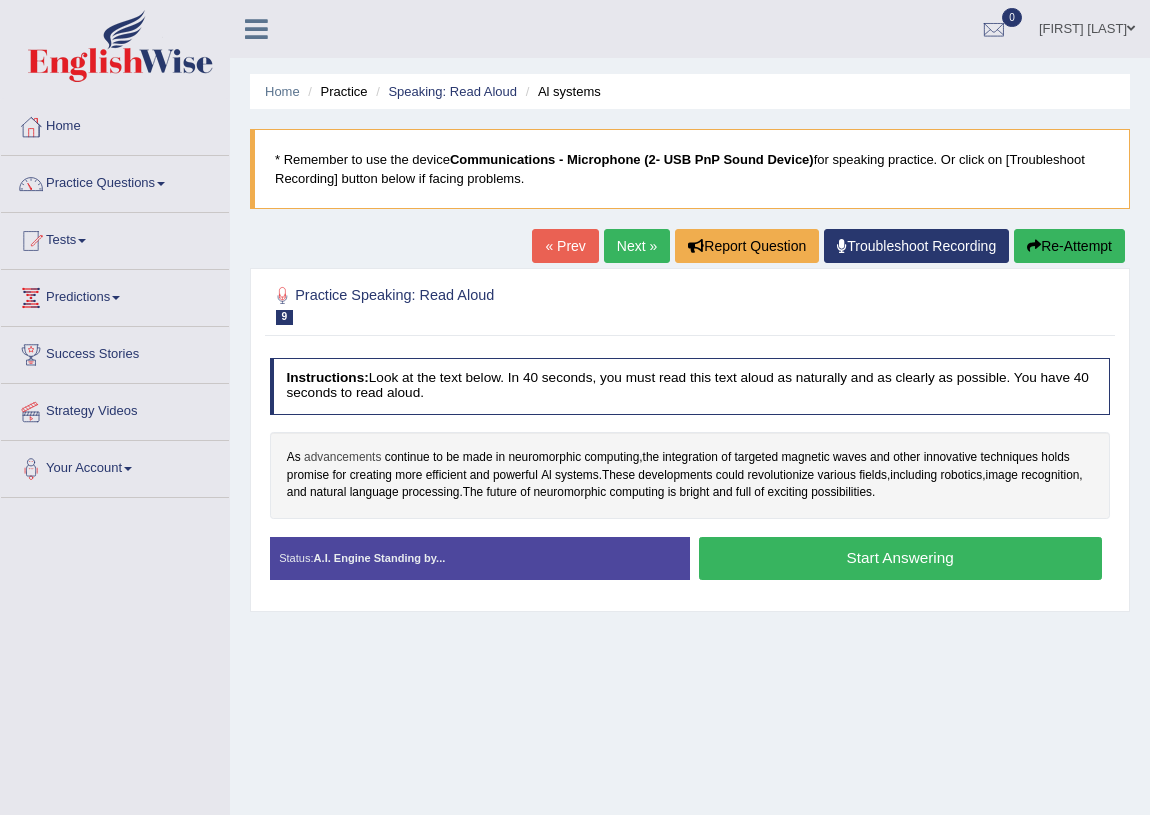 click on "advancements" at bounding box center (342, 458) 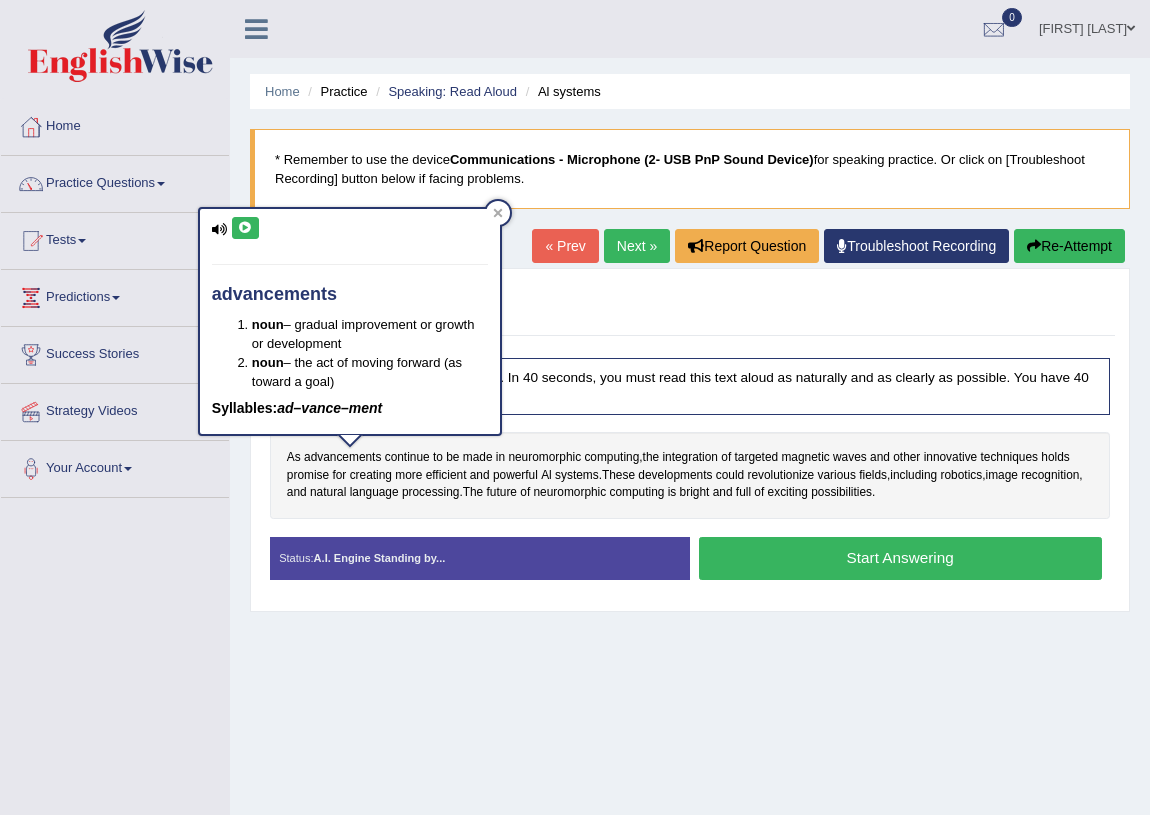 click on "Instructions:  Look at the text below. In 40 seconds, you must read this text aloud as naturally and as clearly as possible. You have 40 seconds to read aloud.
As   advancements   continue   to   be   made   in   neuromorphic   computing ,  the   integration   of   targeted   magnetic   waves   and   other   innovative   techniques   holds   promise   for   creating   more   efficient   and   powerful   Al   systems .  These   developments   could   revolutionize   various   fields ,  including   robotics ,  image   recognition ,  and   natural   language   processing .  The   future   of   neuromorphic   computing   is   bright   and   full   of   exciting   possibilities . Created with Highcharts 7.1.2 Too low Too high Time Pitch meter: 0 10 20 30 40 Created with Highcharts 7.1.2 Great Too slow Too fast Time Speech pace meter: 0 10 20 30 40 Accuracy Comparison for Reading Scores: Labels:
Red:  Missed/Mispronounced Words
Green:  Correct Words  Accuracy:  Voice Analysis:" at bounding box center [689, 475] 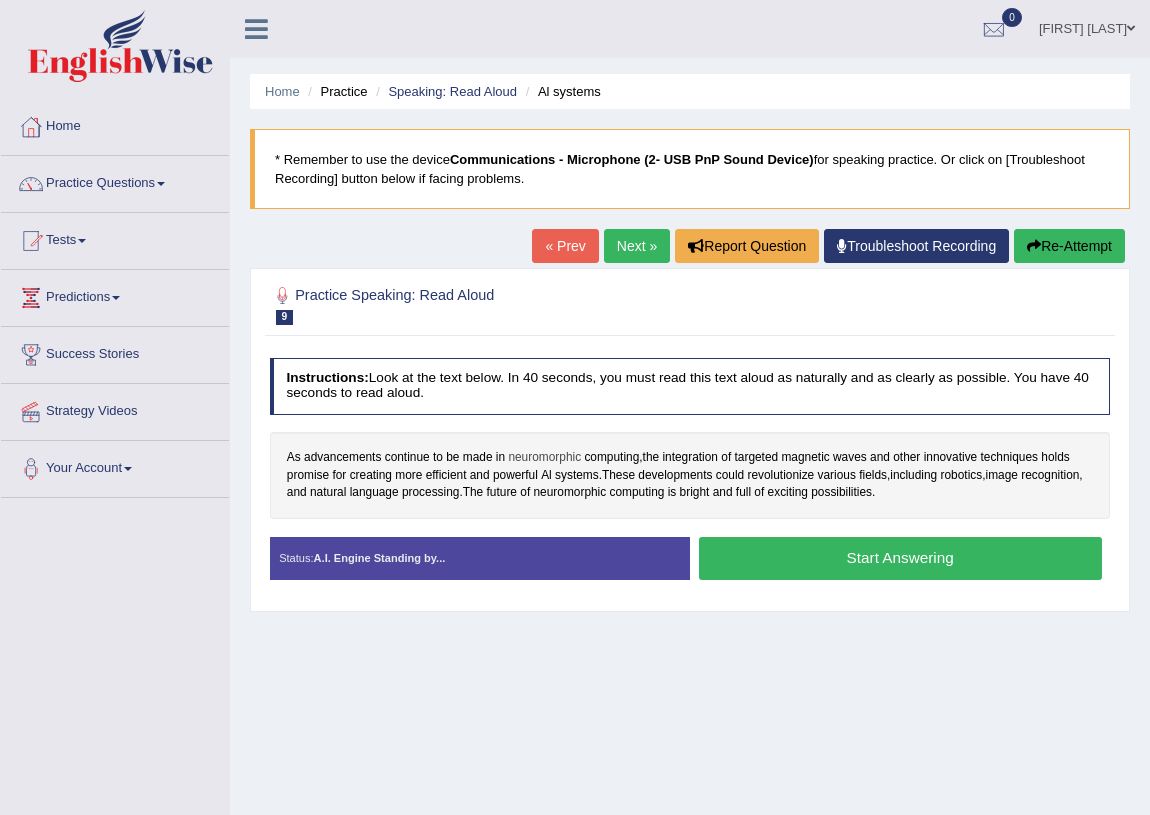 click on "neuromorphic" at bounding box center (544, 458) 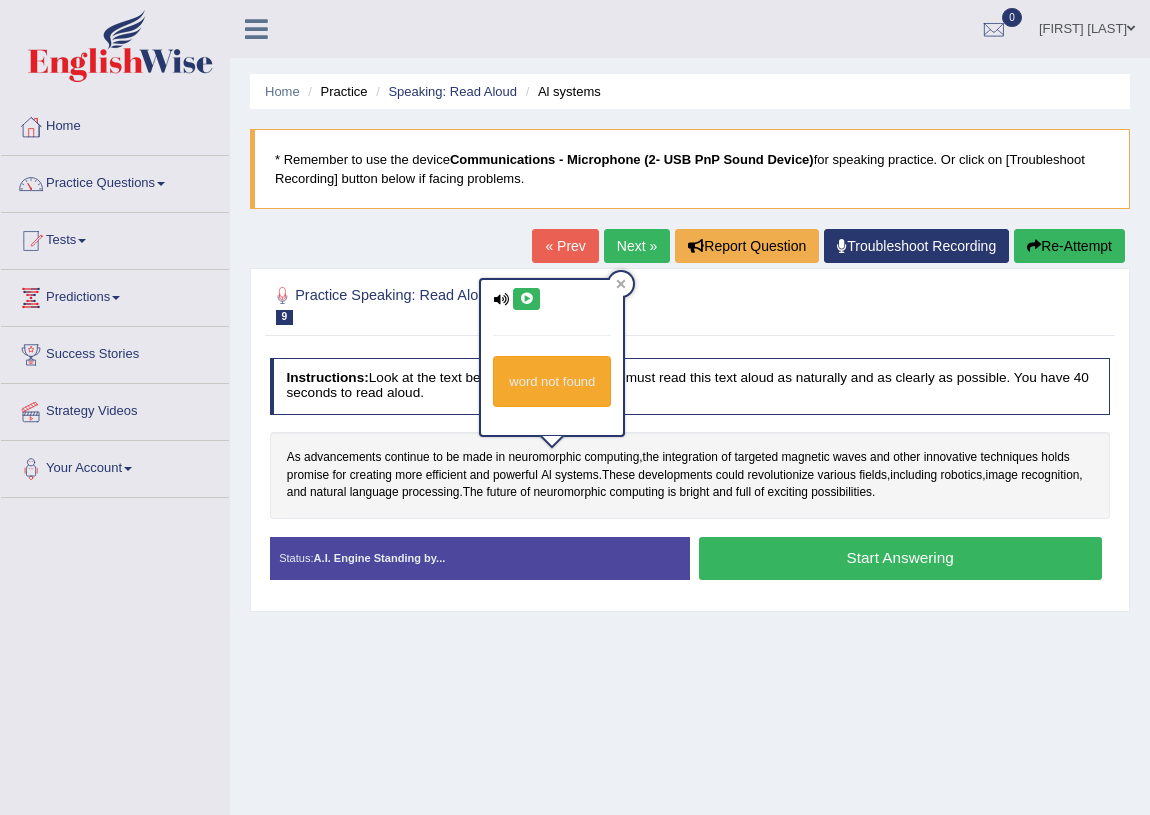 click at bounding box center (526, 299) 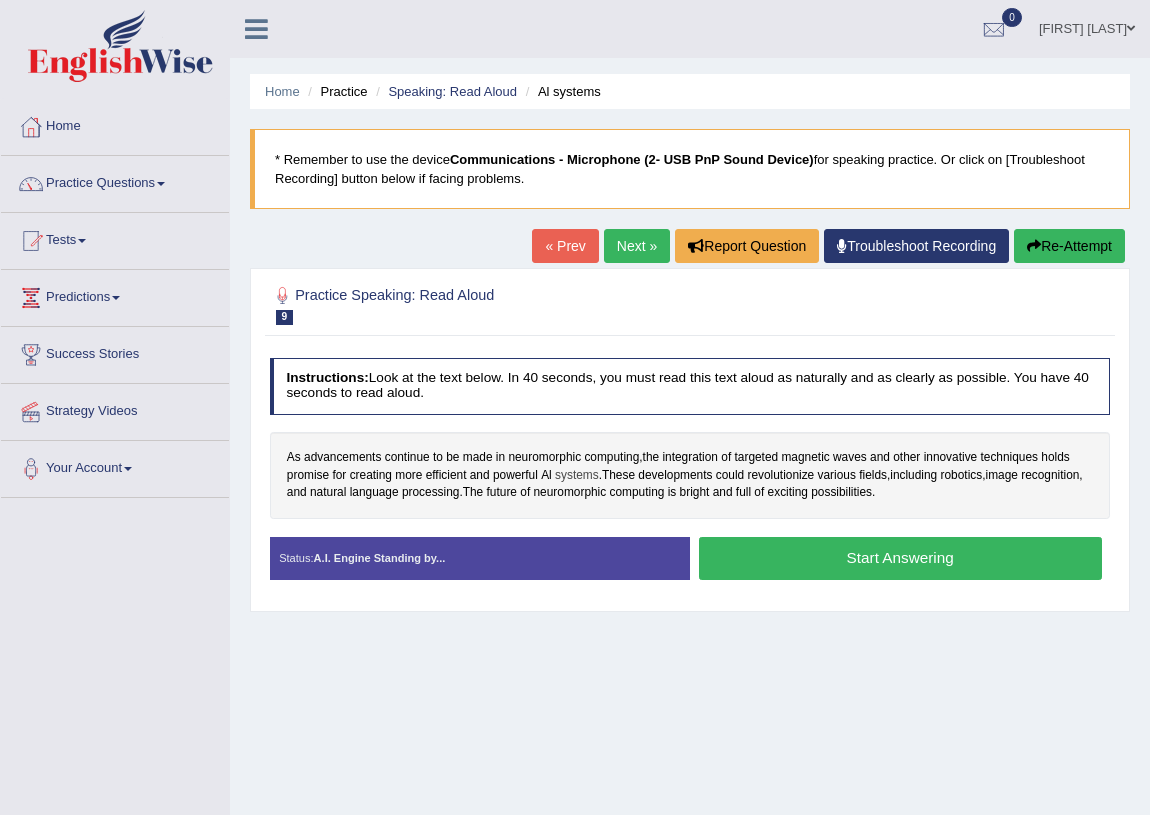 drag, startPoint x: 578, startPoint y: 476, endPoint x: 556, endPoint y: 479, distance: 22.203604 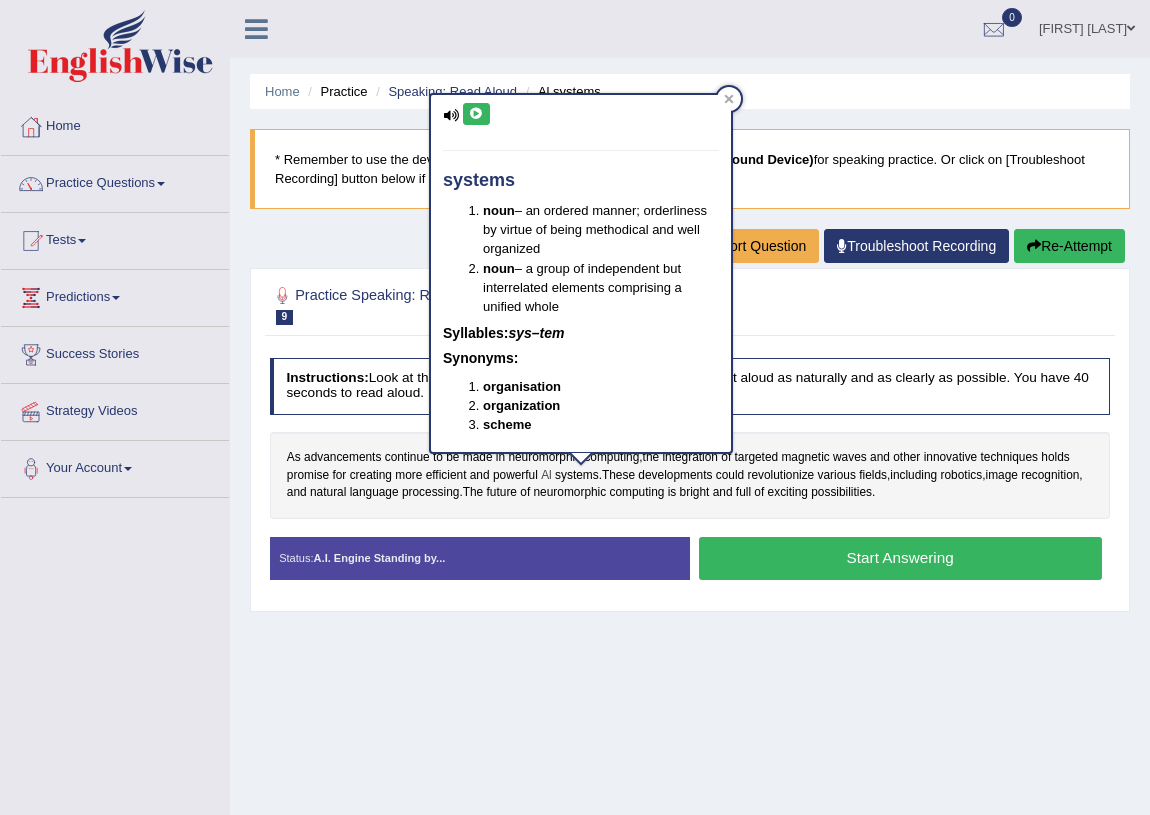 click on "Al" at bounding box center [546, 476] 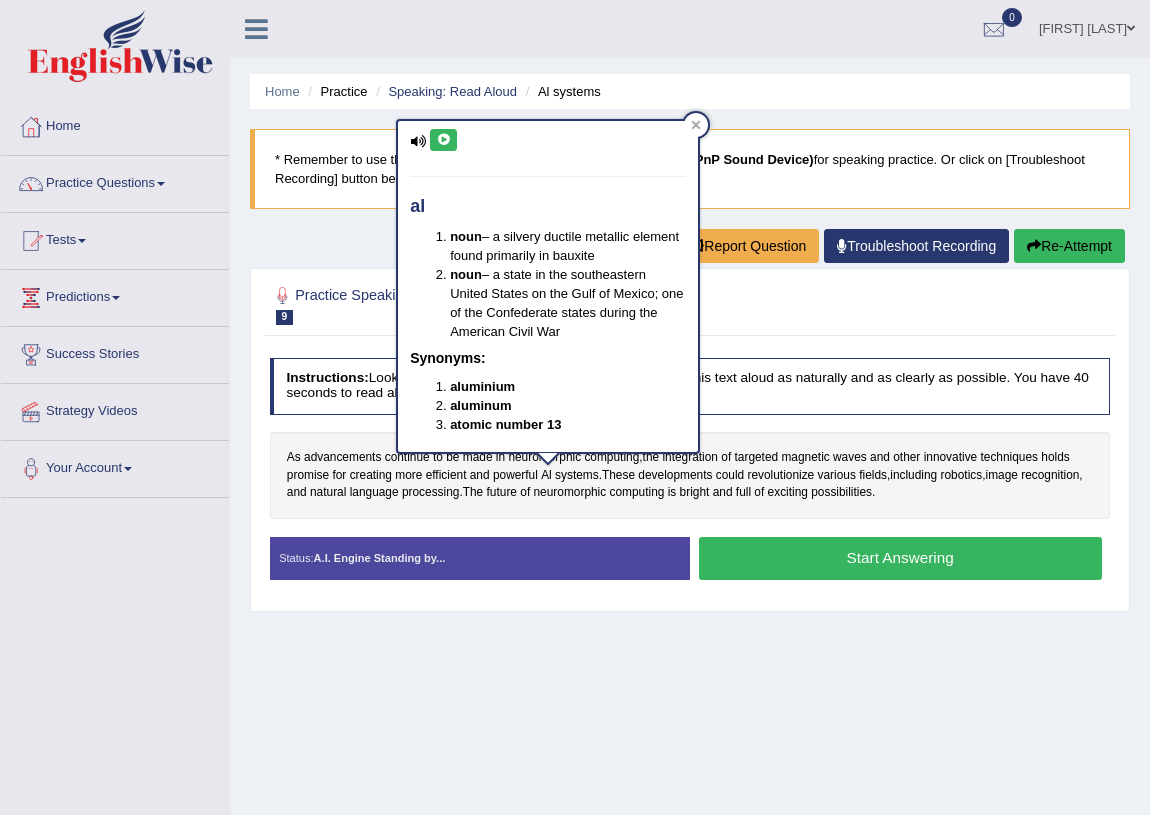click on "al noun  – a silvery ductile metallic element found primarily in bauxite noun  – a state in the southeastern United States on the Gulf of Mexico; one of the Confederate states during the American Civil War Synonyms:  aluminium aluminum atomic number 13" at bounding box center [548, 286] 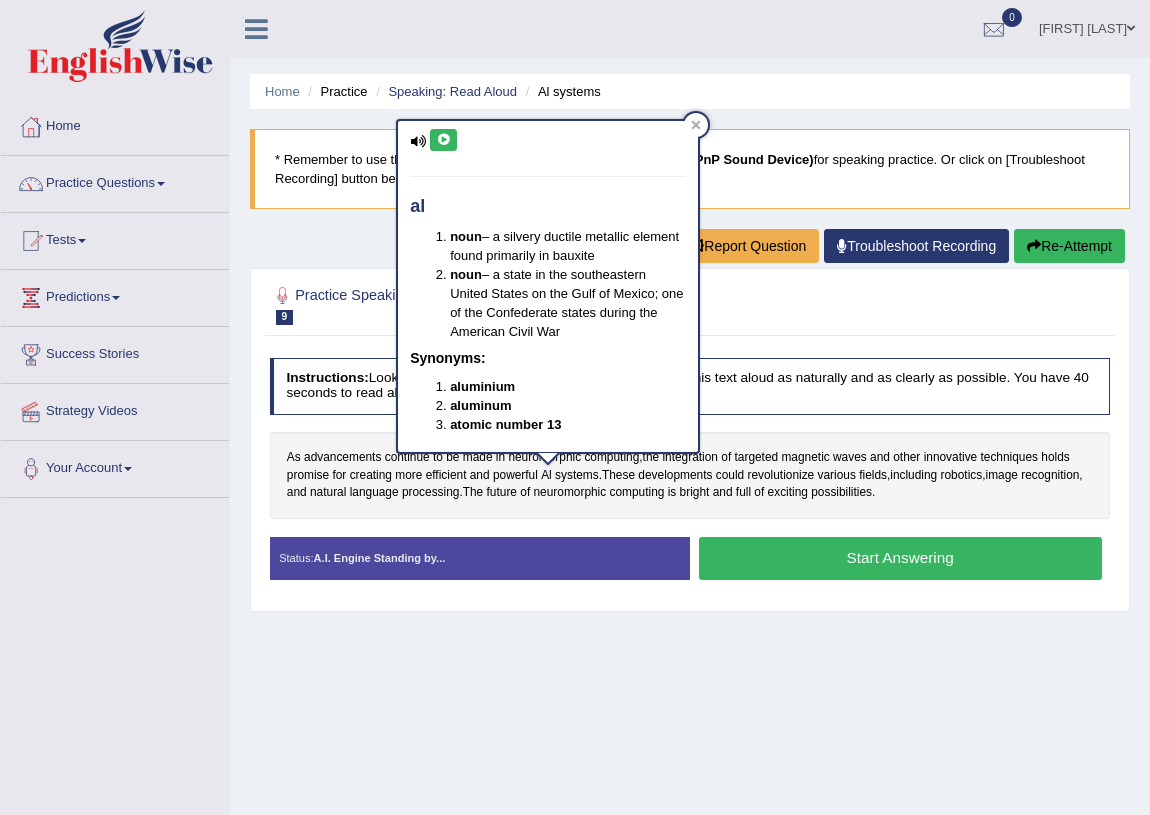 click on "Practice Speaking: Read Aloud
9
Al systems
Instructions:  Look at the text below. In 40 seconds, you must read this text aloud as naturally and as clearly as possible. You have 40 seconds to read aloud.
As   advancements   continue   to   be   made   in   neuromorphic   computing ,  the   integration   of   targeted   magnetic   waves   and   other   innovative   techniques   holds   promise   for   creating   more   efficient   and   powerful   Al   systems .  These   developments   could   revolutionize   various   fields ,  including   robotics ,  image   recognition ,  and   natural   language   processing .  The   future   of   neuromorphic   computing   is   bright   and   full   of   exciting   possibilities . Created with Highcharts 7.1.2 Too low Too high Time Pitch meter: 0 10 20 30 40 Created with Highcharts 7.1.2 Great Too slow Too fast Time Speech pace meter: 0 10 20 30 40 Accuracy Comparison for Reading Scores:" at bounding box center (690, 440) 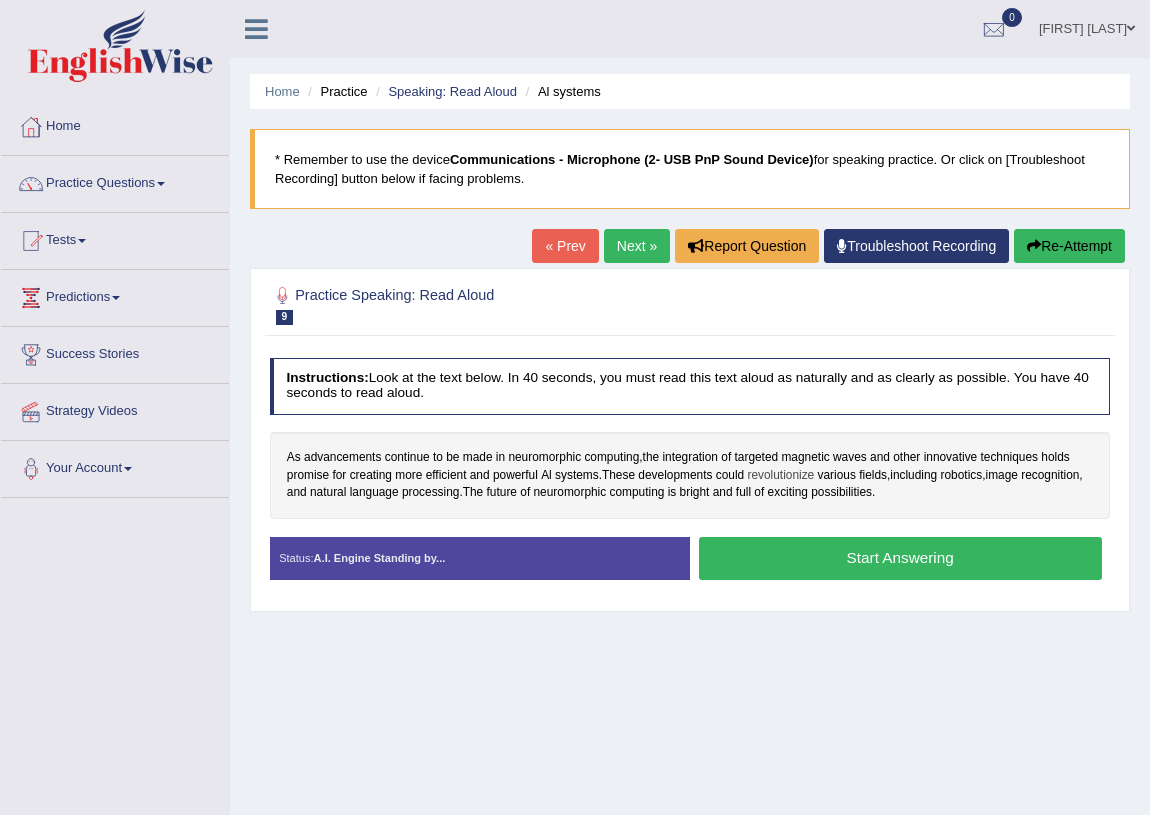 click on "revolutionize" at bounding box center (780, 476) 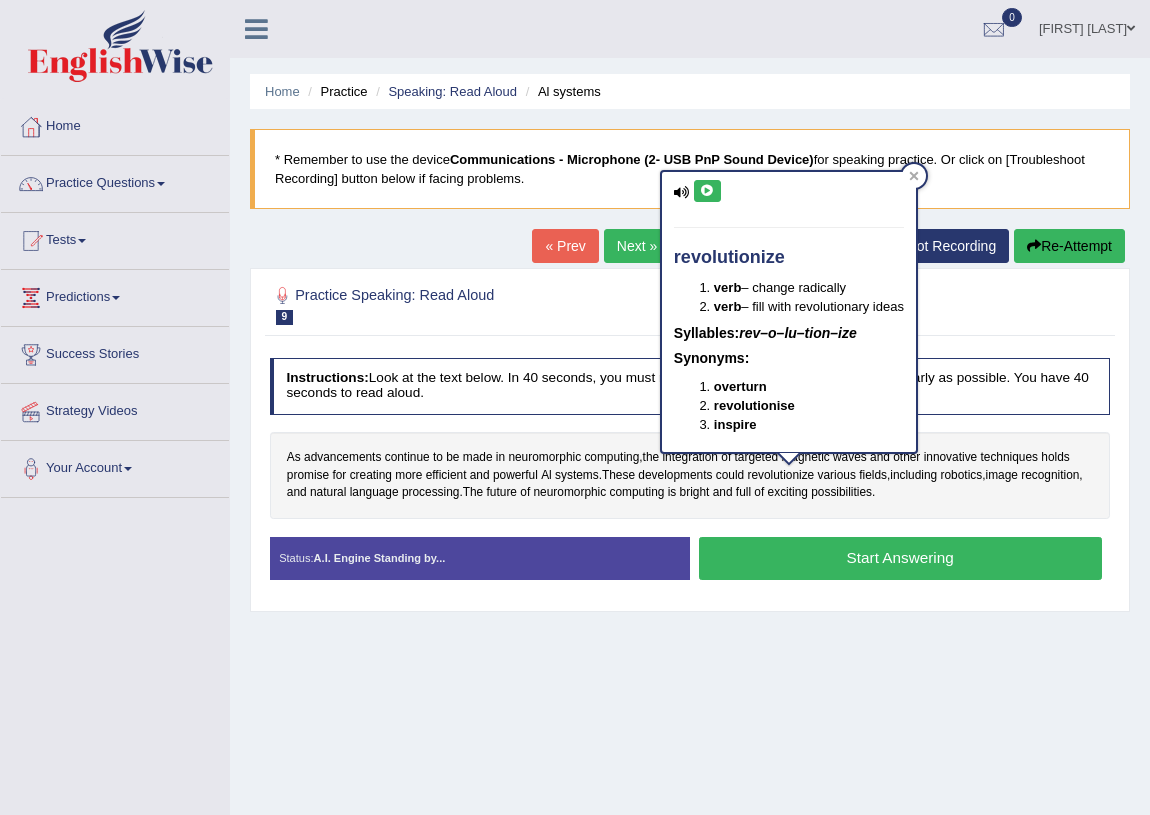 click on "revolutionize verb  – change radically verb  – fill with revolutionary ideas Syllables:  rev–o–lu–tion–ize Synonyms:  overturn revolutionise inspire" at bounding box center [789, 312] 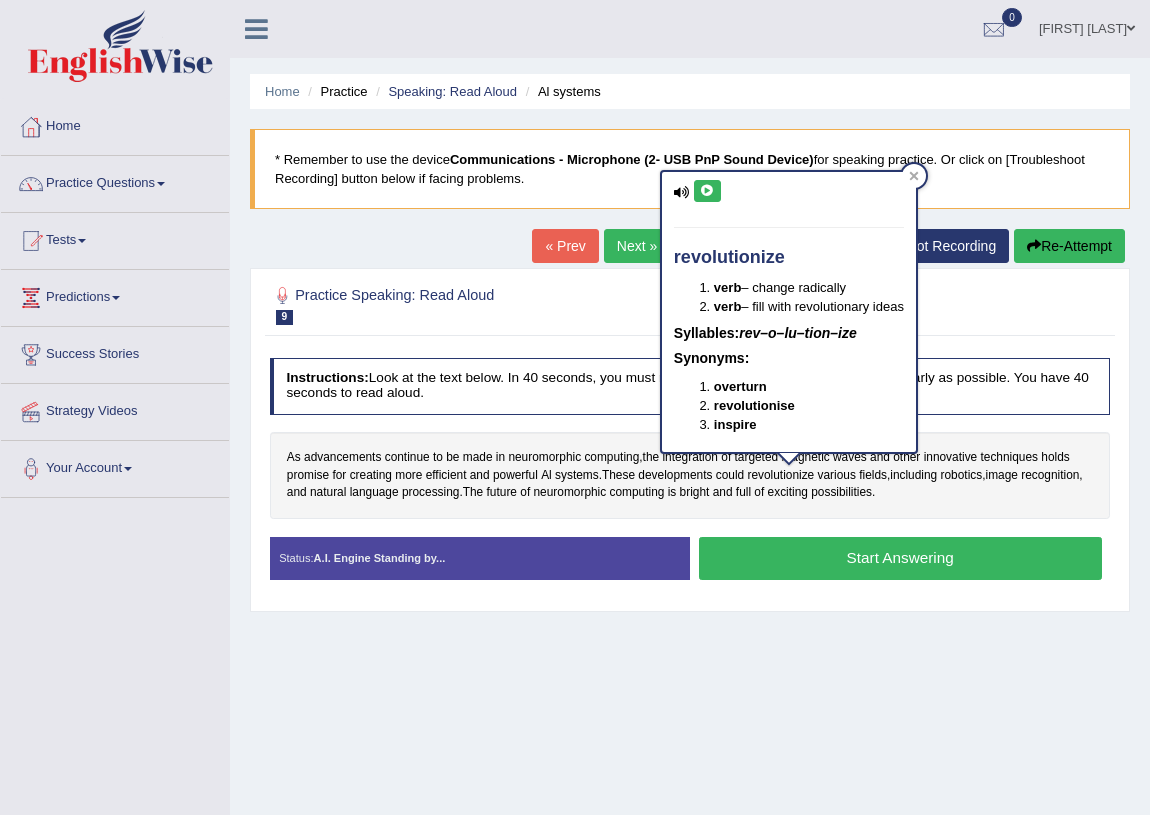 click at bounding box center (707, 191) 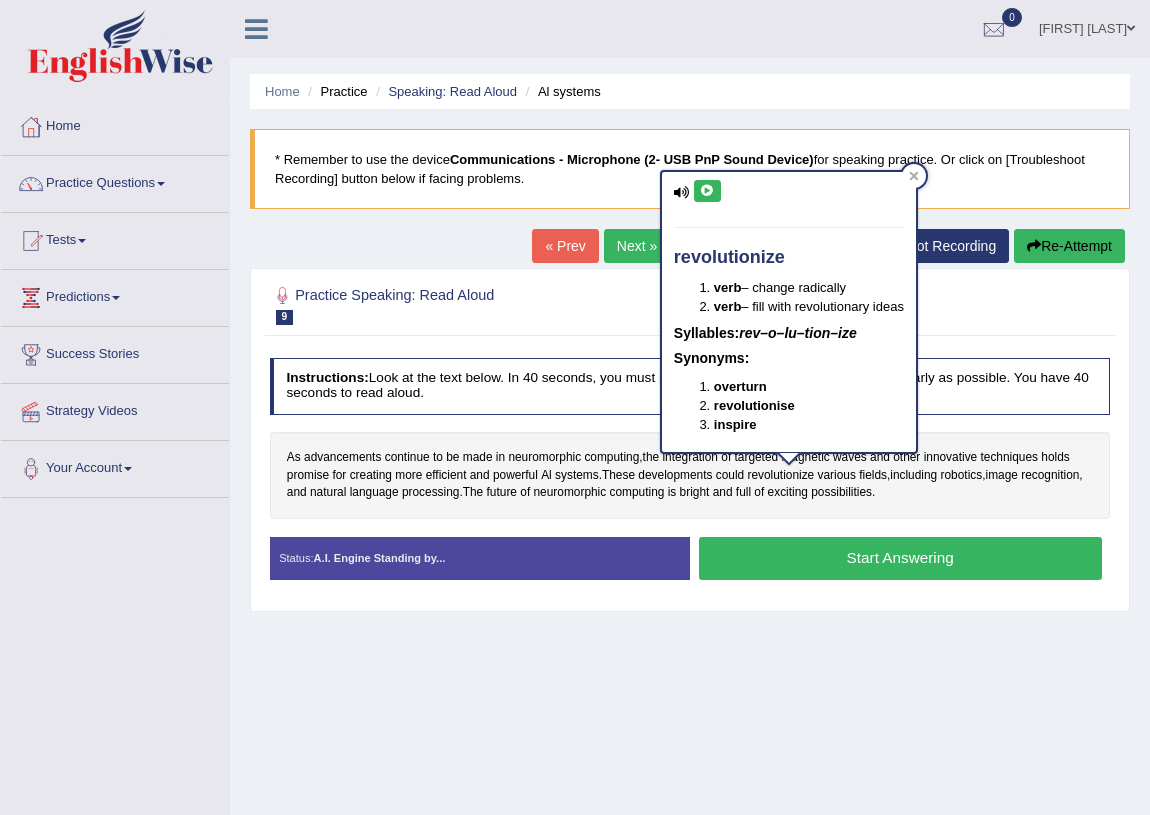 click on "As   advancements   continue   to   be   made   in   neuromorphic   computing ,  the   integration   of   targeted   magnetic   waves   and   other   innovative   techniques   holds   promise   for   creating   more   efficient   and   powerful   Al   systems .  These   developments   could   revolutionize   various   fields ,  including   robotics ,  image   recognition ,  and   natural   language   processing .  The   future   of   neuromorphic   computing   is   bright   and   full   of   exciting   possibilities ." at bounding box center [690, 475] 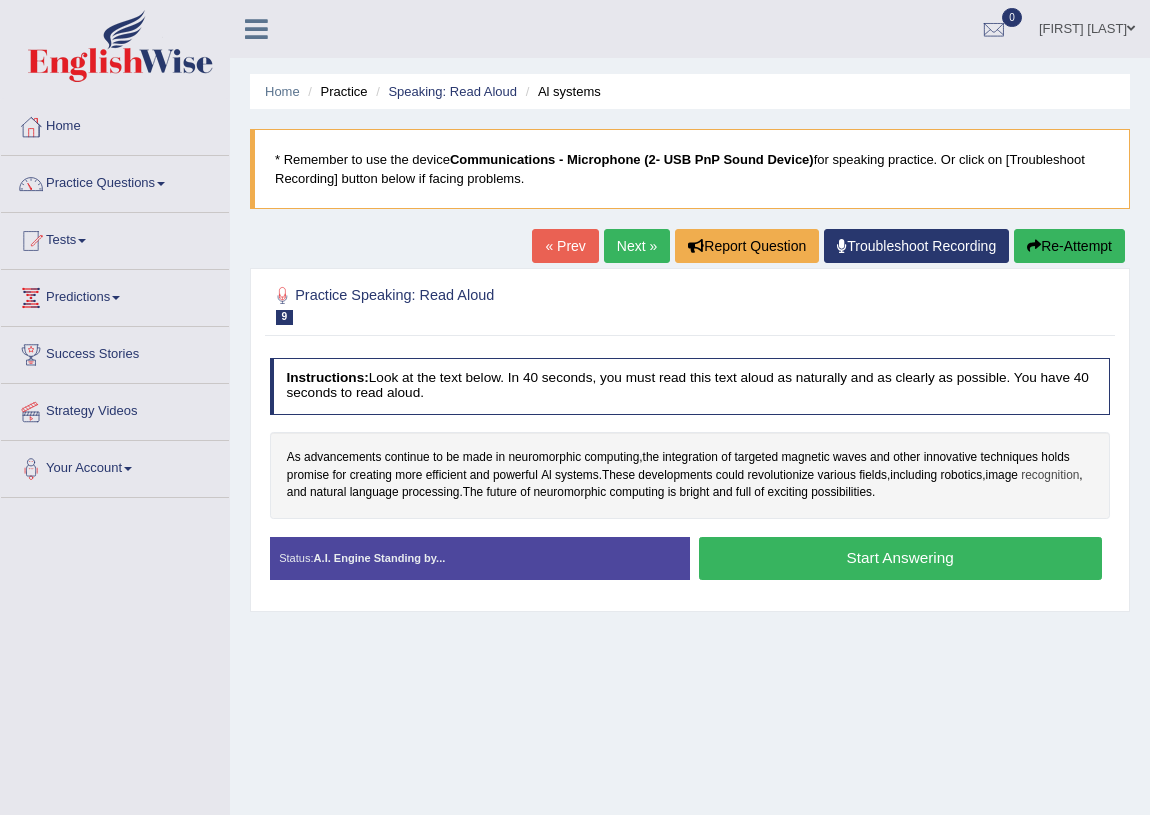 click on "recognition" at bounding box center [1050, 476] 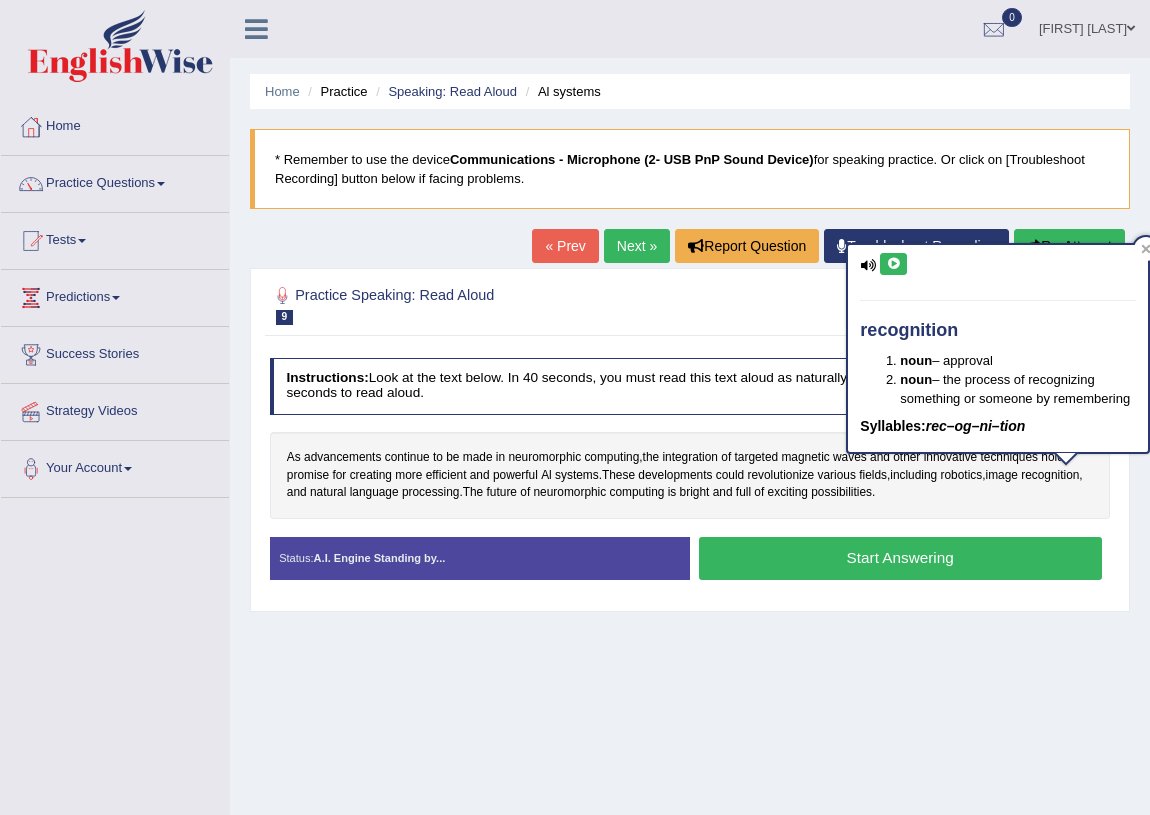 click on "recognition noun  – approval noun  – the process of recognizing something or someone by remembering Syllables:  rec–og–ni–tion" at bounding box center [998, 348] 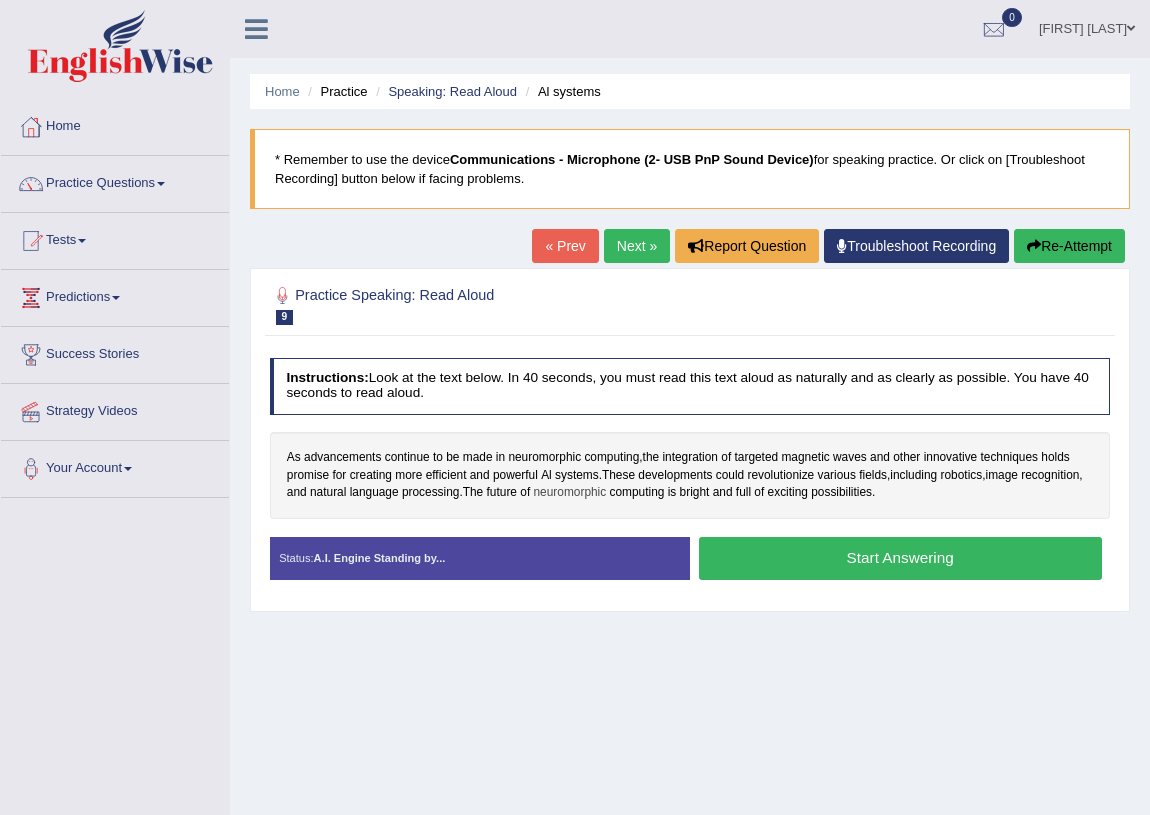 click on "neuromorphic" at bounding box center (570, 493) 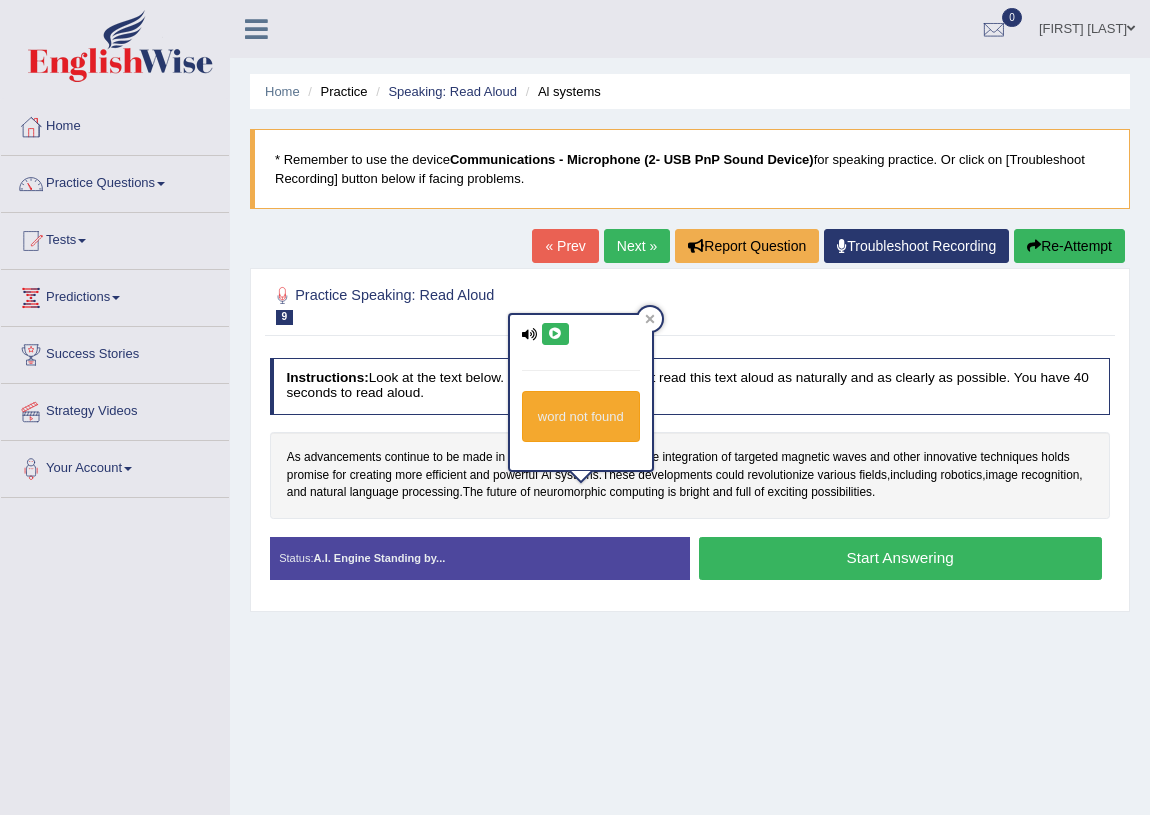 click on "word not found" at bounding box center (581, 392) 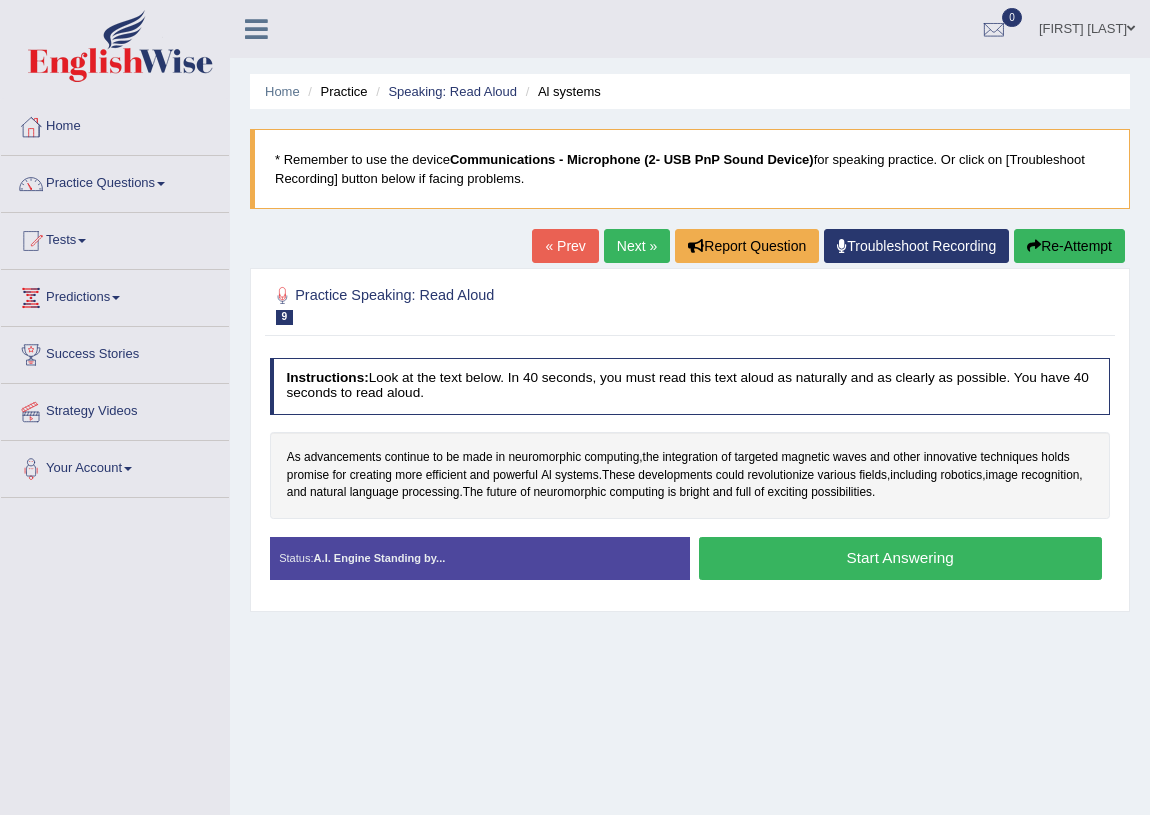 click on "Start Answering" at bounding box center [900, 558] 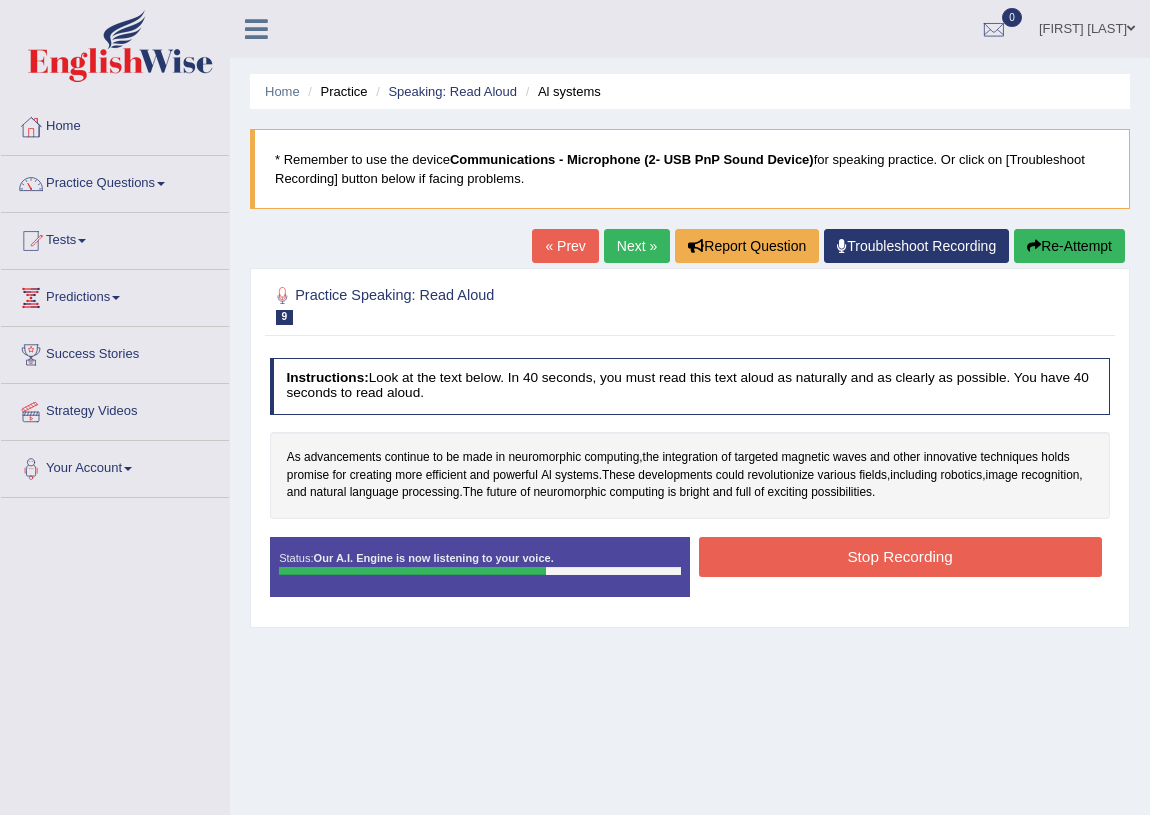 click on "Stop Recording" at bounding box center (900, 556) 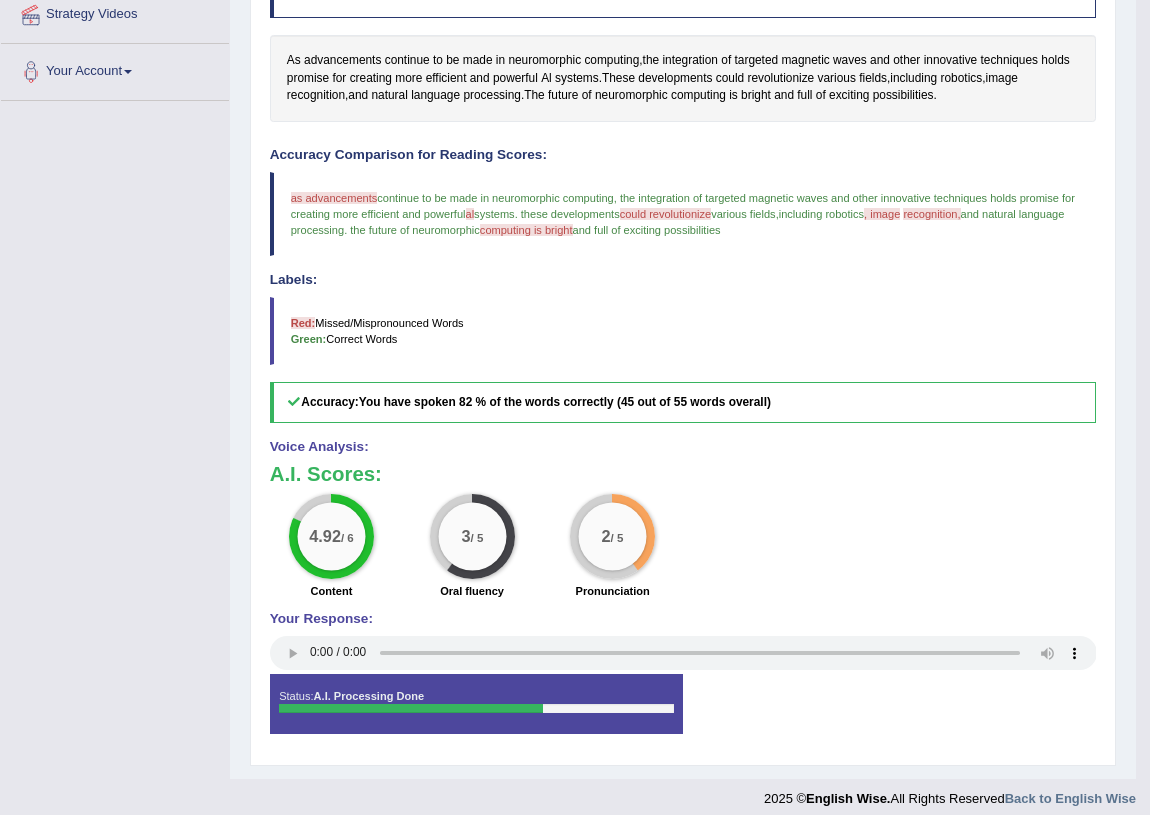 scroll, scrollTop: 411, scrollLeft: 0, axis: vertical 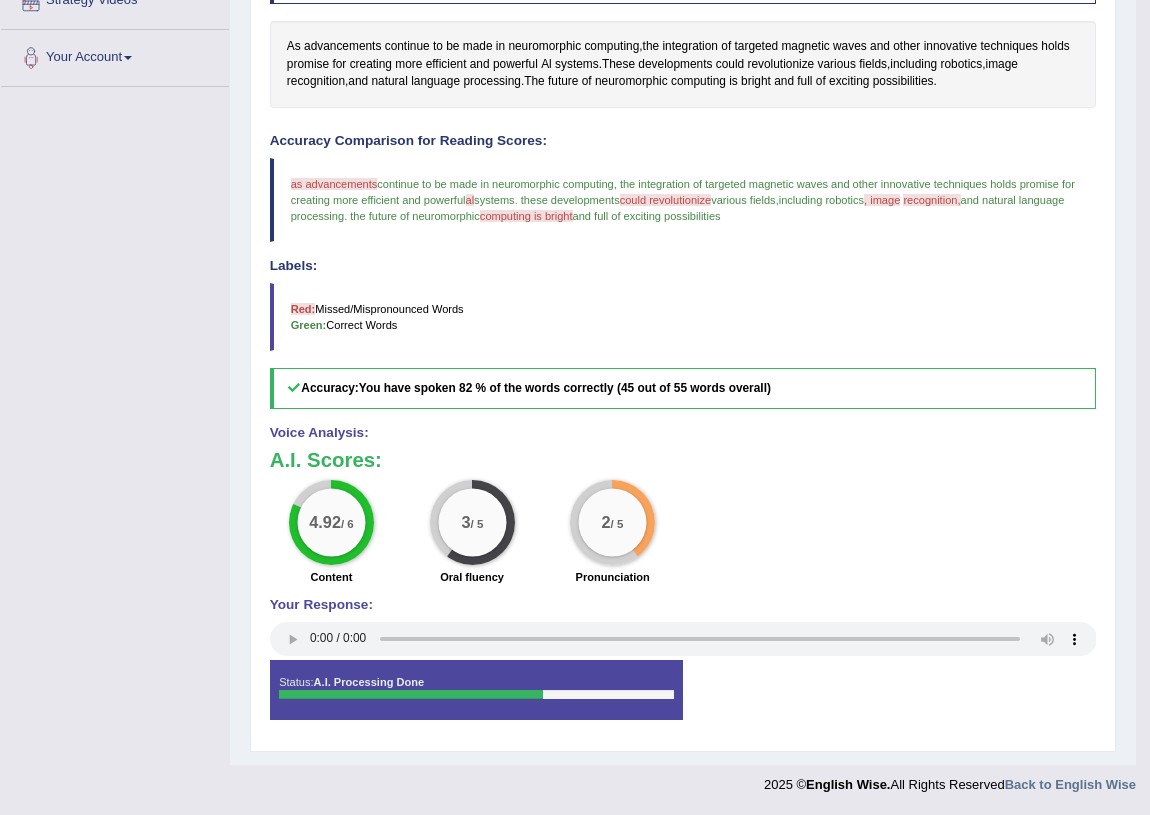 type 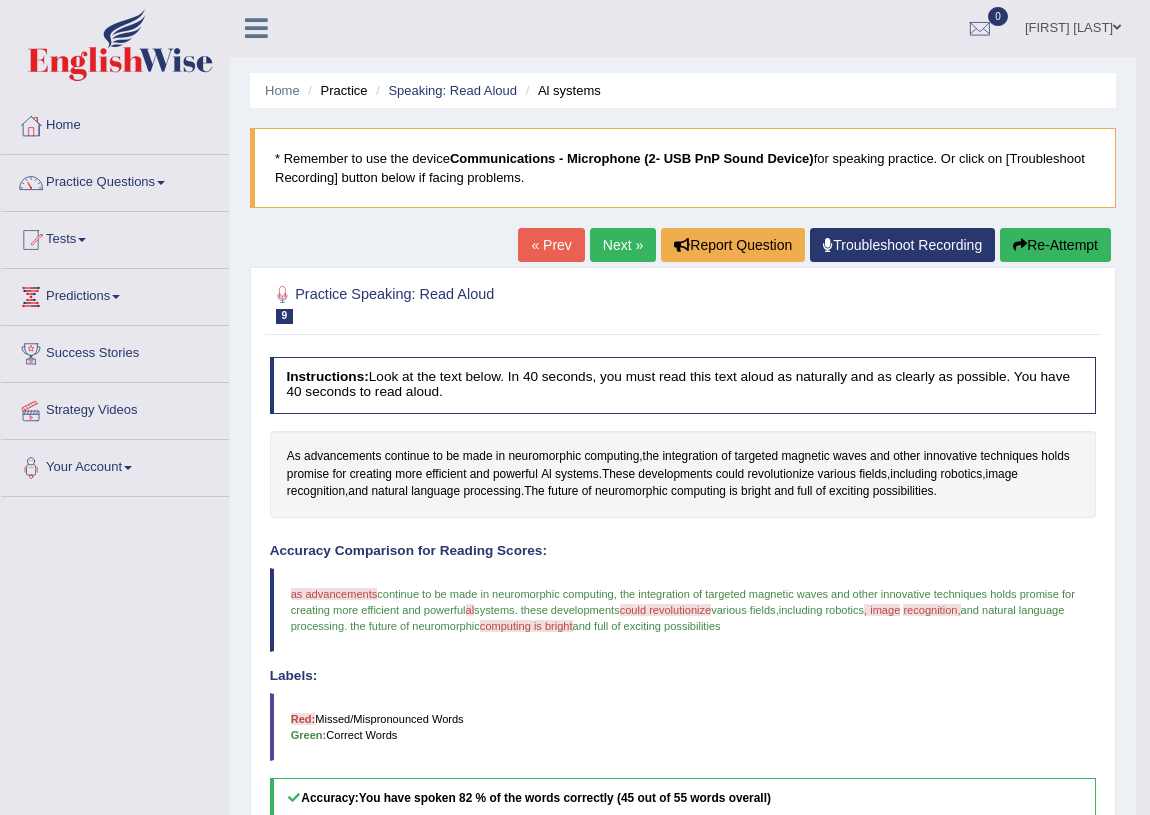 scroll, scrollTop: 0, scrollLeft: 0, axis: both 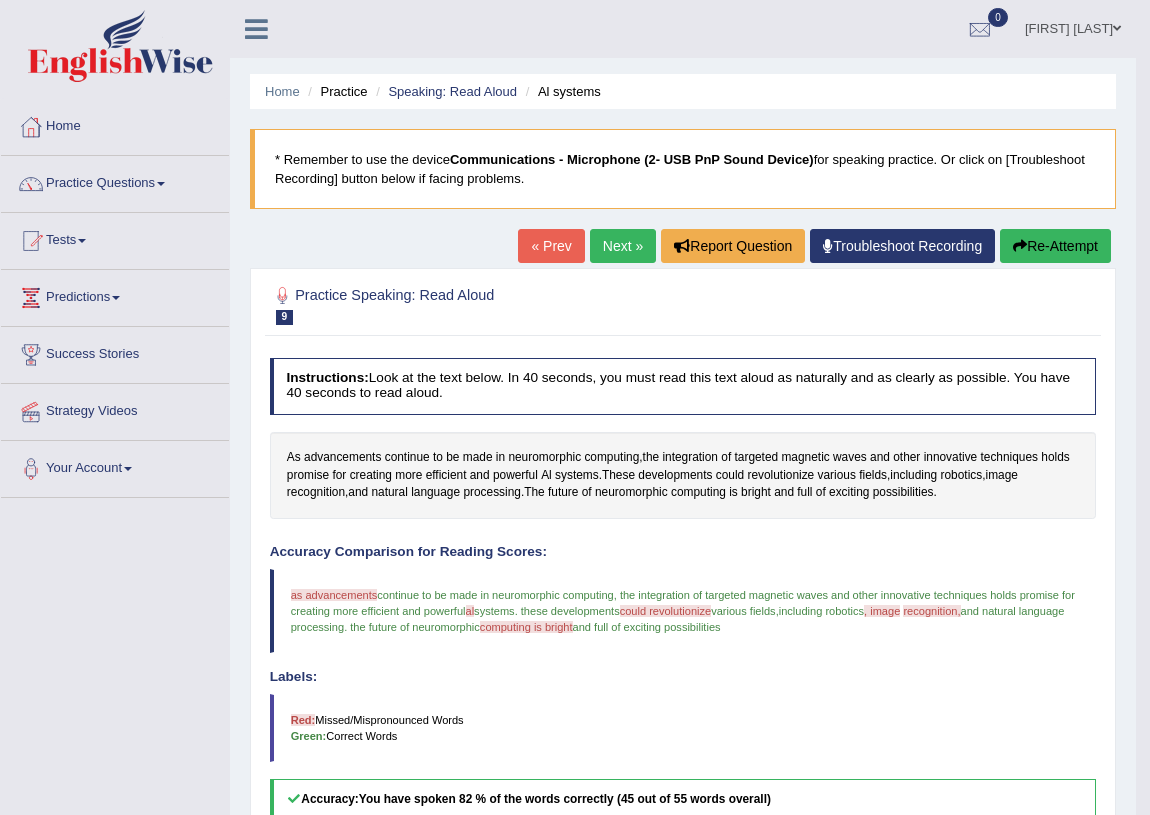 click on "Next »" at bounding box center [623, 246] 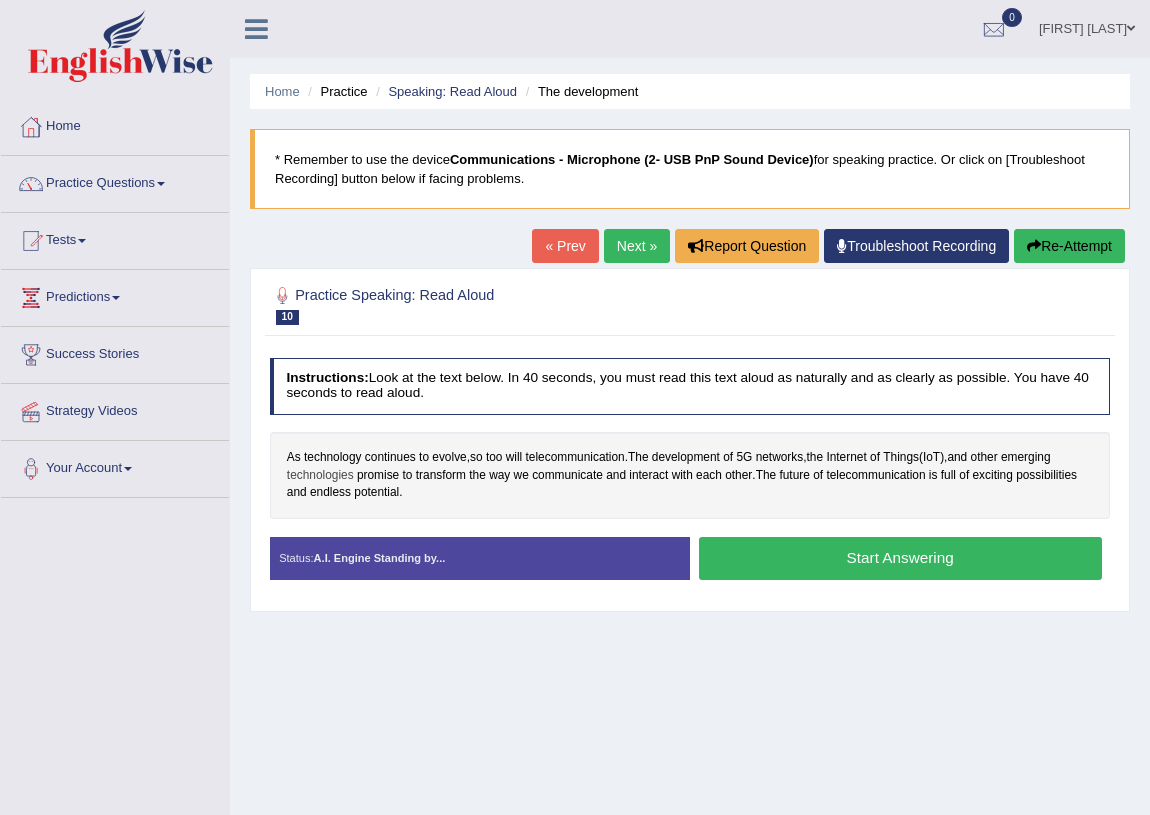 scroll, scrollTop: 0, scrollLeft: 0, axis: both 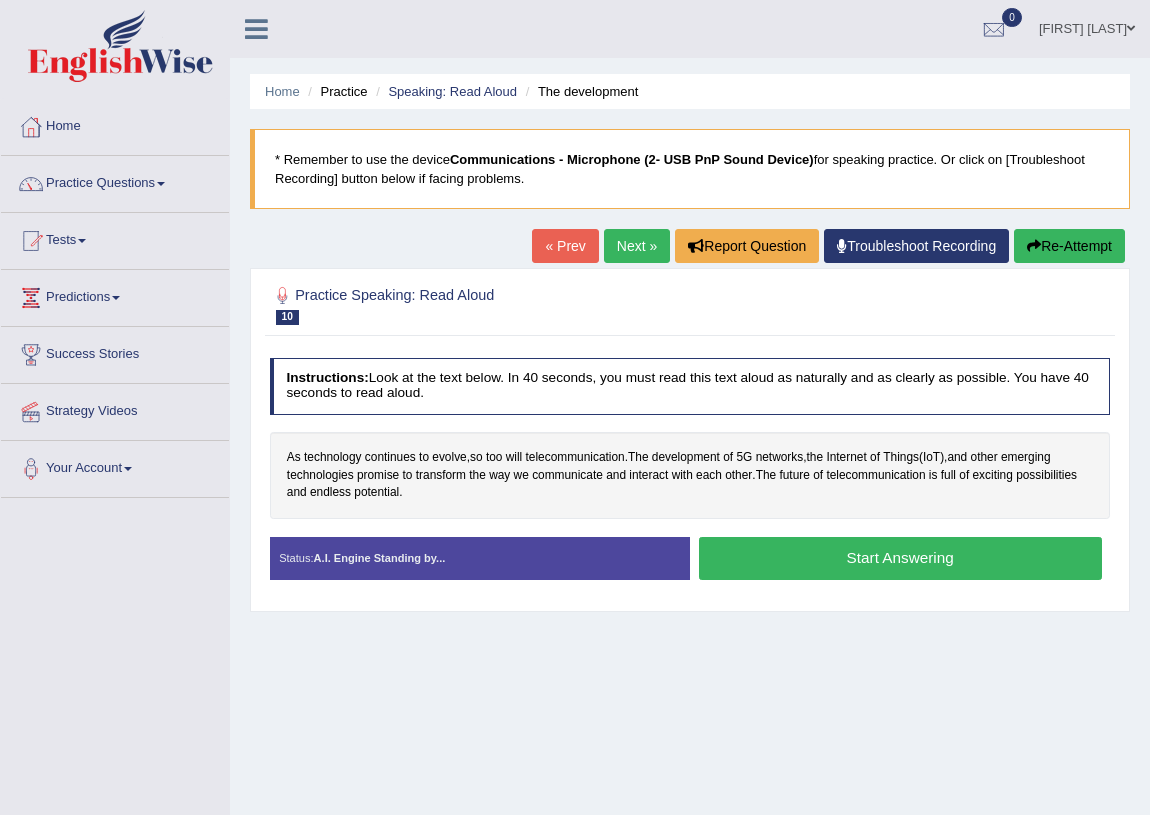 click on "As   technology   continues   to   evolve ,  so   too   will   telecommunication .  The   development   of   5G   networks ,  the   Internet   of   Things  ( IoT ),  and   other   emerging   technologies   promise   to   transform   the   way   we   communicate   and   interact   with   each   other .  The   future   of   telecommunication   is   full   of   exciting   possibilities   and   endless   potential ." at bounding box center (690, 475) 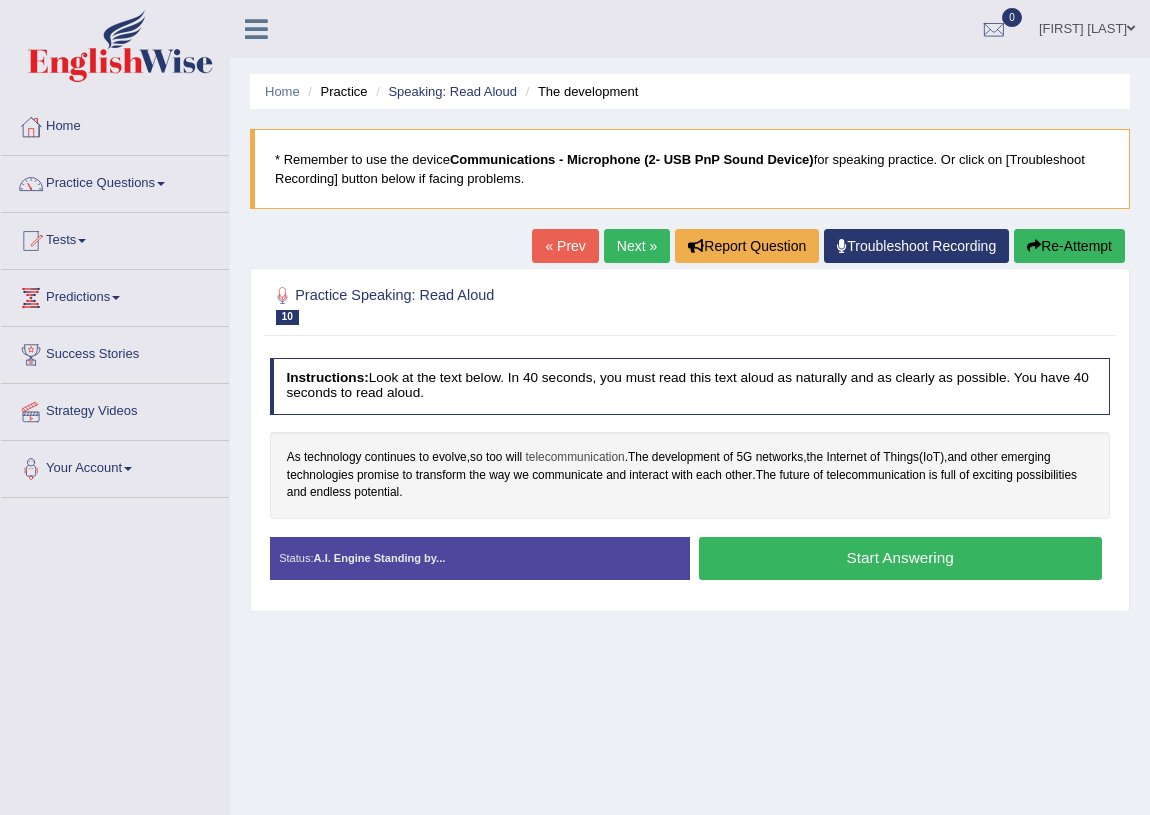click on "telecommunication" at bounding box center (575, 458) 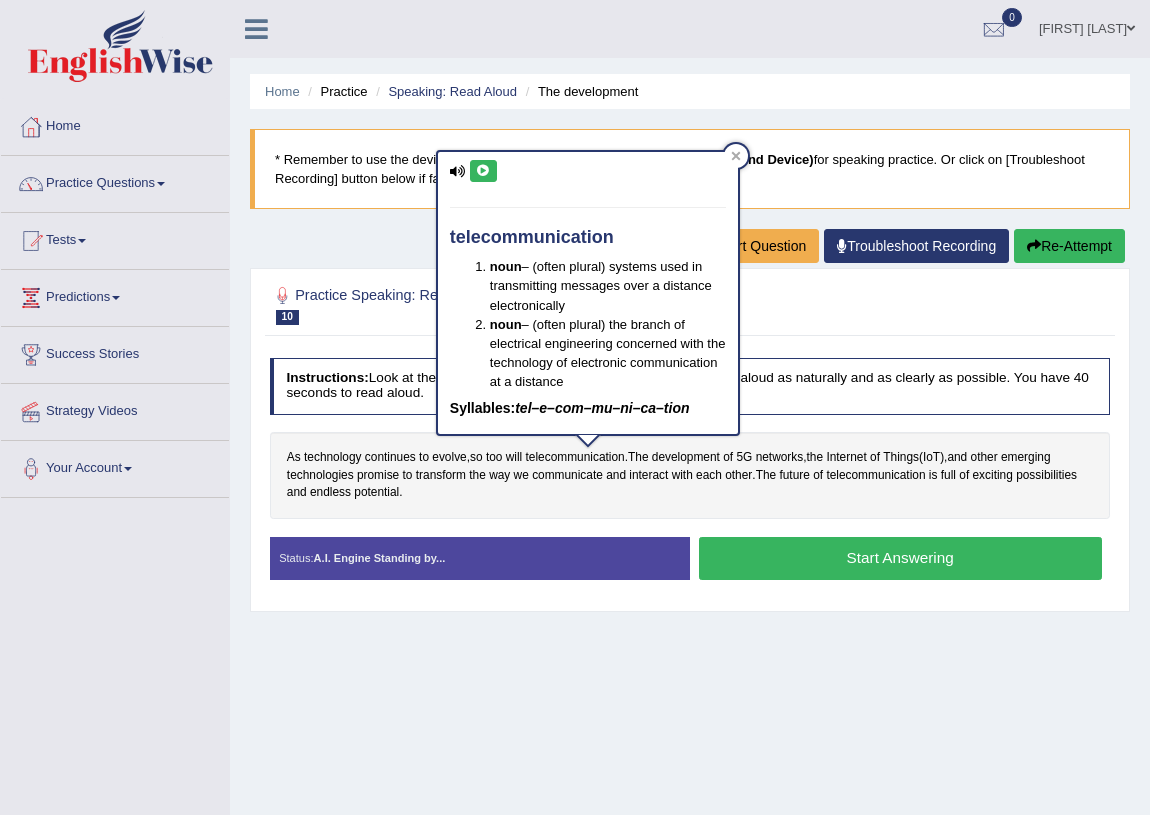 click at bounding box center (483, 171) 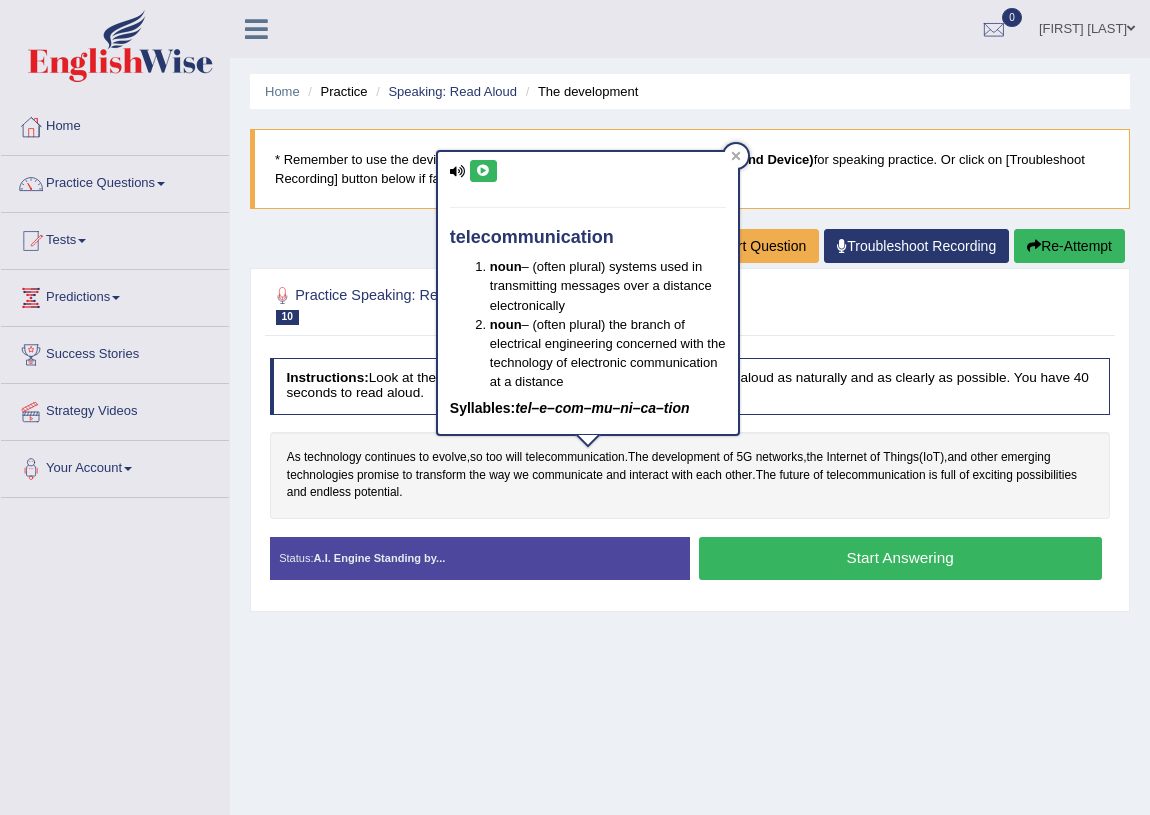 click at bounding box center (483, 171) 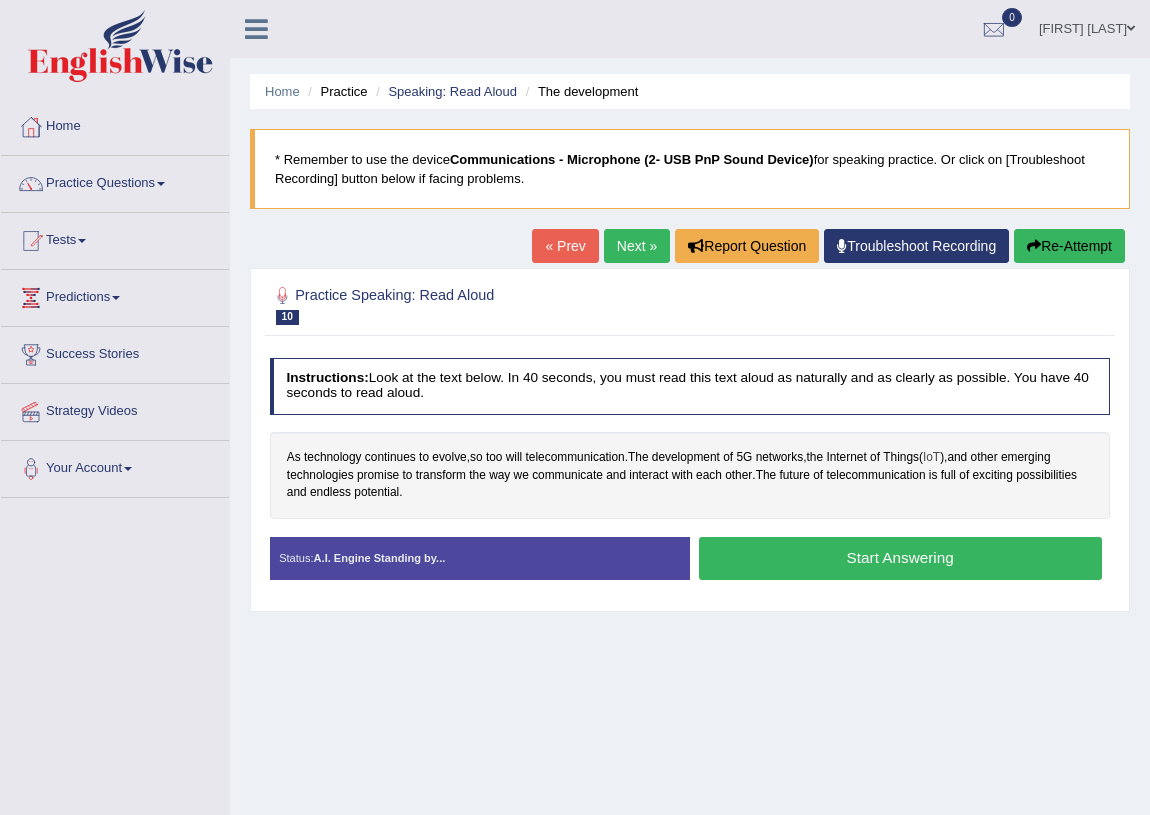 click on "IoT" at bounding box center [931, 458] 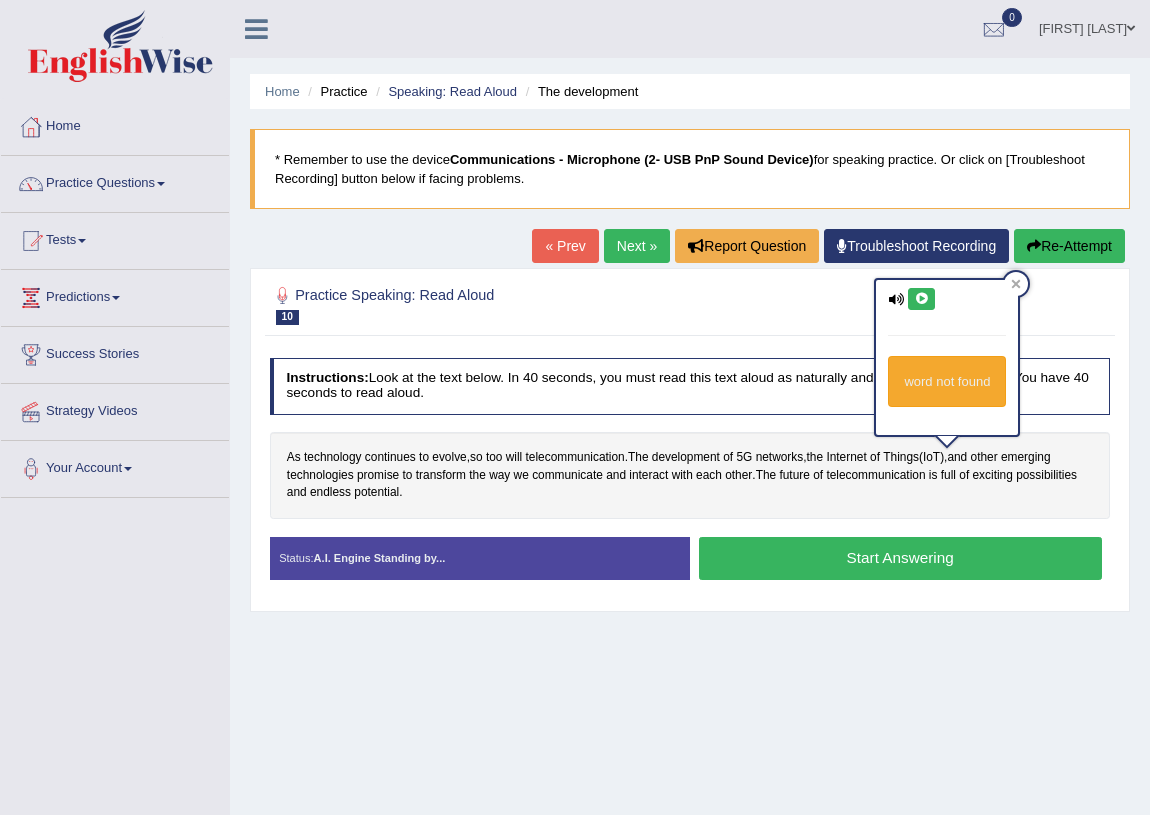 click at bounding box center [921, 299] 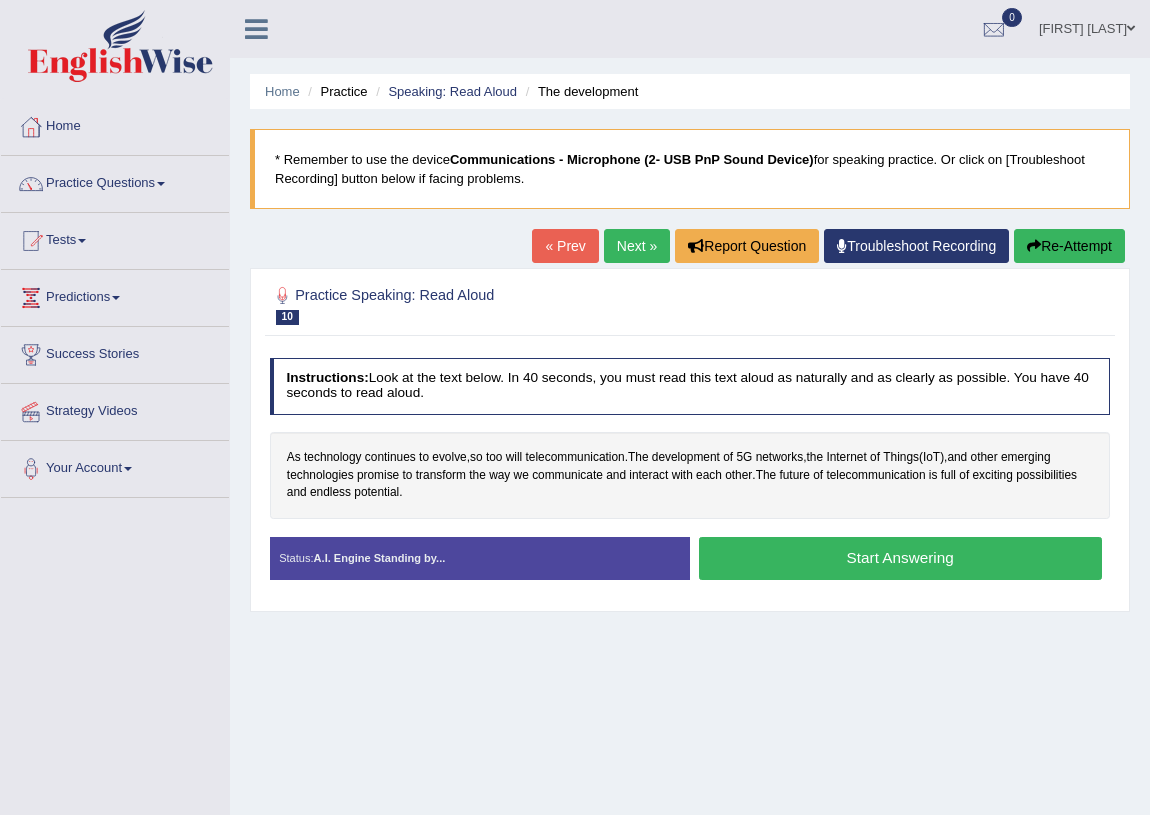 click on "Start Answering" at bounding box center [900, 558] 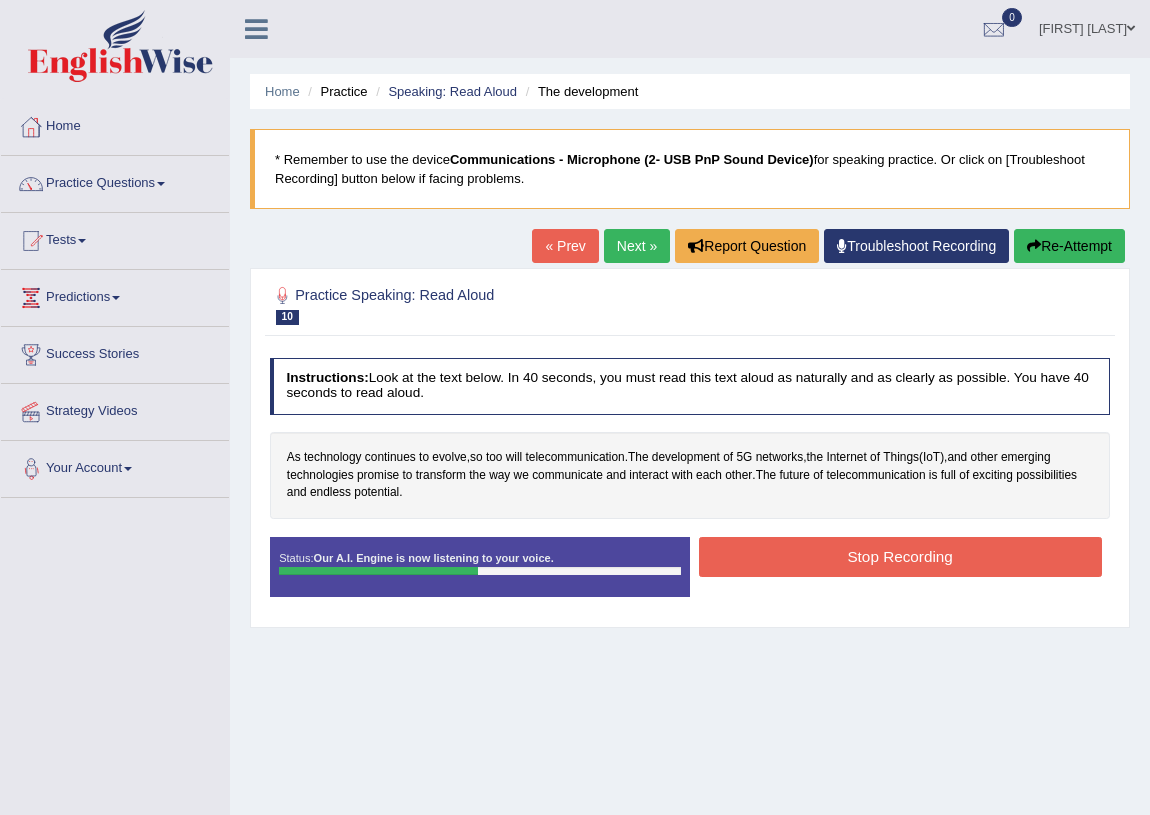 click on "Stop Recording" at bounding box center (900, 556) 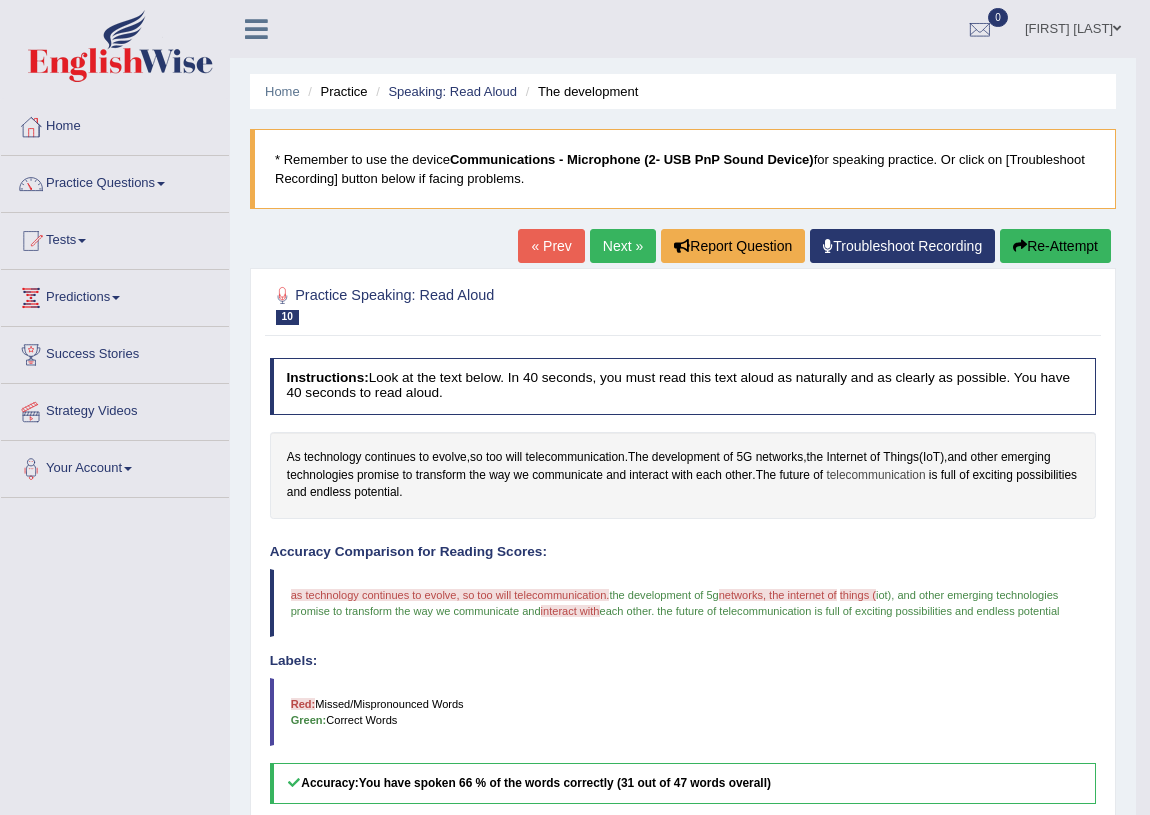 scroll, scrollTop: 395, scrollLeft: 0, axis: vertical 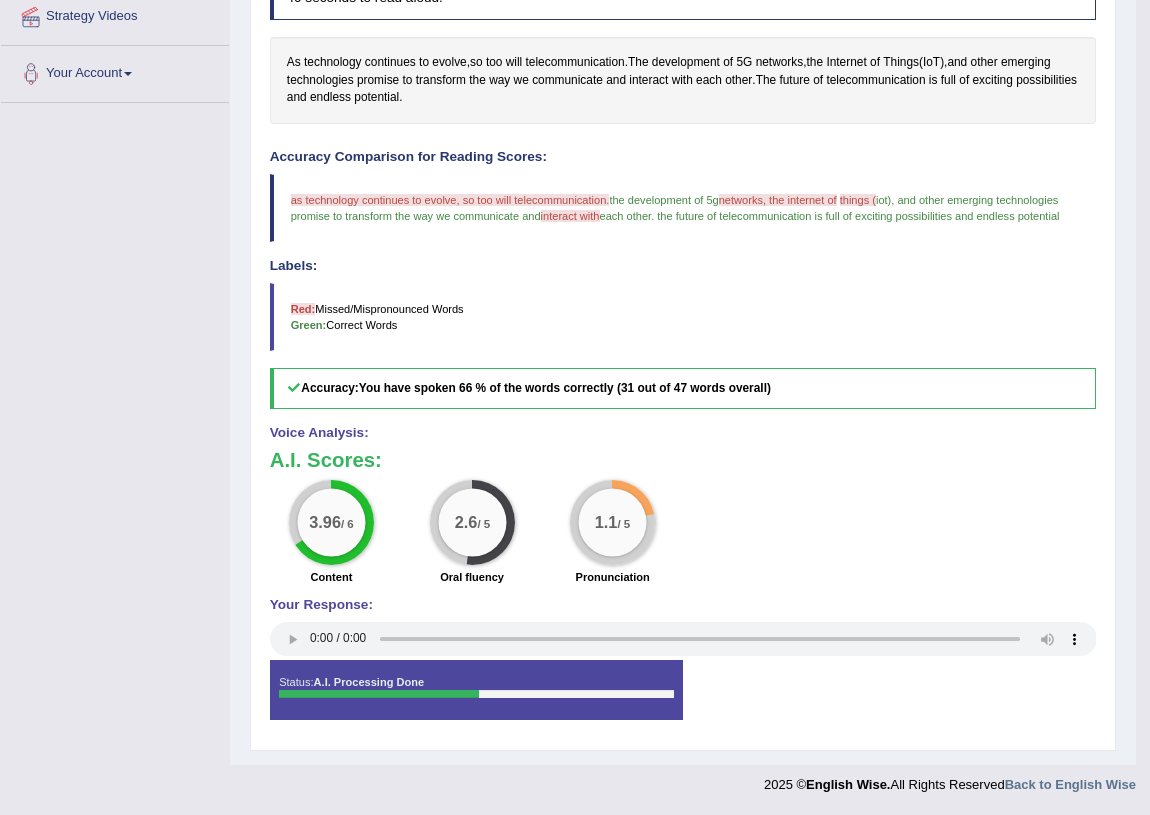 click on "Your Response:" at bounding box center (683, 629) 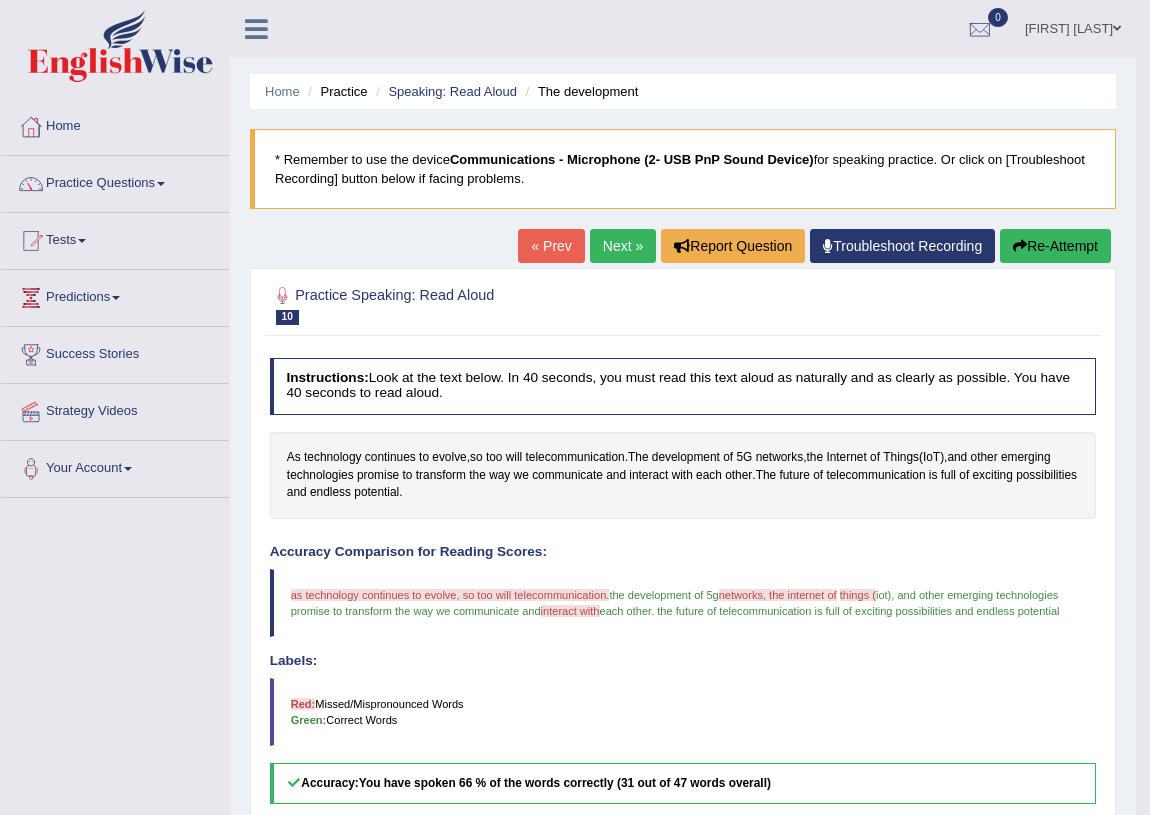 click on "Re-Attempt" at bounding box center (1055, 246) 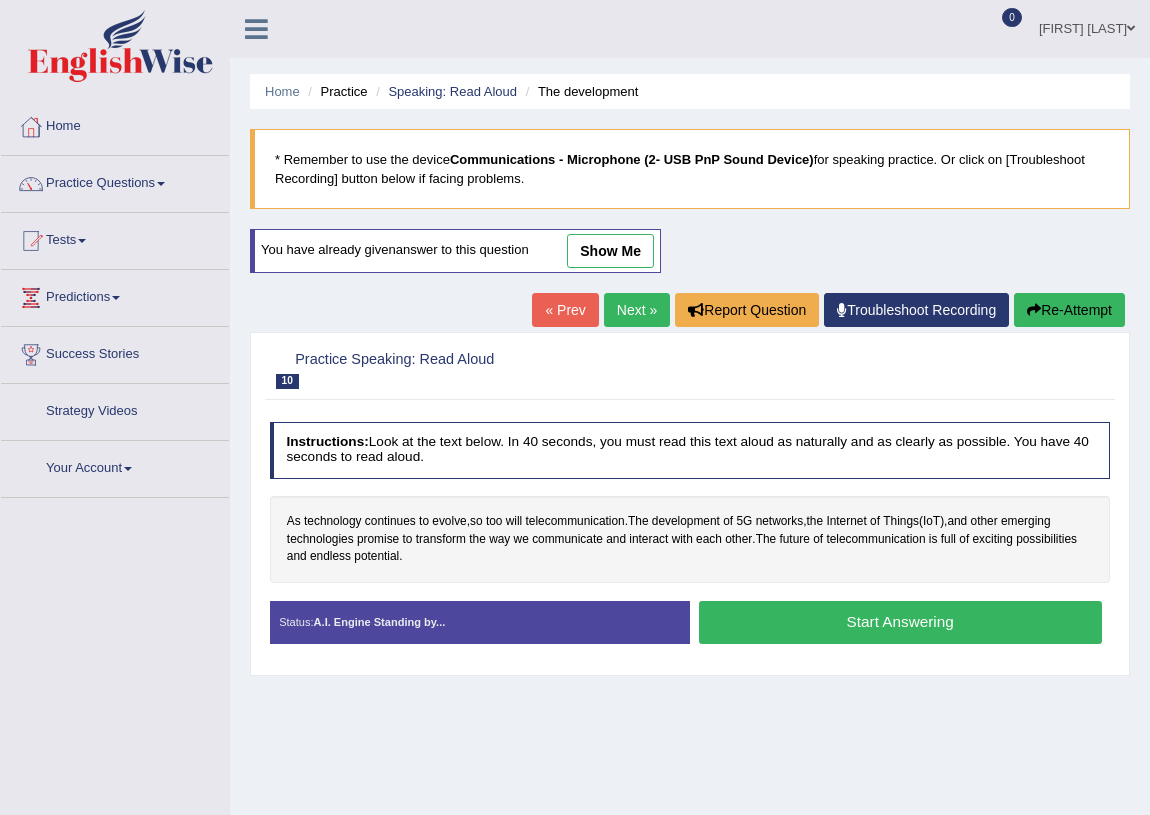 scroll, scrollTop: 0, scrollLeft: 0, axis: both 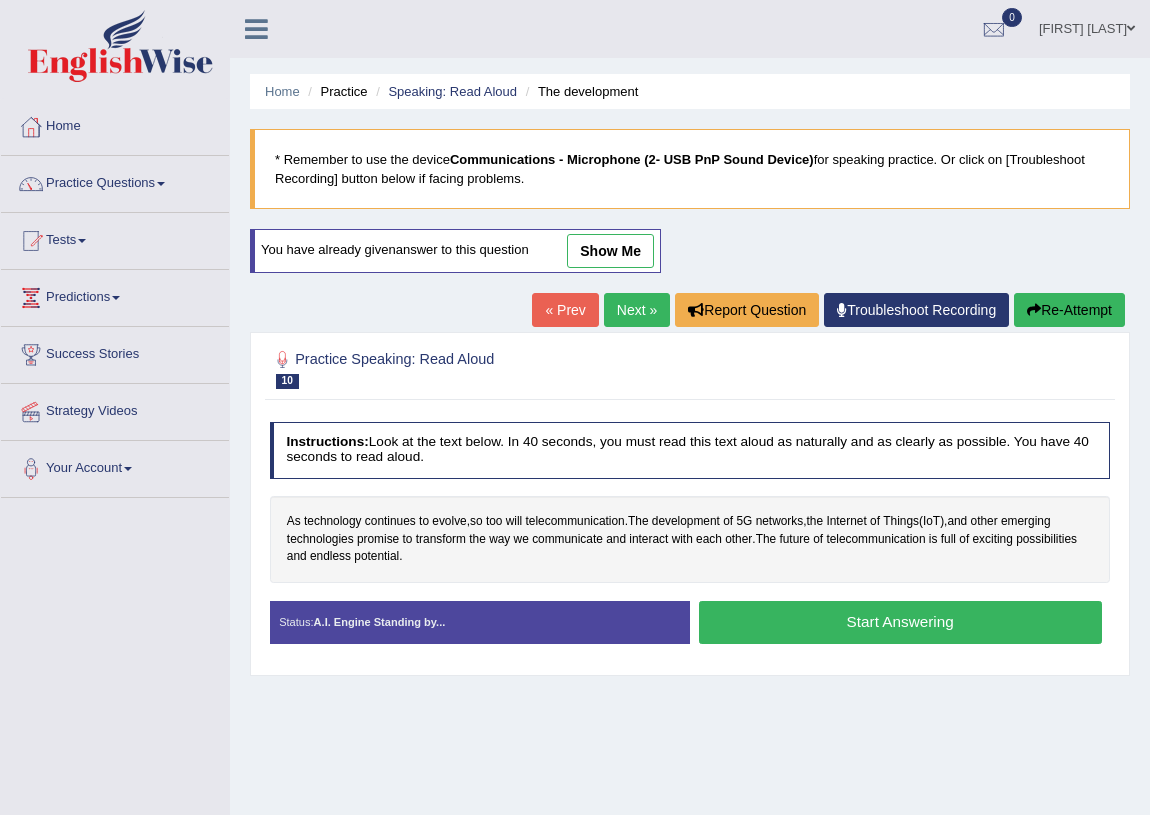 click on "Start Answering" at bounding box center (900, 622) 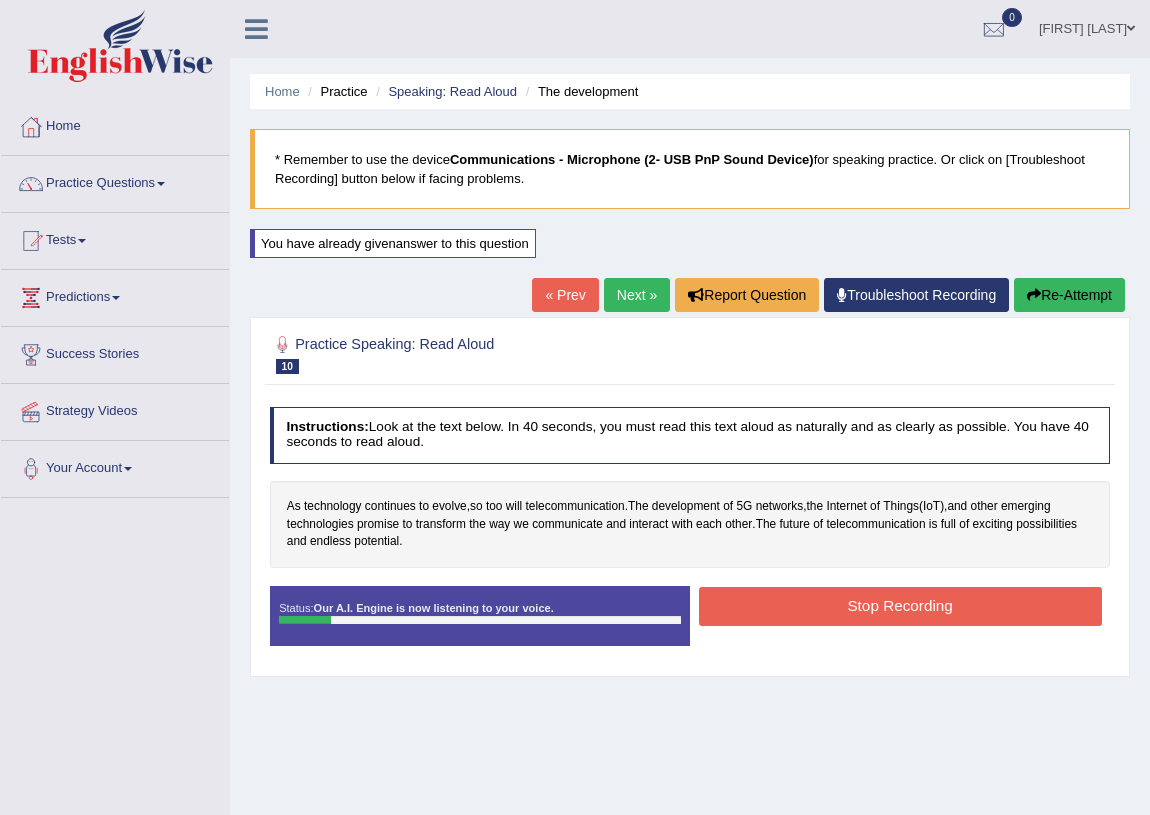 click on "Re-Attempt" at bounding box center [1069, 295] 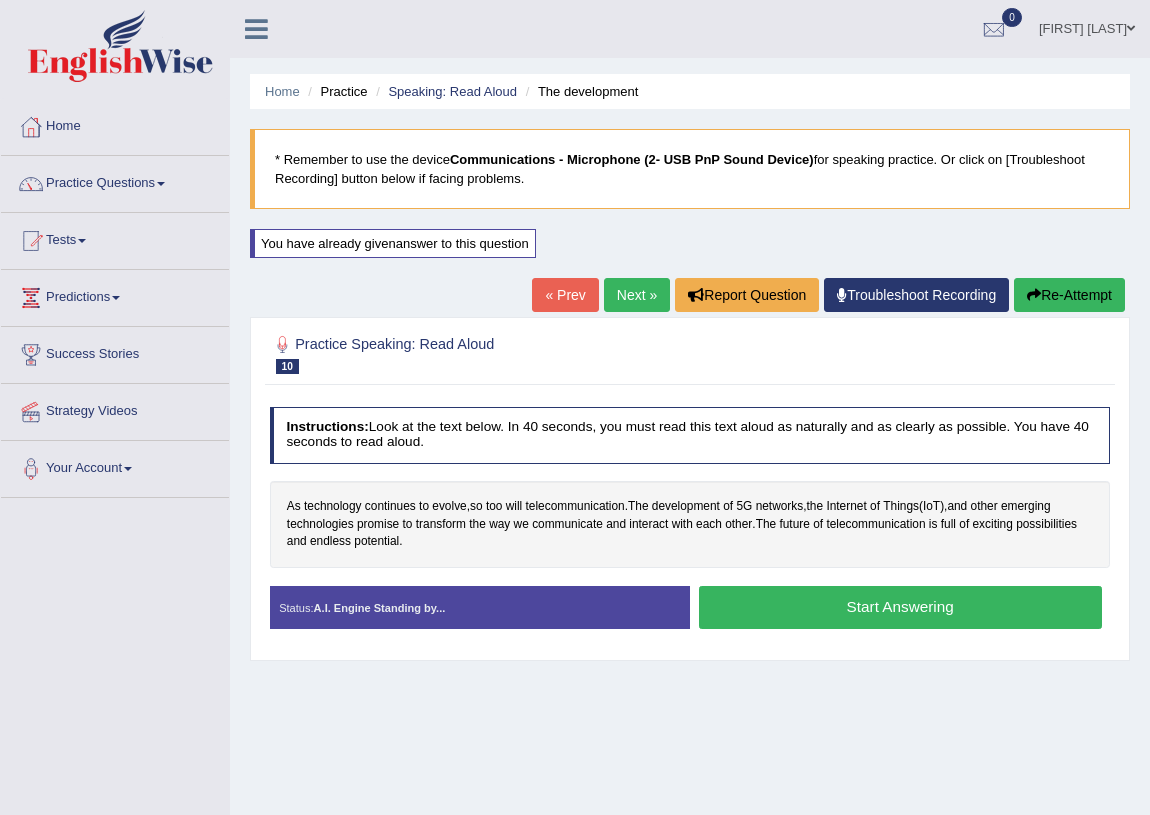 scroll, scrollTop: 0, scrollLeft: 0, axis: both 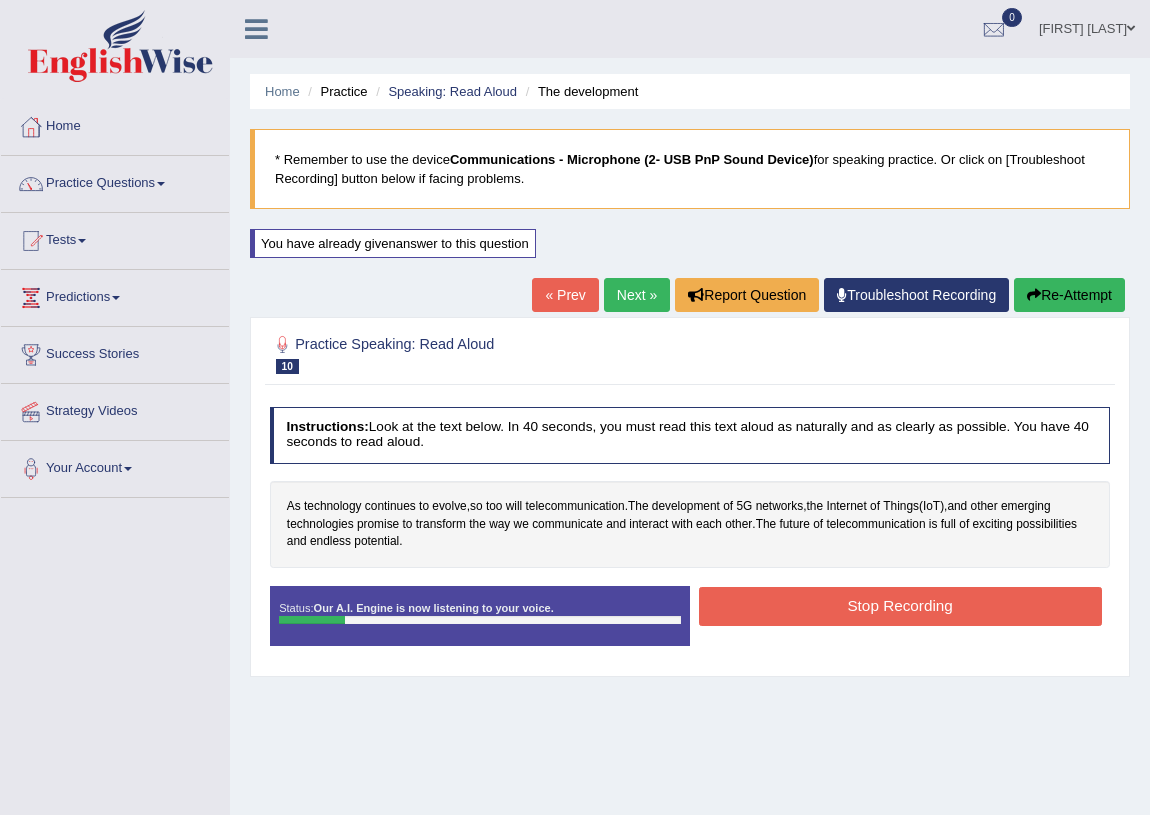 click on "Re-Attempt" at bounding box center [1069, 295] 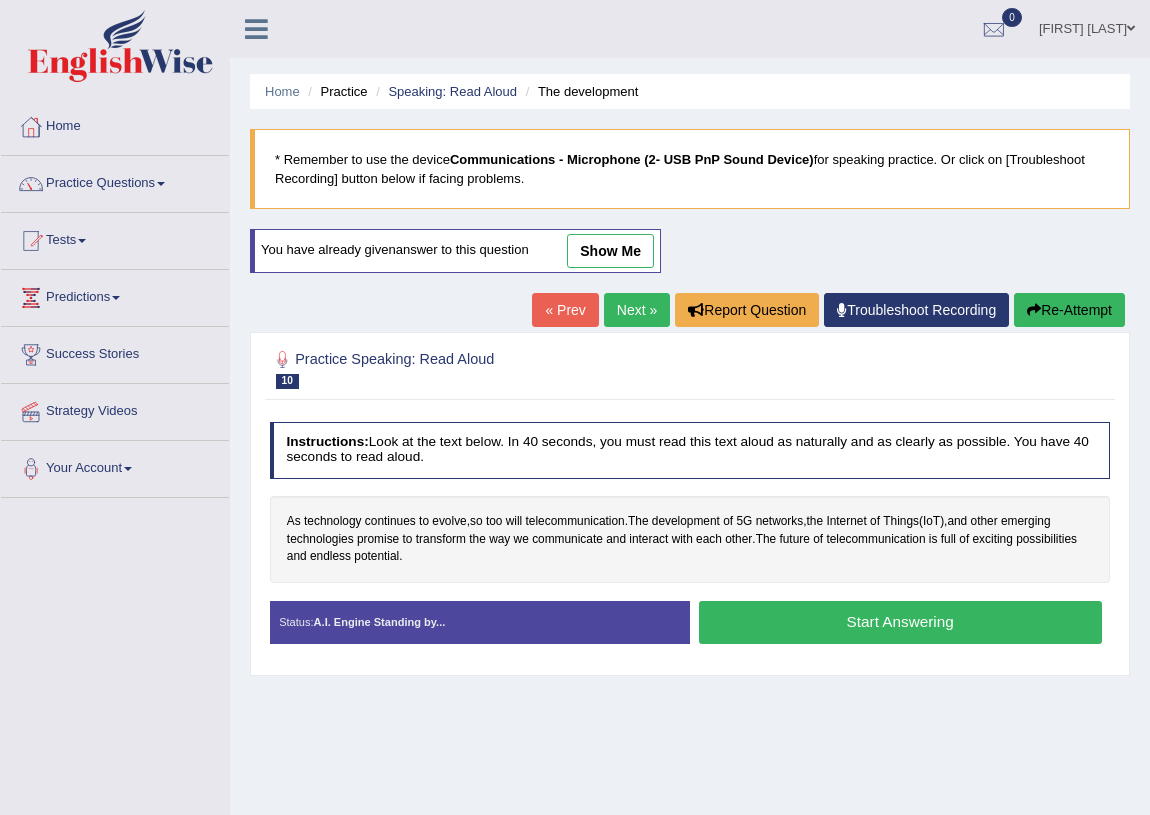 scroll, scrollTop: 0, scrollLeft: 0, axis: both 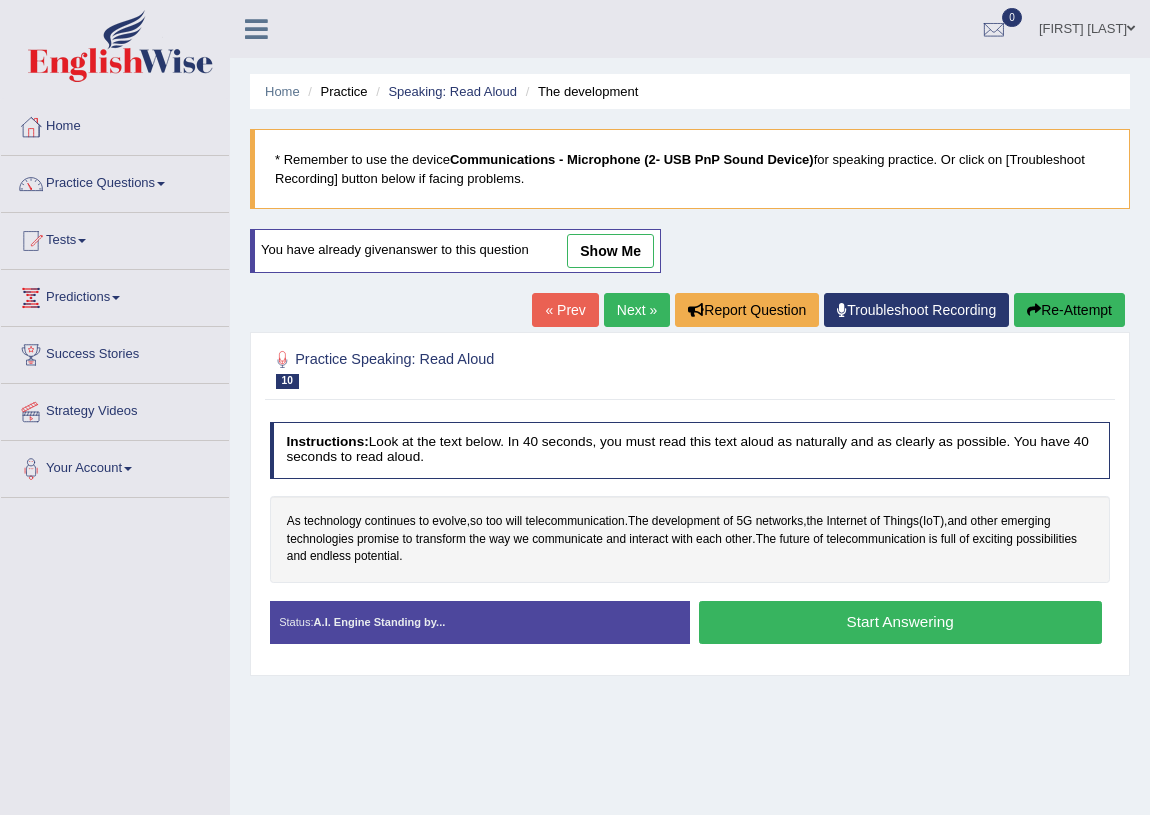 click on "Start Answering" at bounding box center [900, 622] 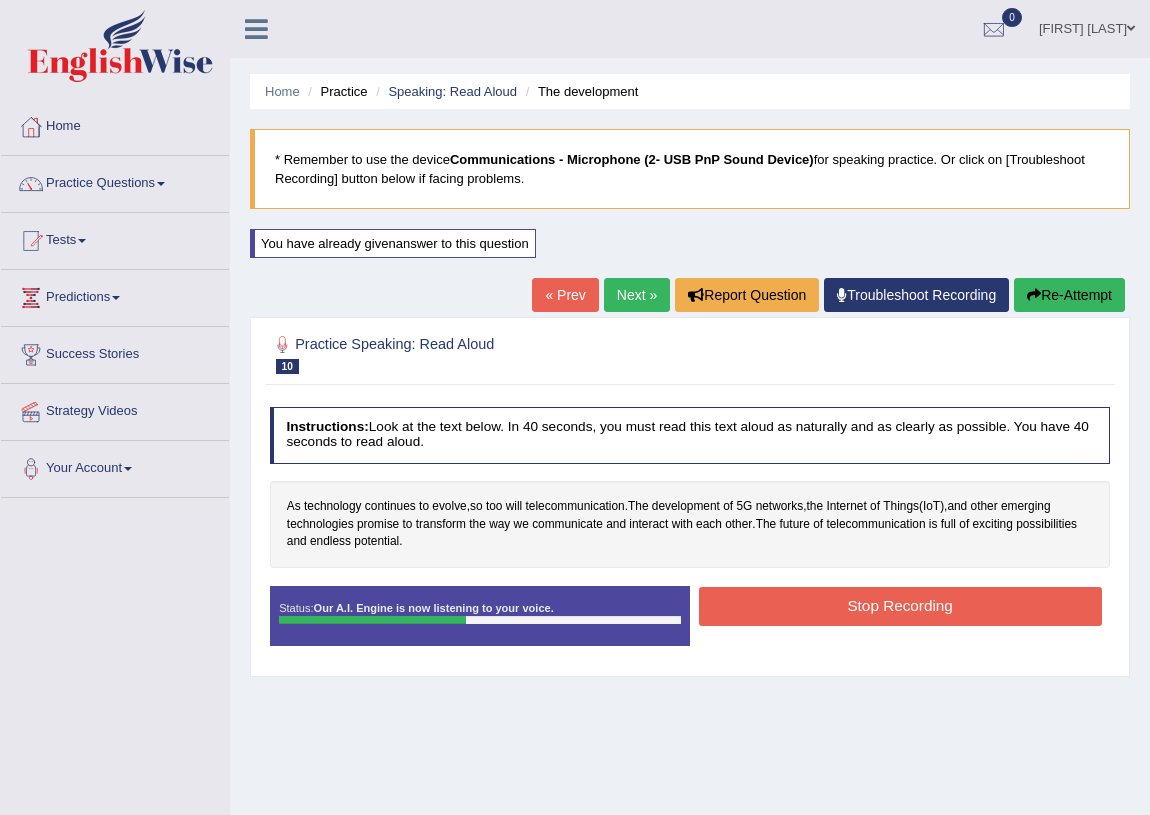 click on "Stop Recording" at bounding box center [900, 606] 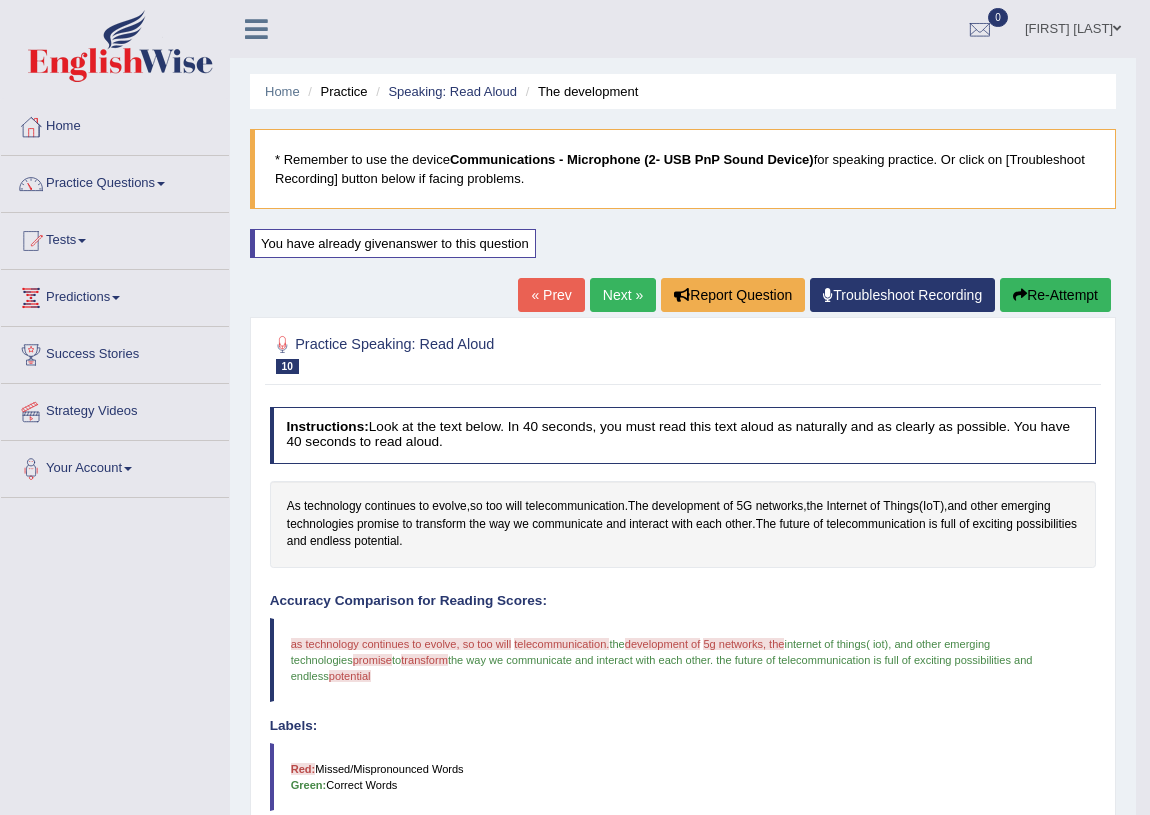drag, startPoint x: 1081, startPoint y: 269, endPoint x: 1069, endPoint y: 278, distance: 15 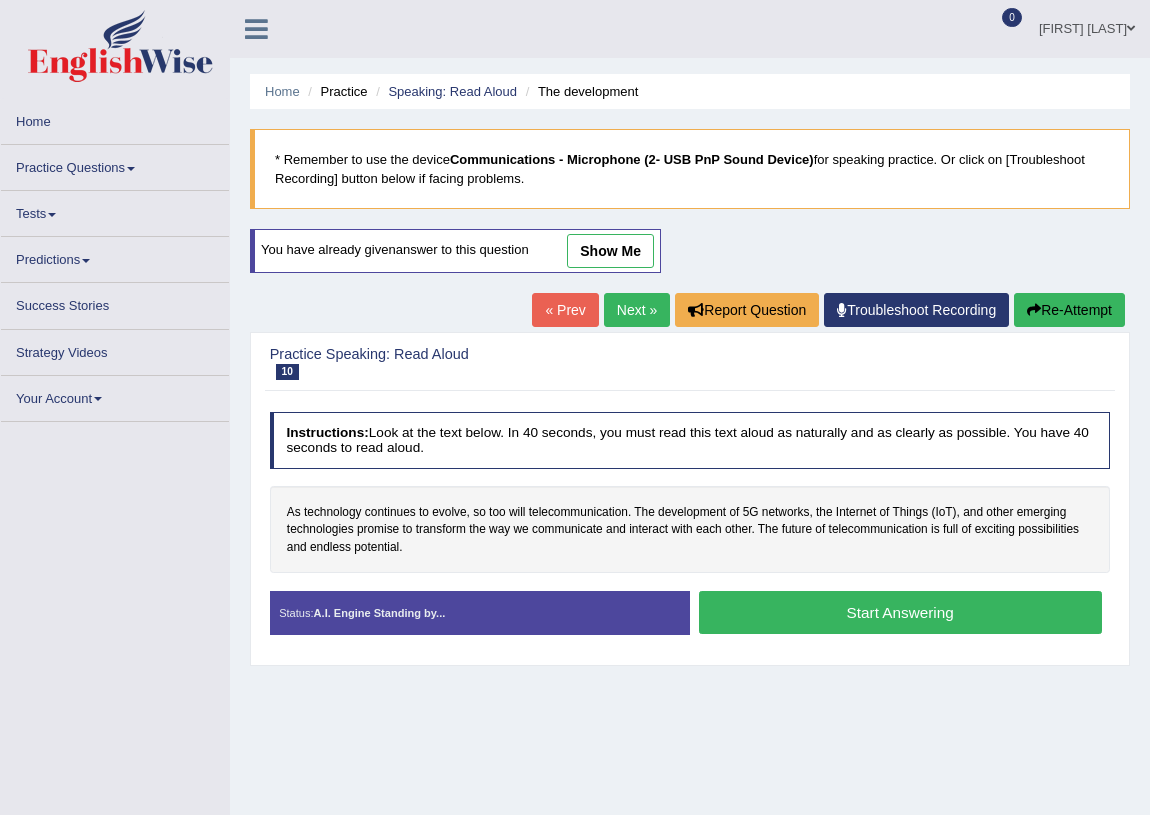 scroll, scrollTop: 0, scrollLeft: 0, axis: both 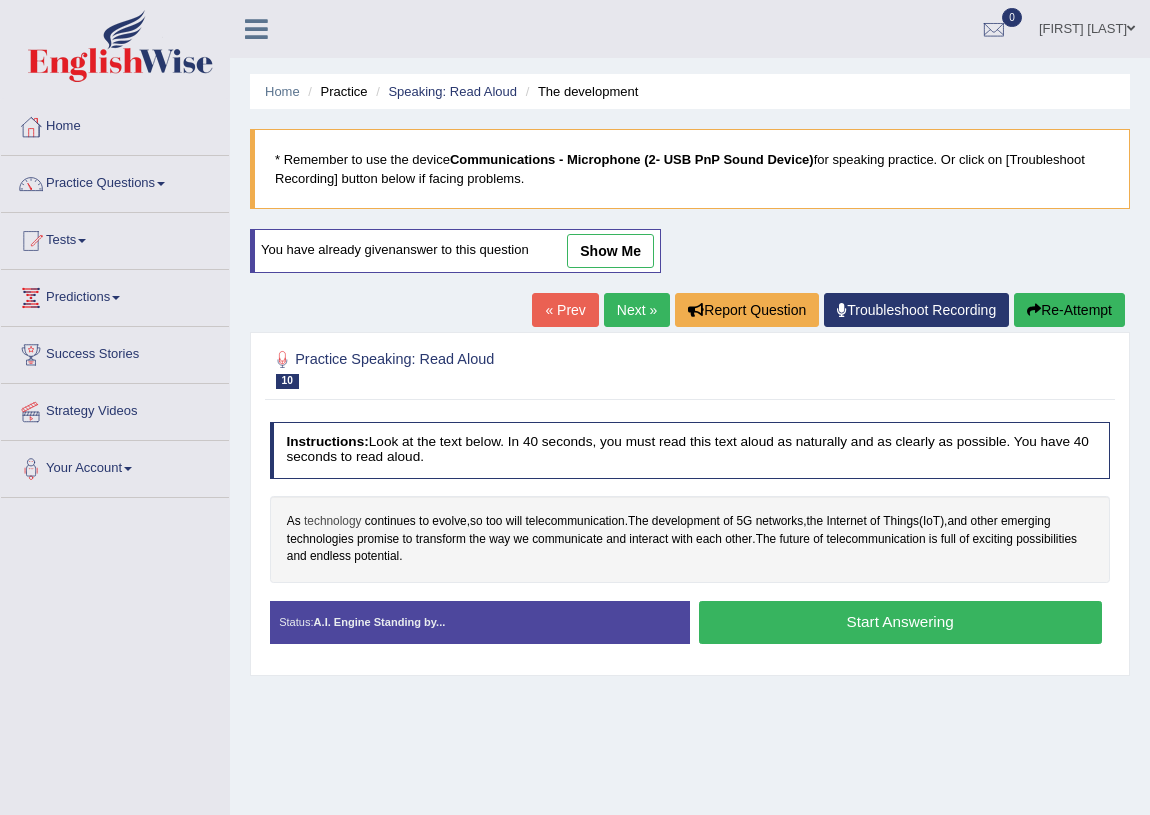 click on "technology" at bounding box center (333, 522) 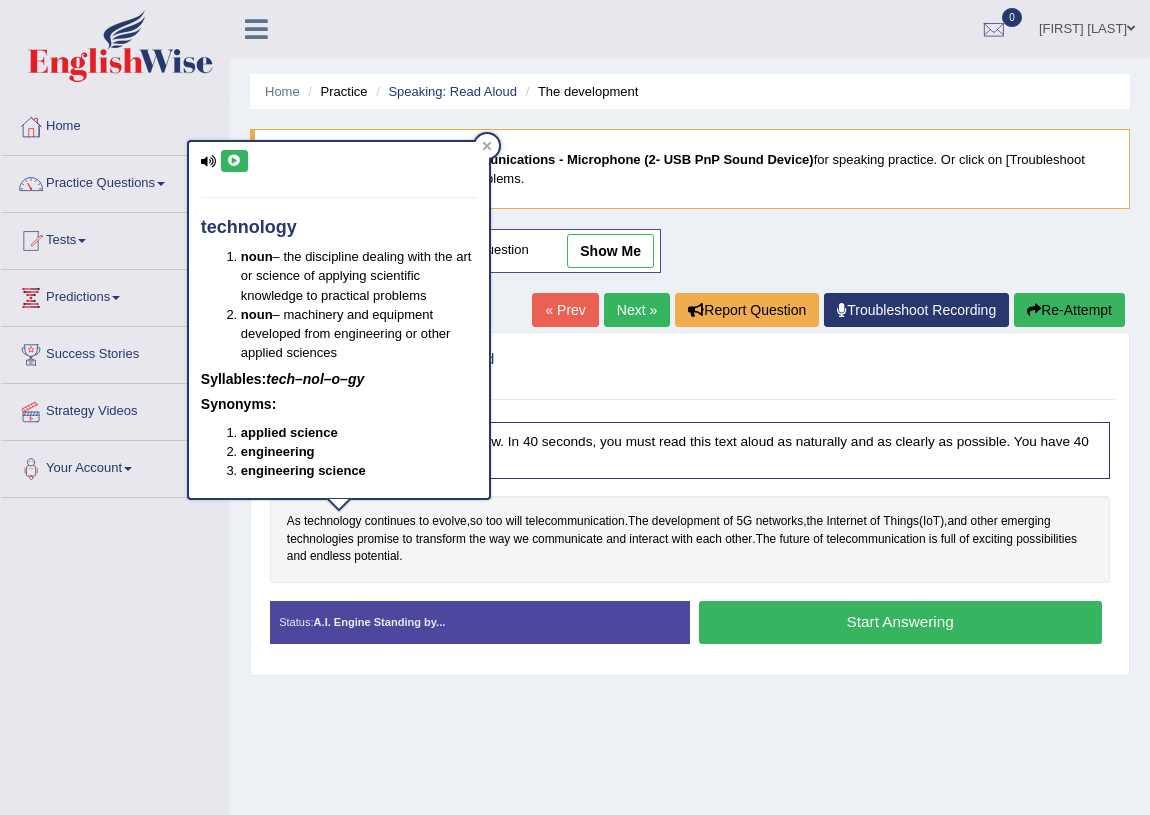 click on "technology noun  – the discipline dealing with the art or science of applying scientific knowledge to practical problems noun  – machinery and equipment developed from engineering or other applied sciences Syllables:  tech–nol–o–gy Synonyms:  applied science engineering engineering science" at bounding box center [339, 320] 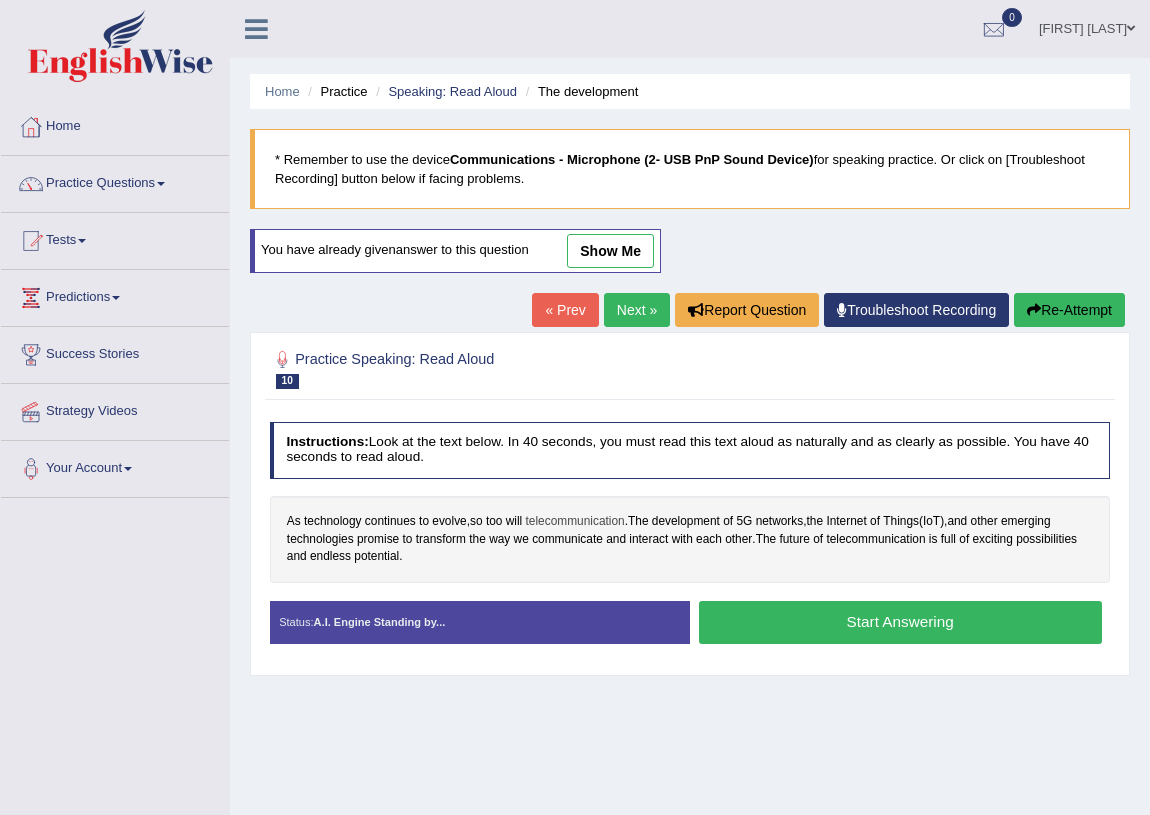 click on "telecommunication" at bounding box center (575, 522) 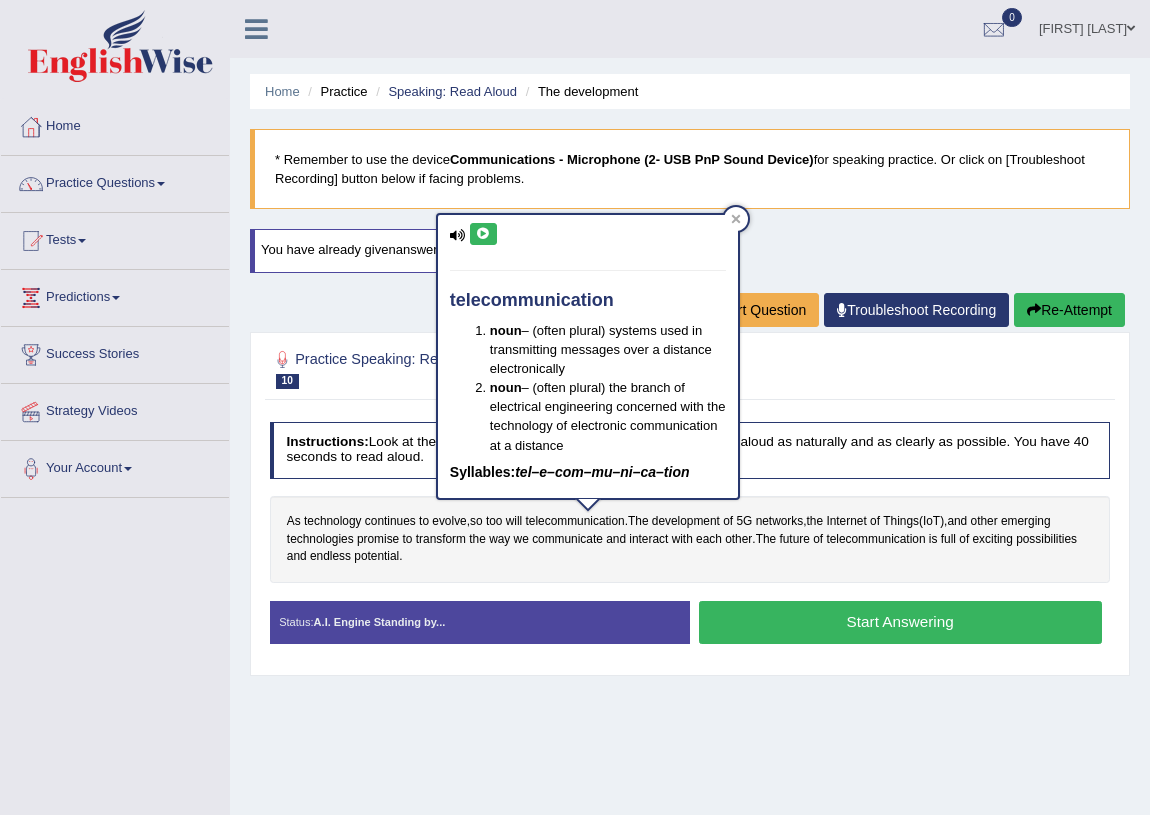 click at bounding box center [483, 234] 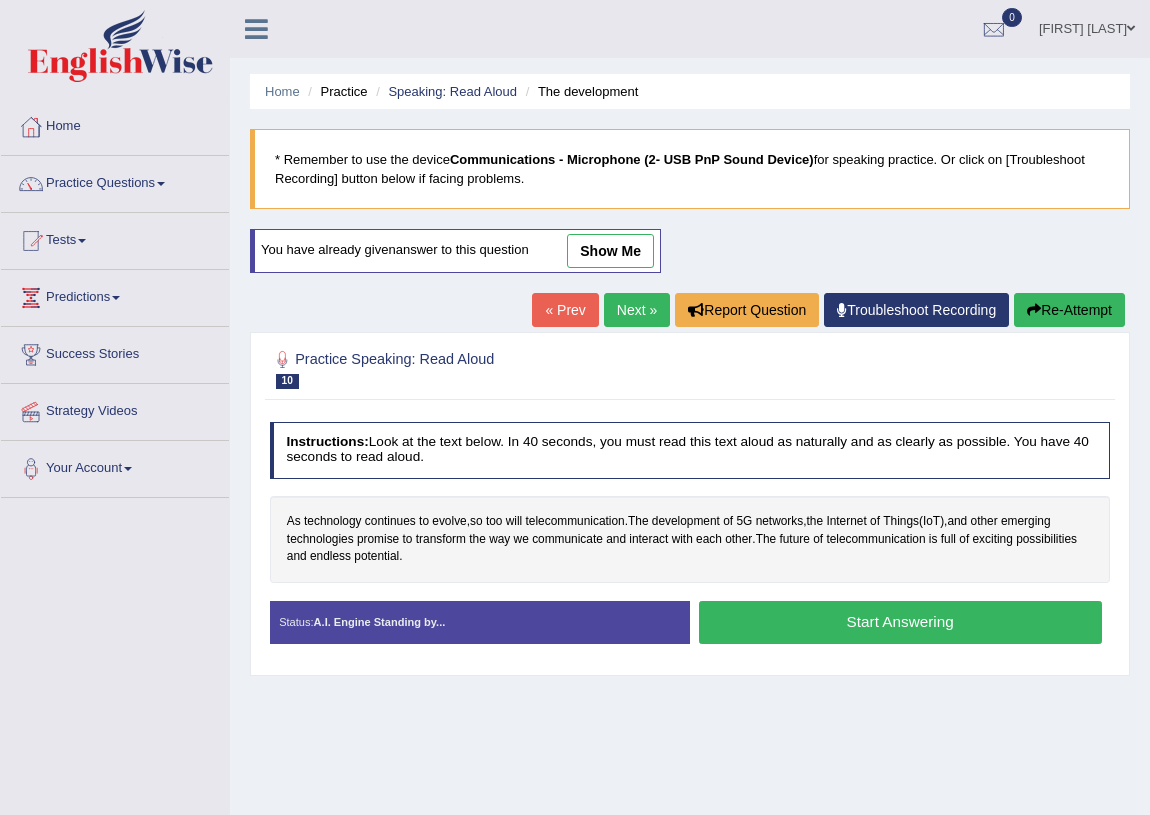 click on "Start Answering" at bounding box center (900, 622) 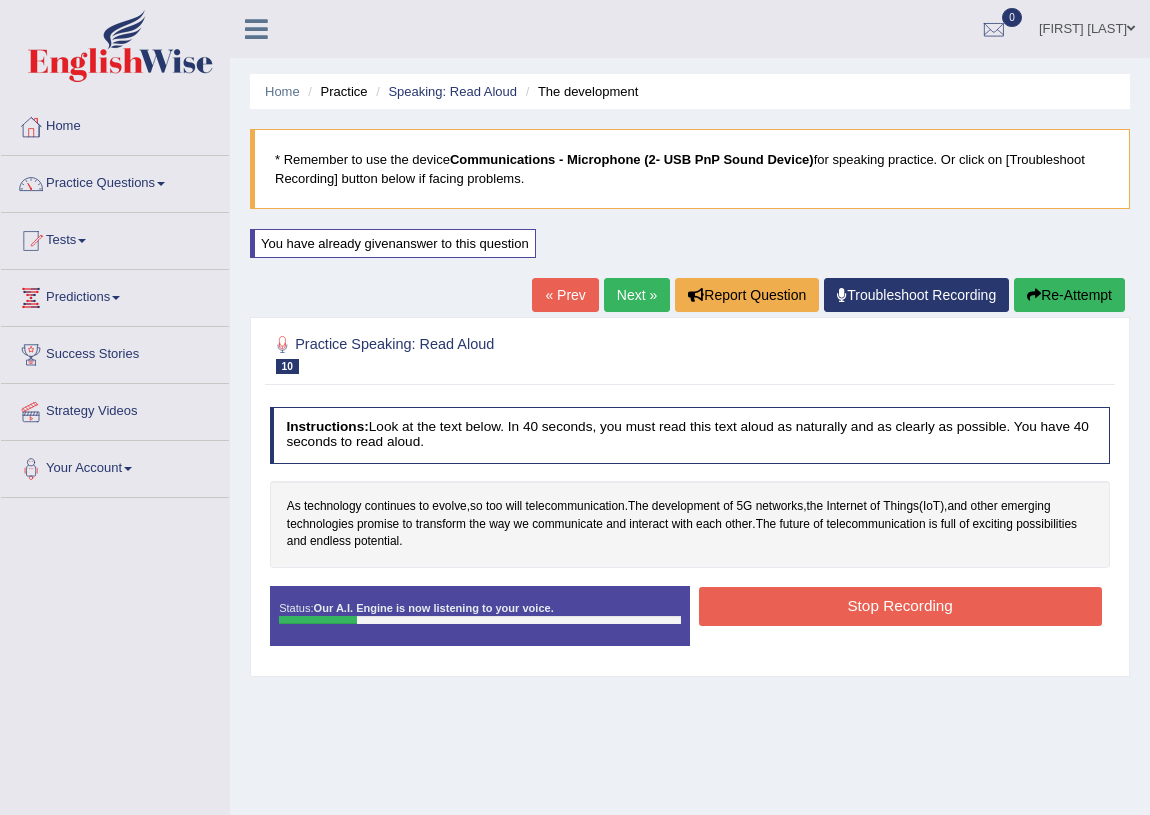 click on "Re-Attempt" at bounding box center (1069, 295) 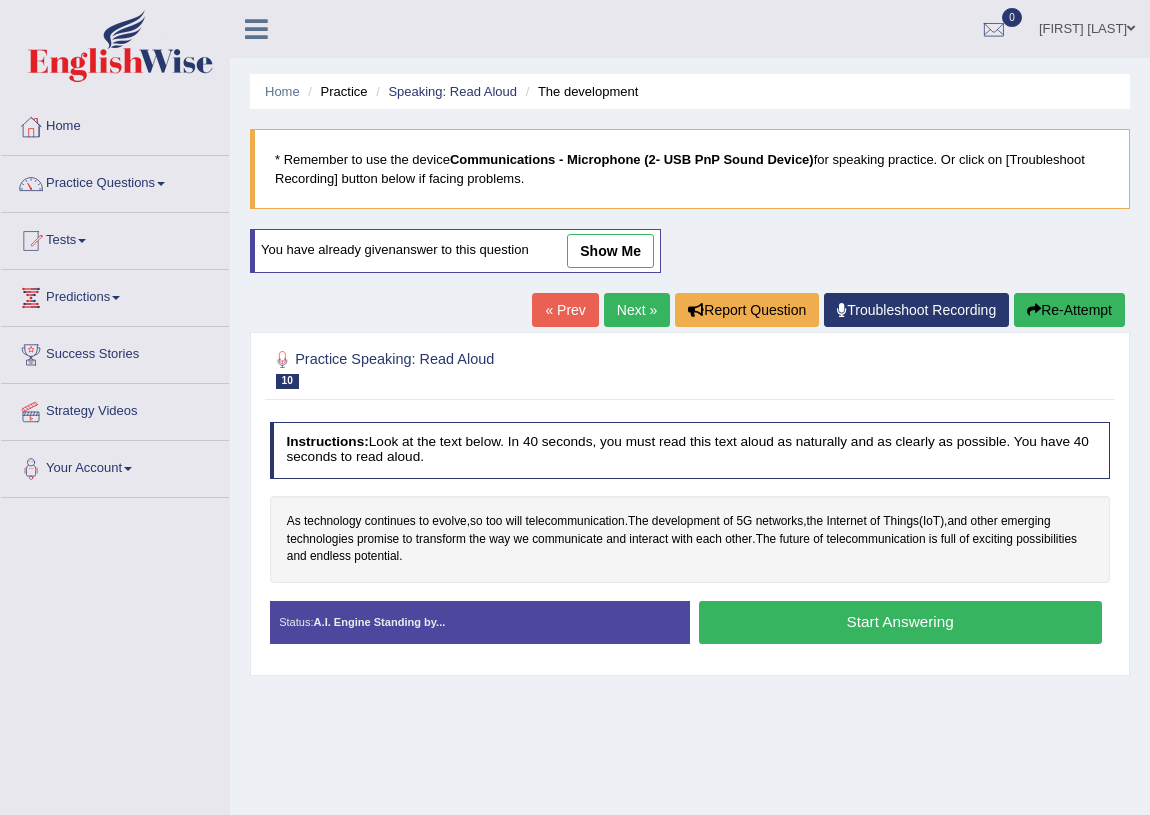 scroll, scrollTop: 0, scrollLeft: 0, axis: both 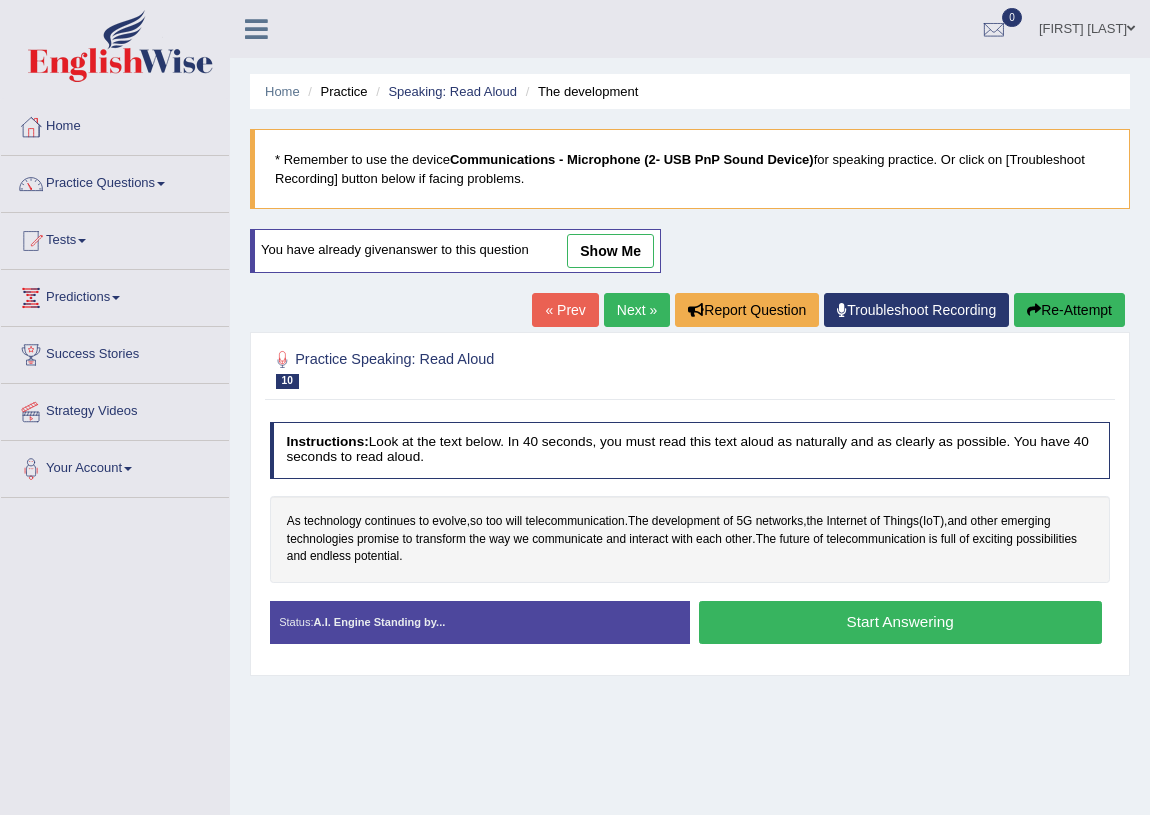 click on "Start Answering" at bounding box center (900, 622) 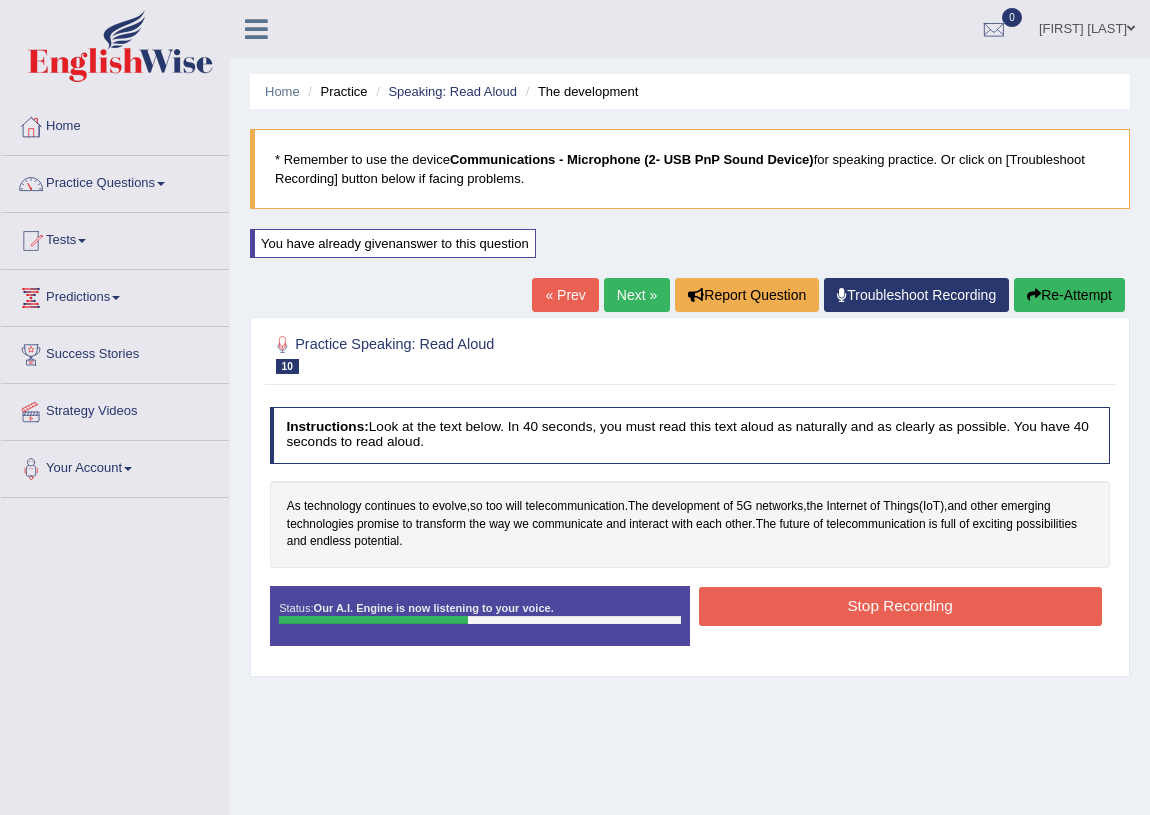 click on "Stop Recording" at bounding box center (900, 606) 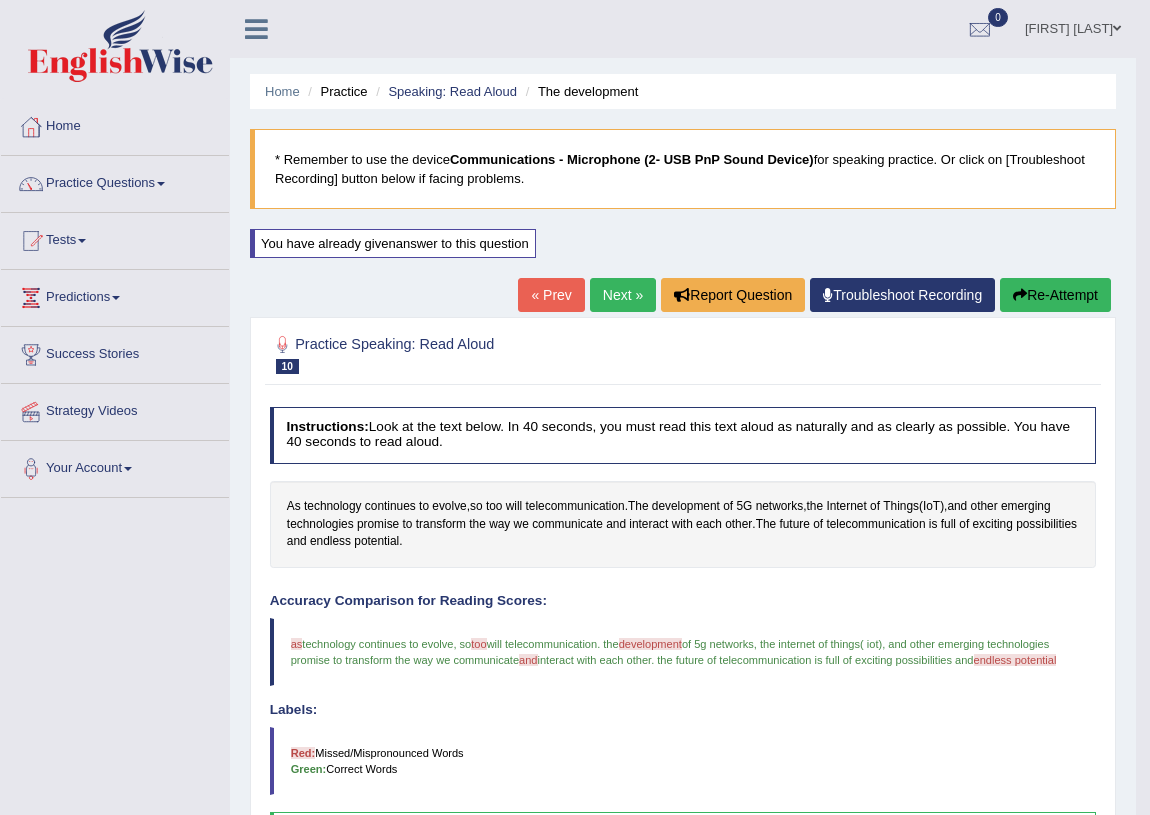 scroll, scrollTop: 460, scrollLeft: 0, axis: vertical 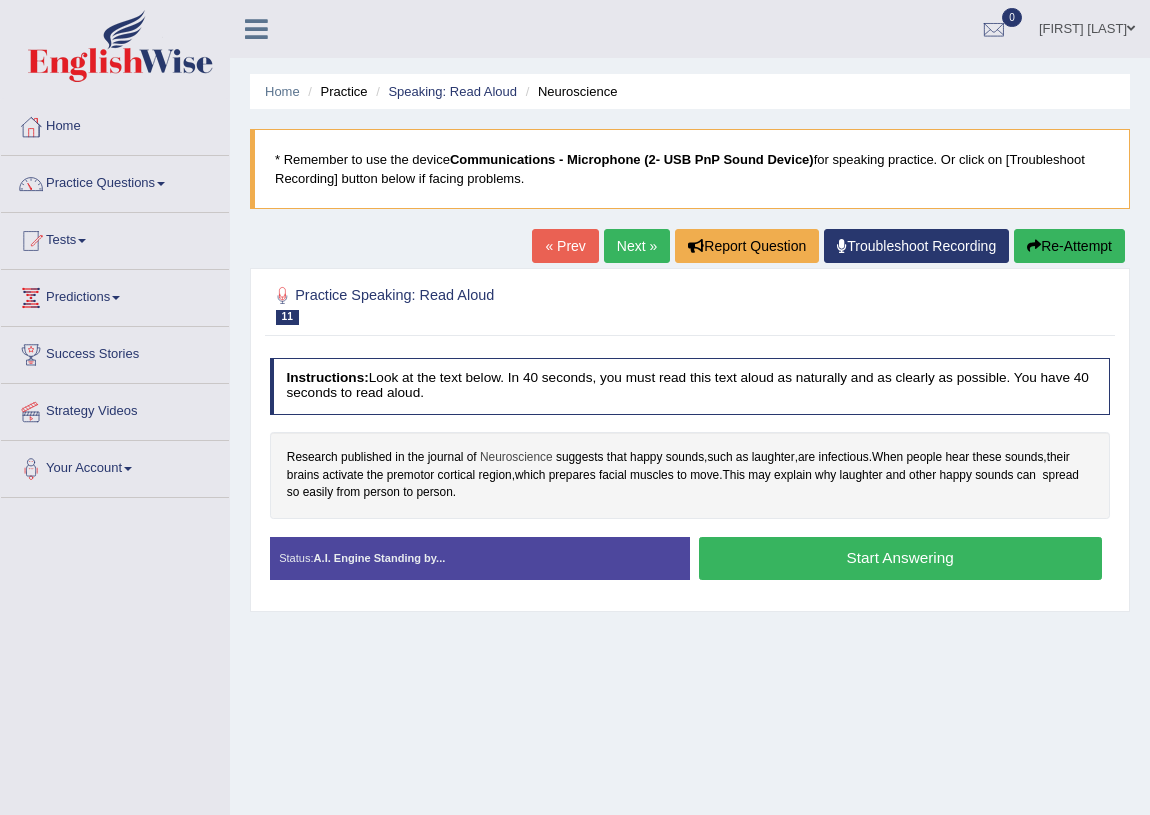 click on "Neuroscience" at bounding box center [516, 458] 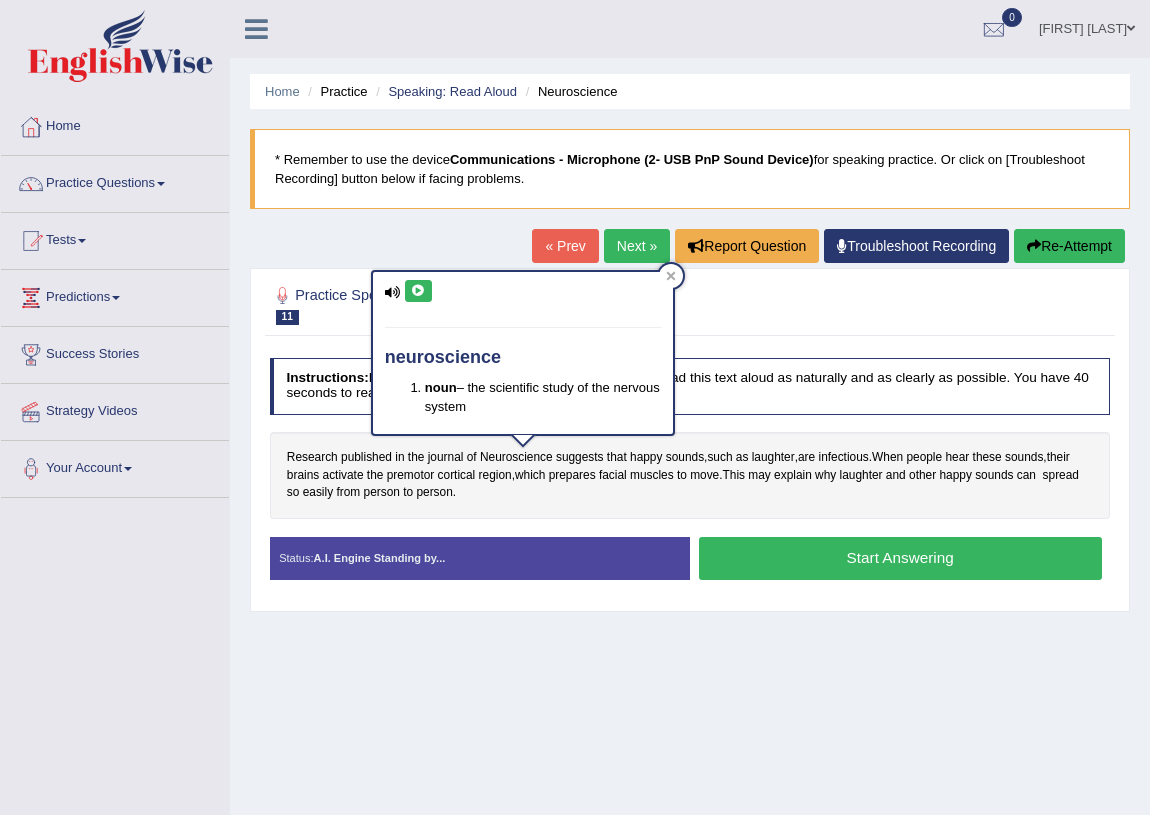 click on "neuroscience noun  – the scientific study of the nervous system" at bounding box center (523, 353) 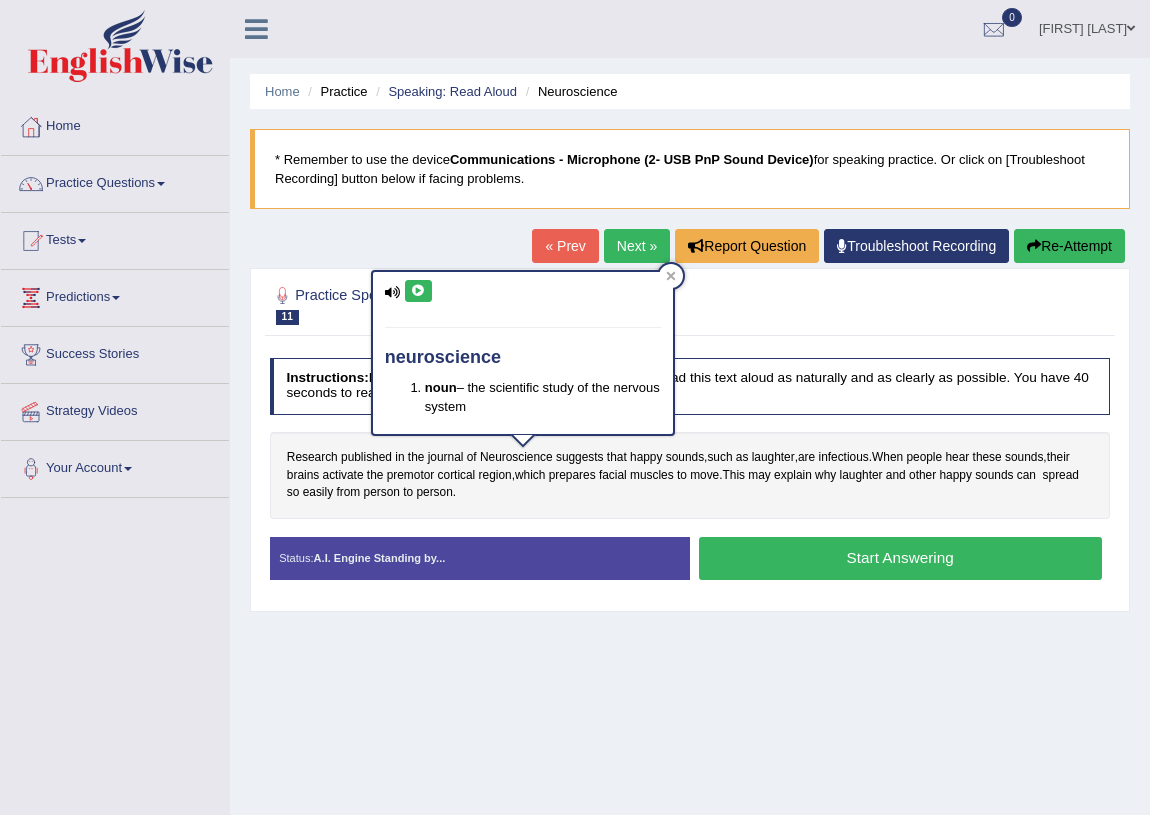 click on "Research   published   in   the   journal   of   Neuroscience   suggests   that   happy   sounds ,  such   as   laughter ,  are   infectious .  When   people   hear   these   sounds ,  their   brains   activate   the   premotor   cortical   region ,  which   prepares   facial   muscles   to   move .  This   may   explain   why   laughter   and   other   happy   sounds   can    spread   so   easily   from   person   to   person ." at bounding box center (690, 475) 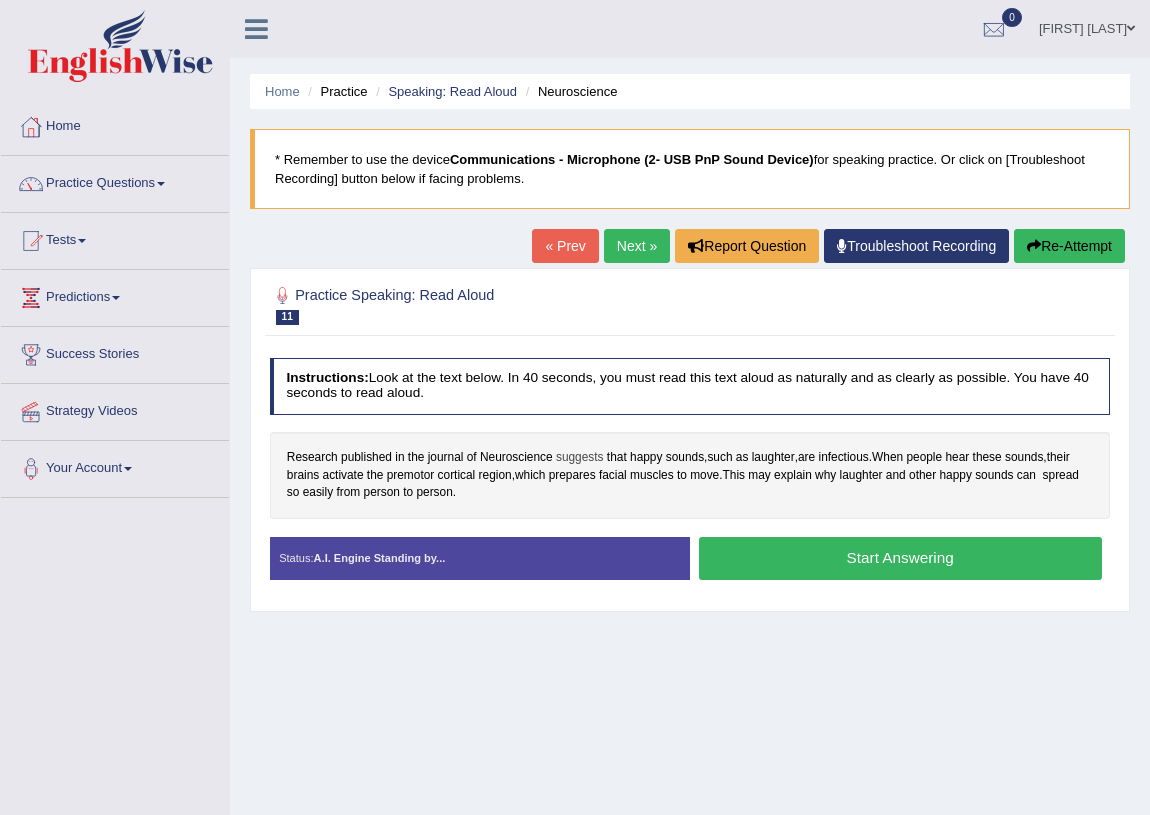 click on "suggests" at bounding box center [580, 458] 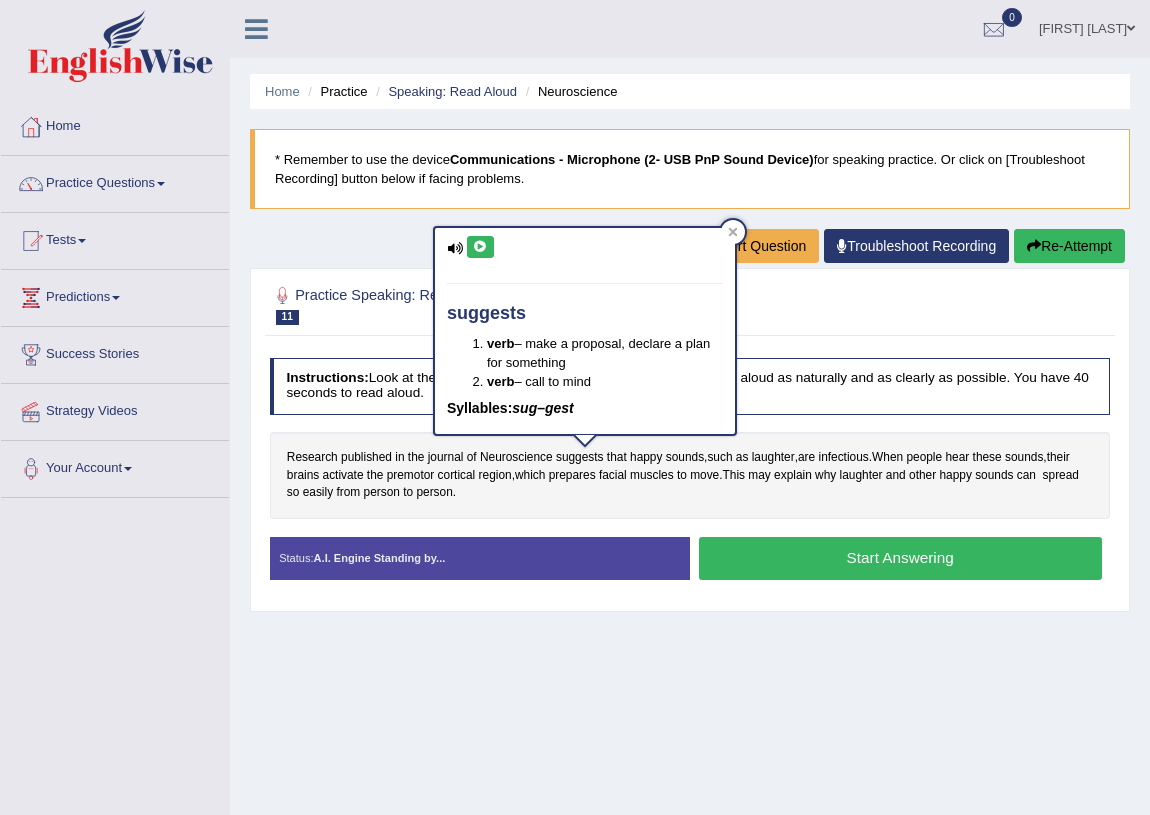 click on "Research   published   in   the   journal   of   Neuroscience   suggests   that   happy   sounds ,  such   as   laughter ,  are   infectious .  When   people   hear   these   sounds ,  their   brains   activate   the   premotor   cortical   region ,  which   prepares   facial   muscles   to   move .  This   may   explain   why   laughter   and   other   happy   sounds   can    spread   so   easily   from   person   to   person ." at bounding box center [690, 475] 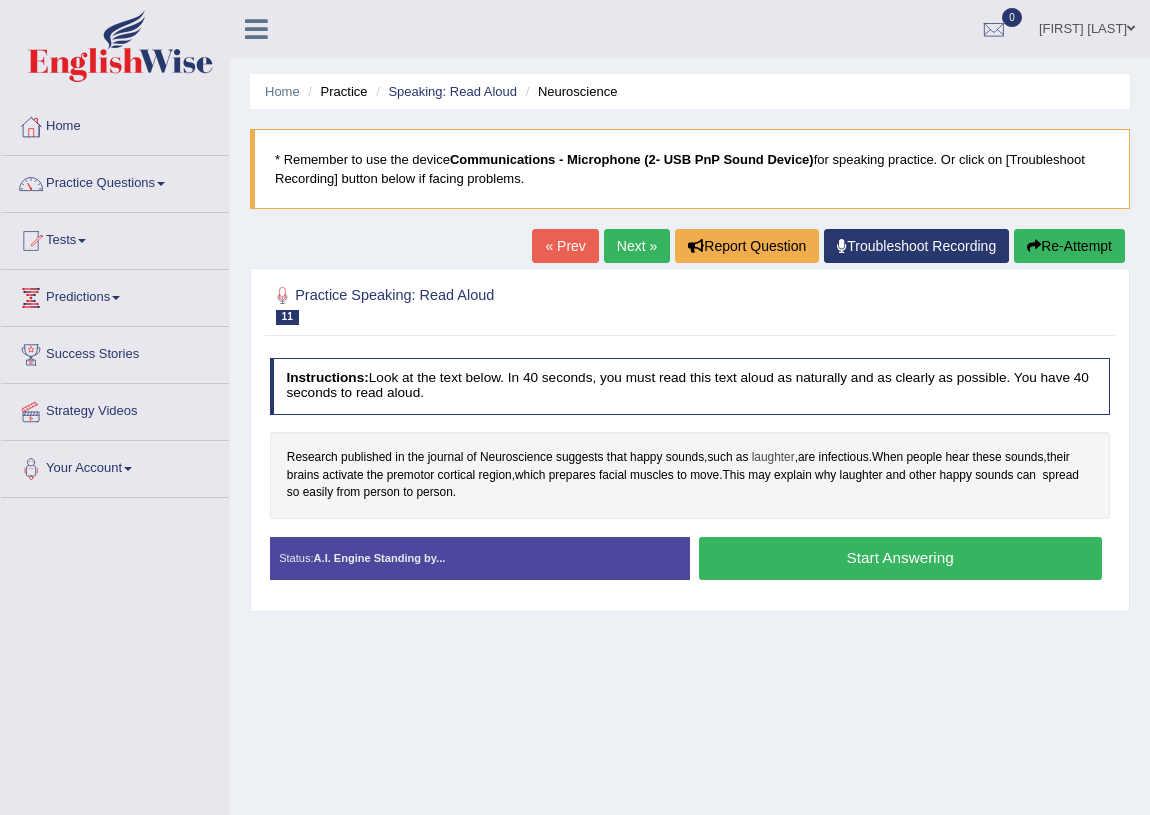 click on "laughter" at bounding box center [773, 458] 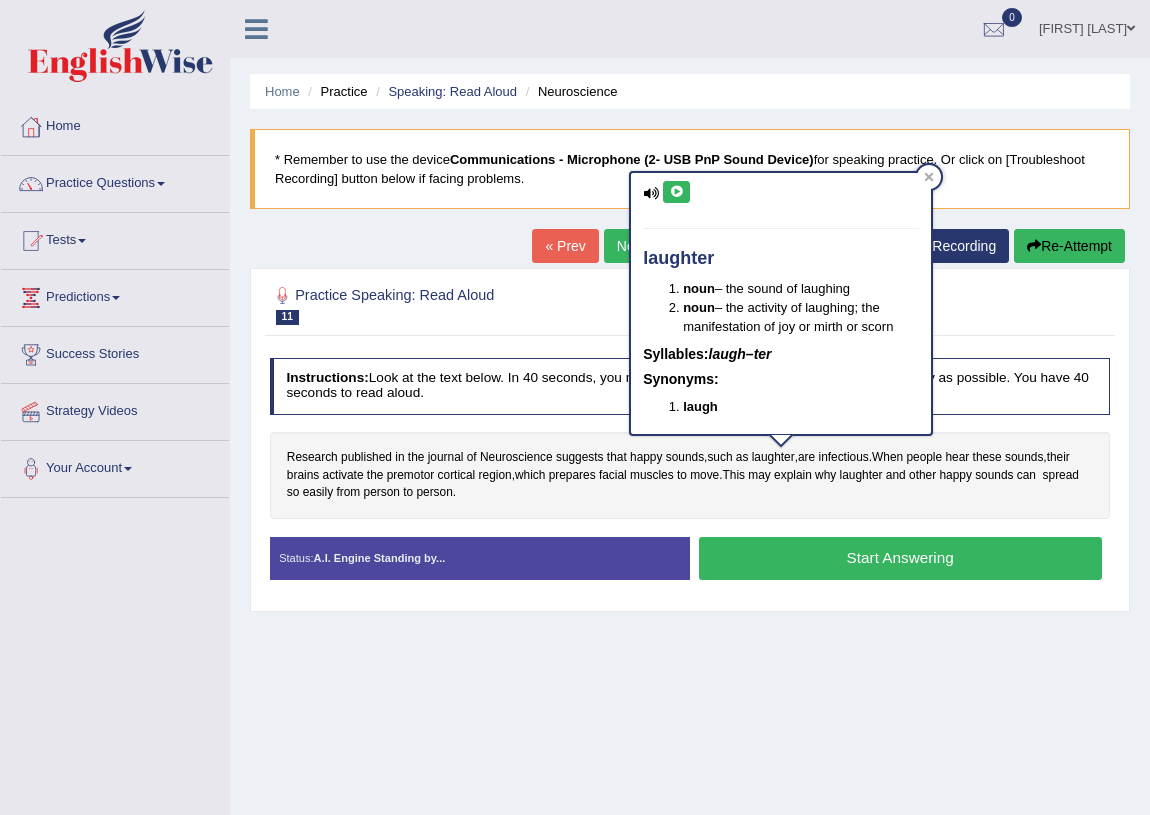 click on "laughter noun  – the sound of laughing noun  – the activity of laughing; the manifestation of joy or mirth or scorn Syllables:  laugh–ter Synonyms:  laugh" at bounding box center (781, 303) 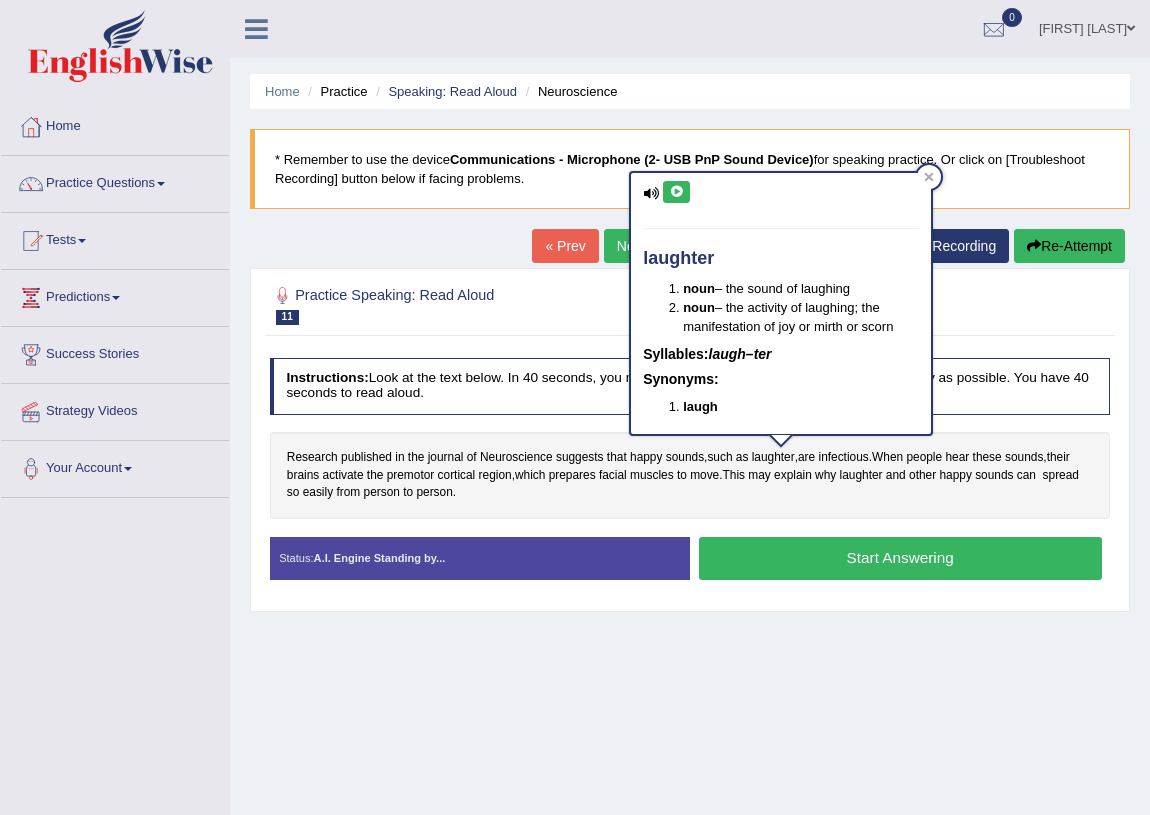 click at bounding box center [676, 192] 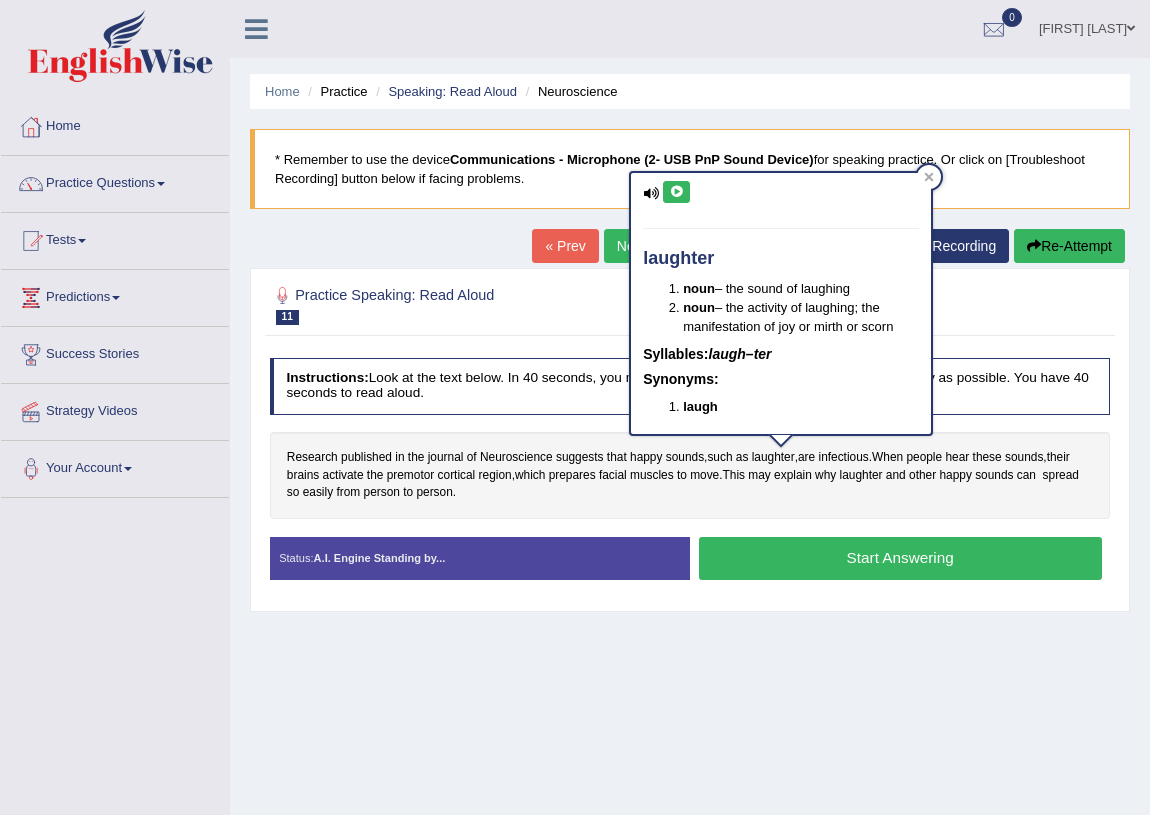 click on "Research   published   in   the   journal   of   Neuroscience   suggests   that   happy   sounds ,  such   as   laughter ,  are   infectious .  When   people   hear   these   sounds ,  their   brains   activate   the   premotor   cortical   region ,  which   prepares   facial   muscles   to   move .  This   may   explain   why   laughter   and   other   happy   sounds   can    spread   so   easily   from   person   to   person ." at bounding box center (690, 475) 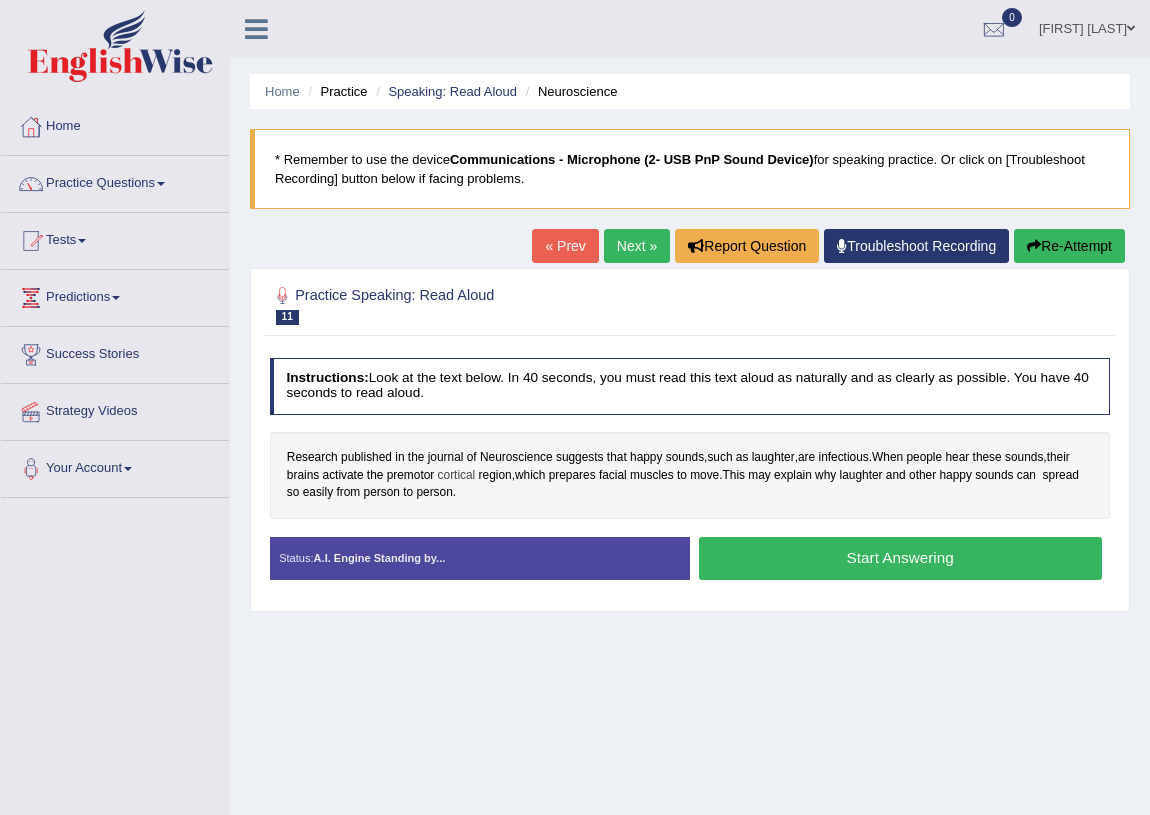 click on "cortical" at bounding box center (457, 476) 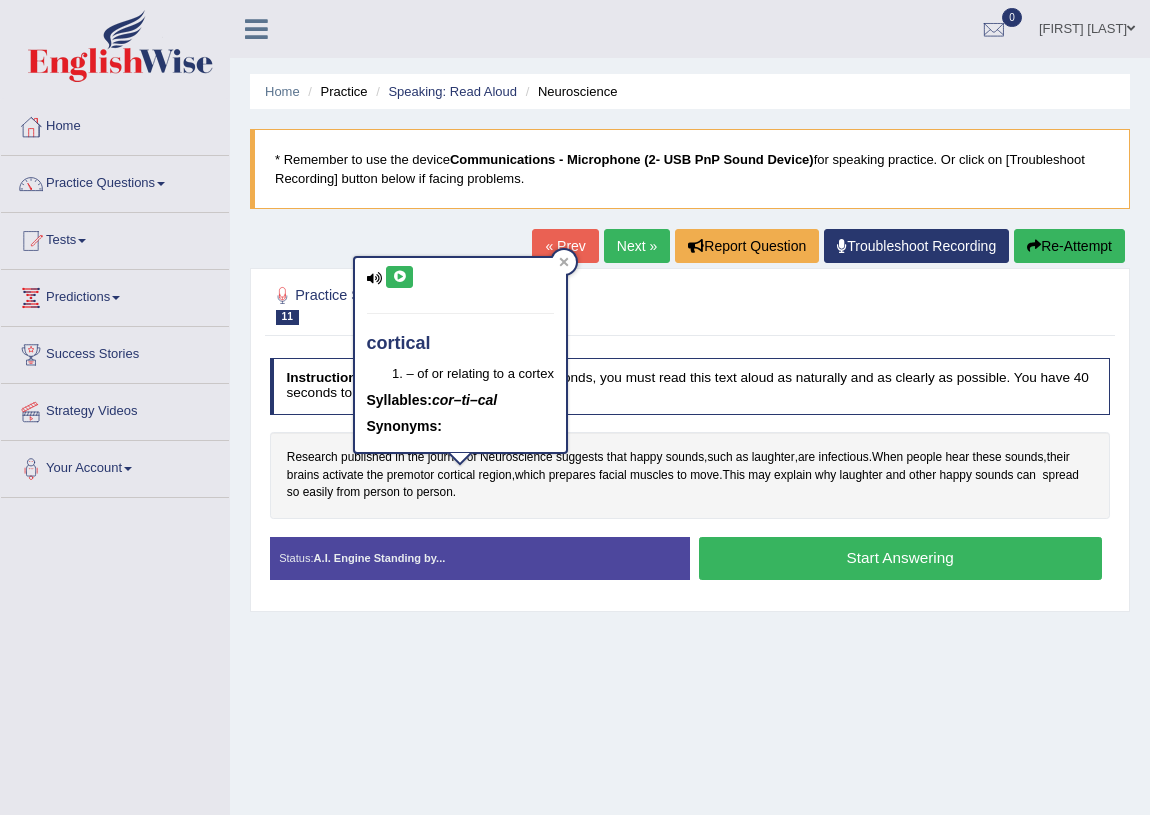click at bounding box center [399, 277] 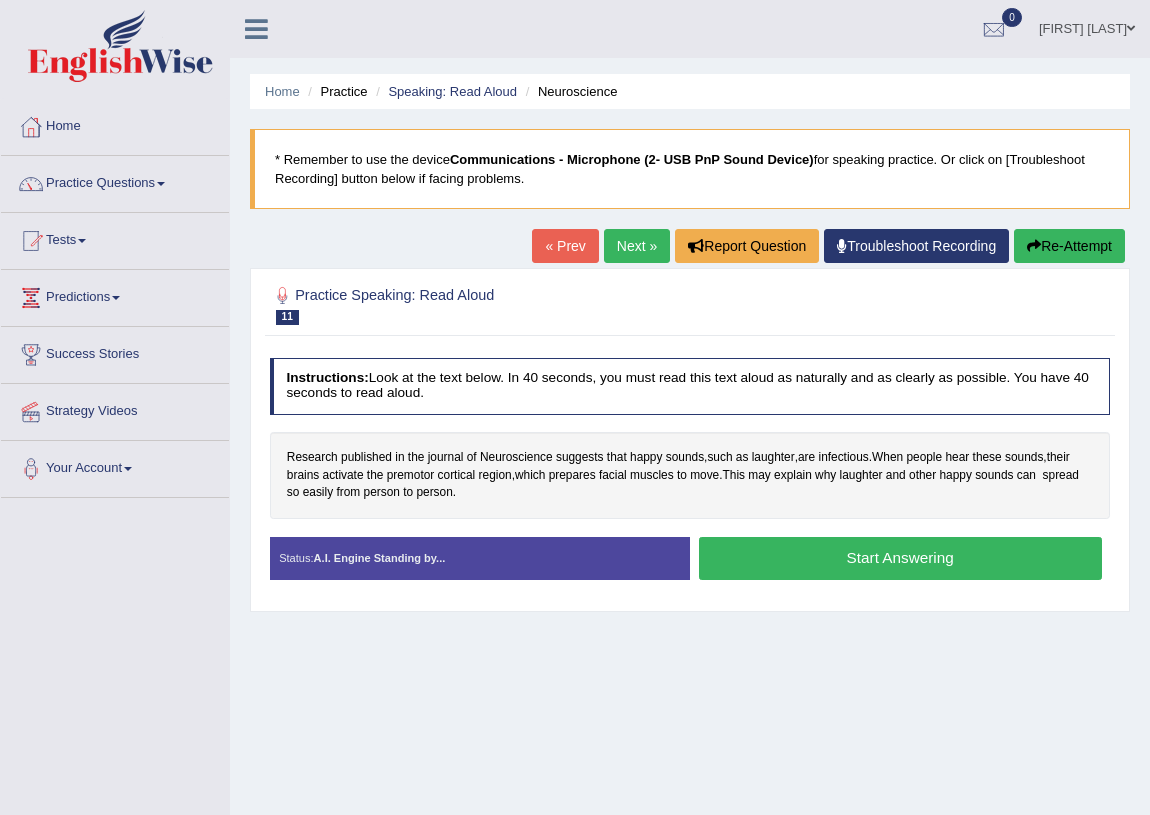 click on "Start Answering" at bounding box center [900, 558] 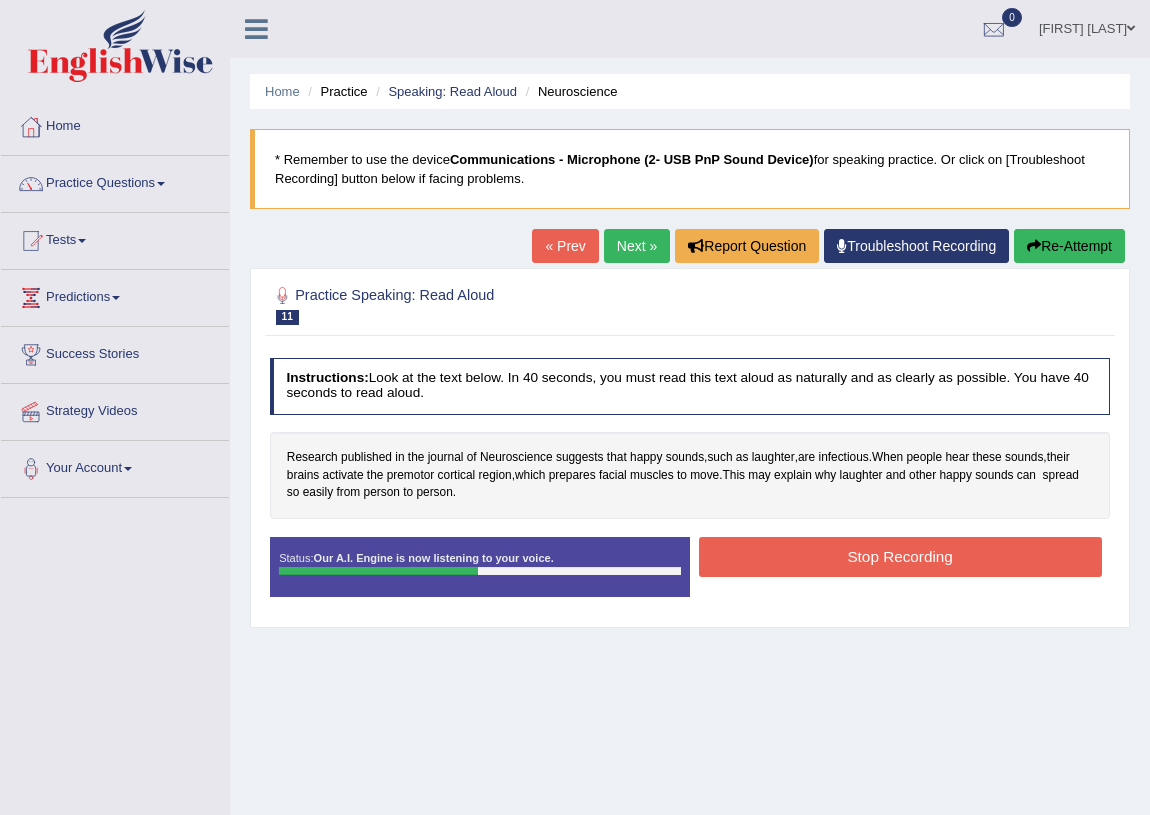 click on "Stop Recording" at bounding box center (900, 556) 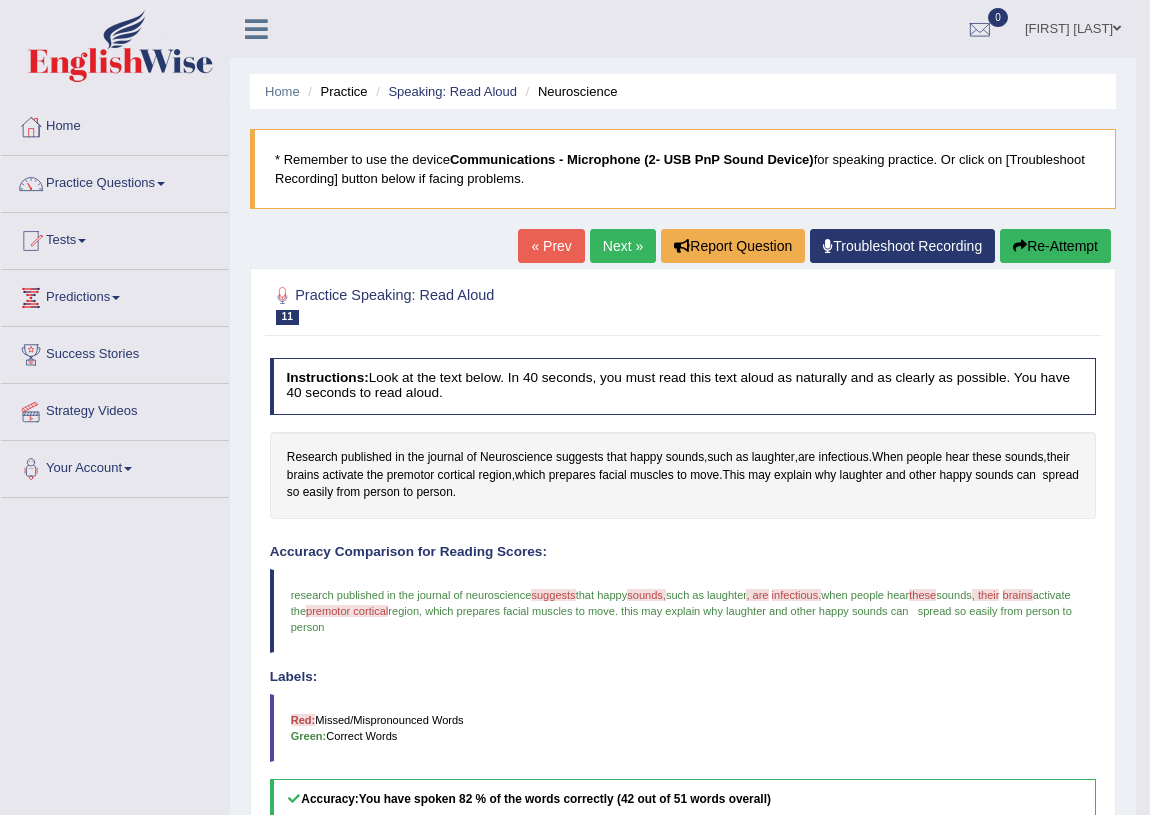 scroll, scrollTop: 411, scrollLeft: 0, axis: vertical 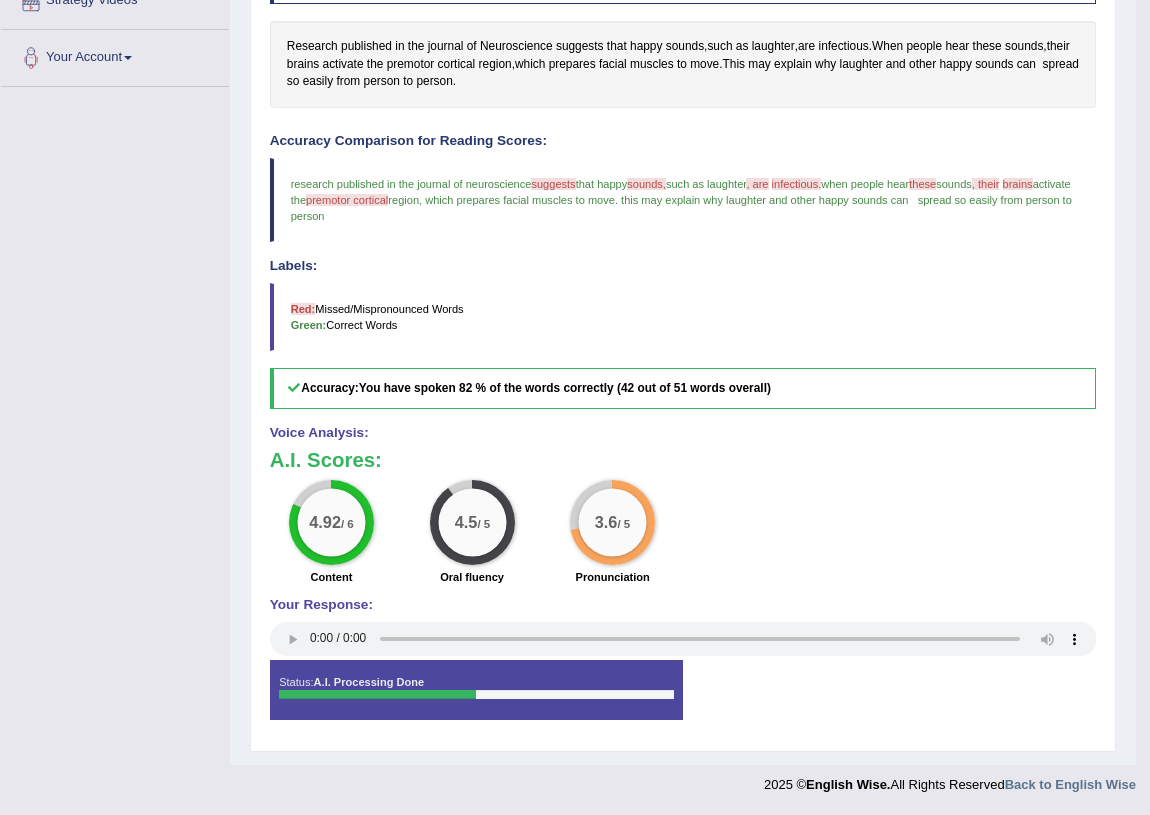type 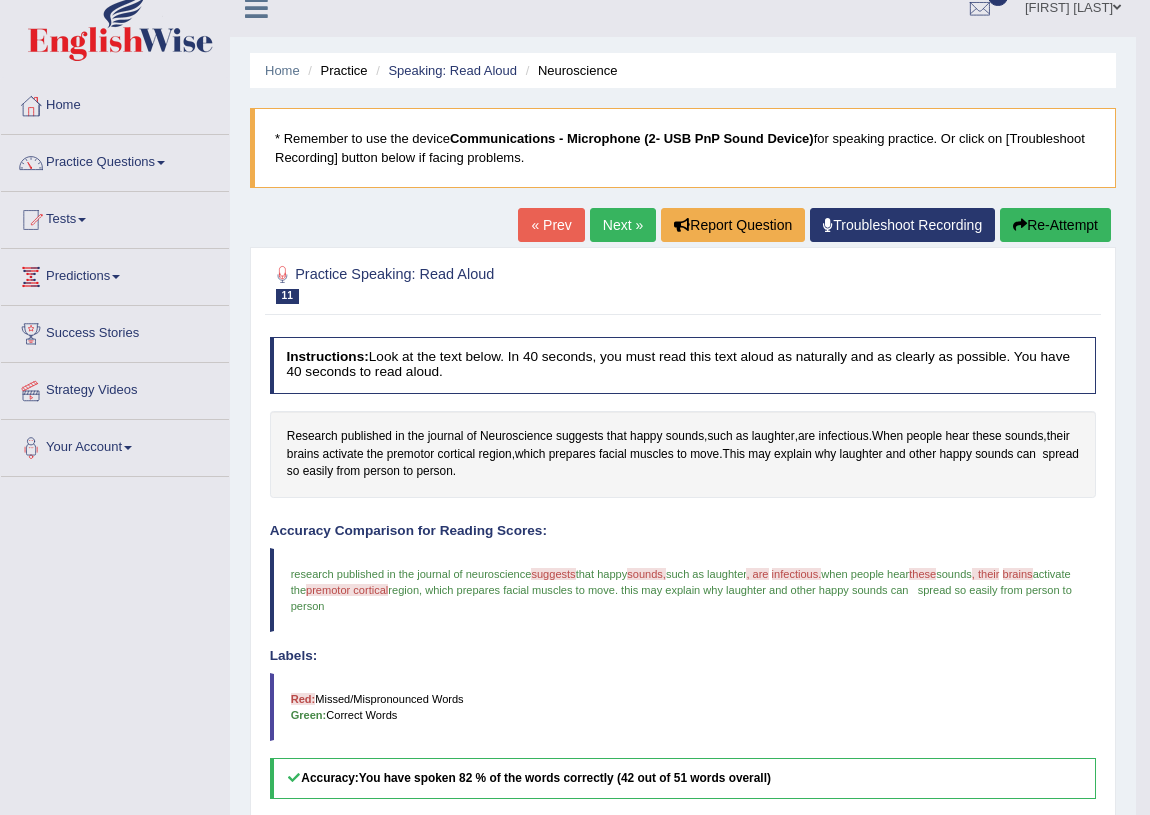 scroll, scrollTop: 0, scrollLeft: 0, axis: both 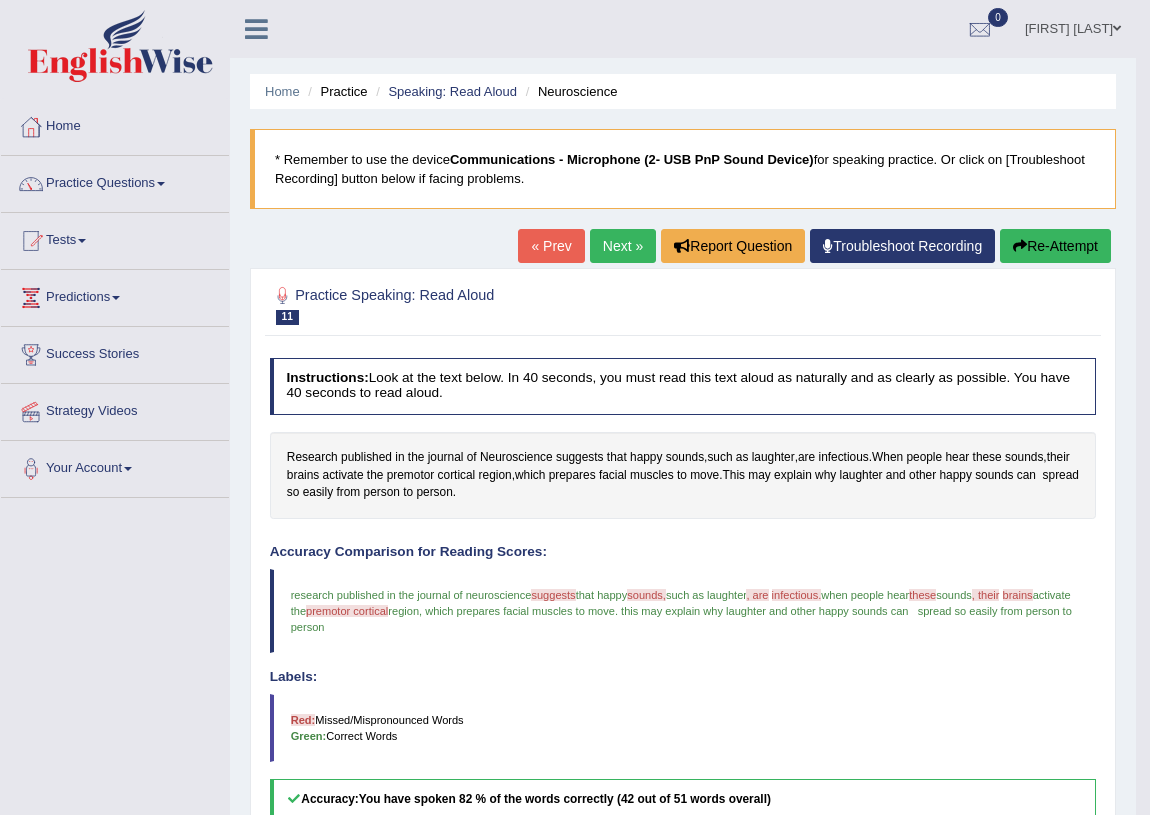 click on "Next »" at bounding box center (623, 246) 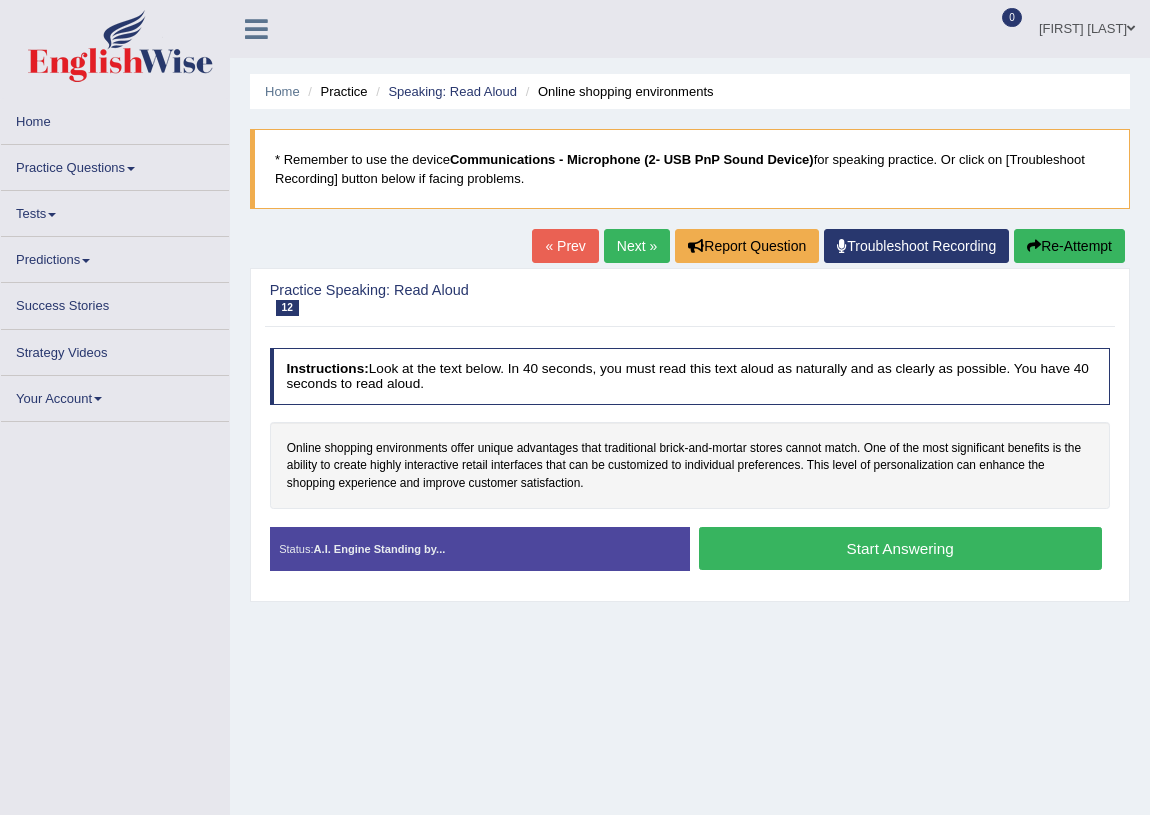 scroll, scrollTop: 0, scrollLeft: 0, axis: both 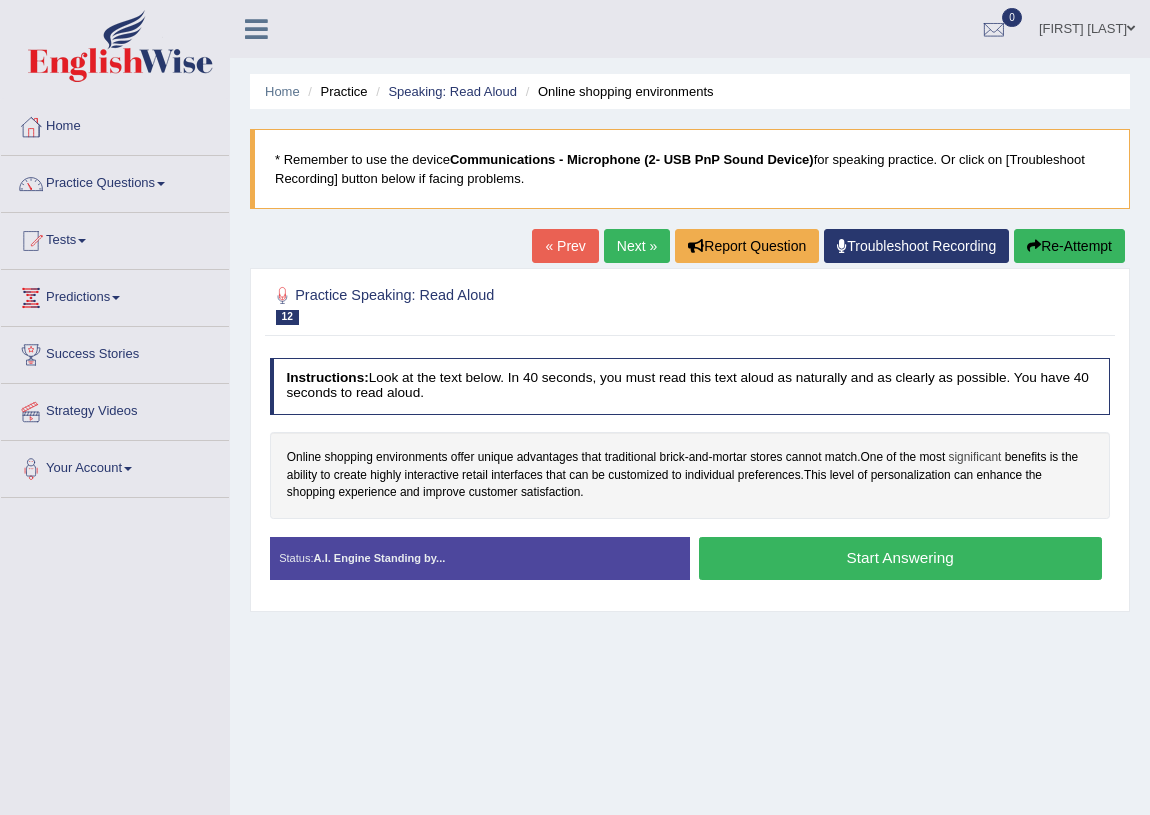 click on "significant" at bounding box center [975, 458] 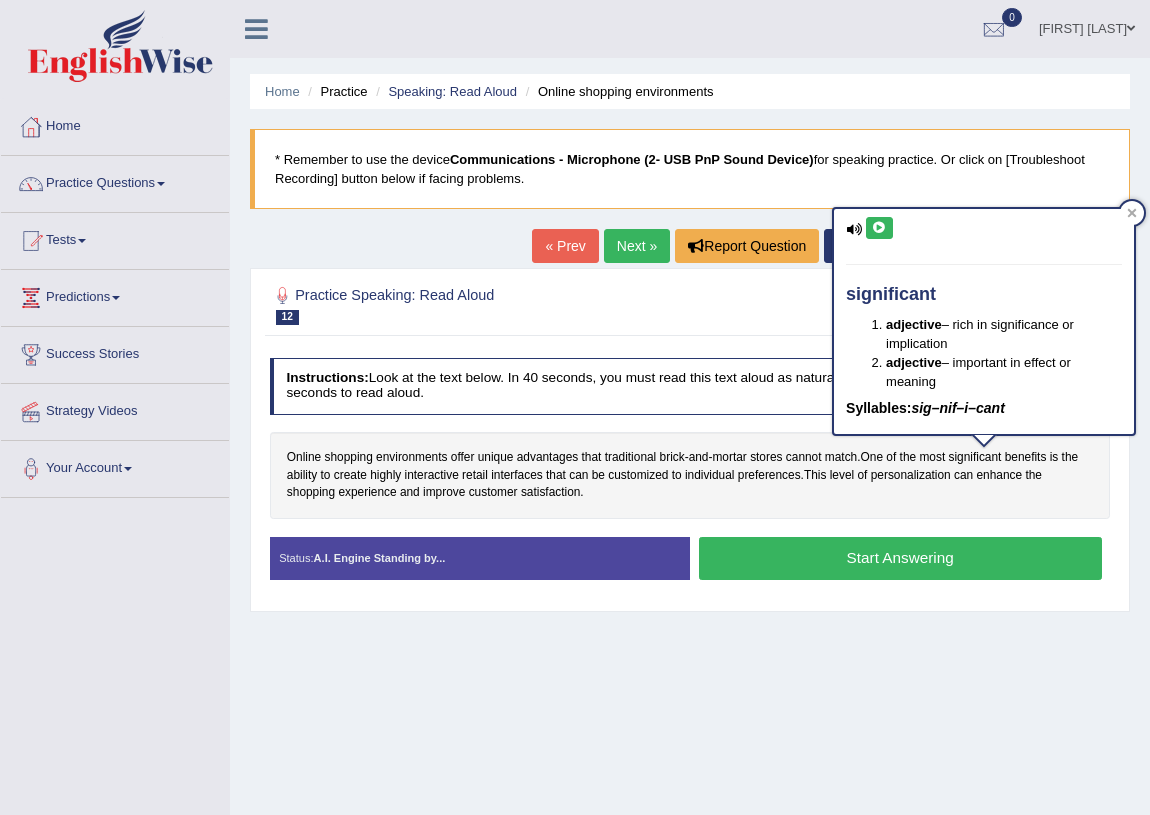 click at bounding box center (879, 228) 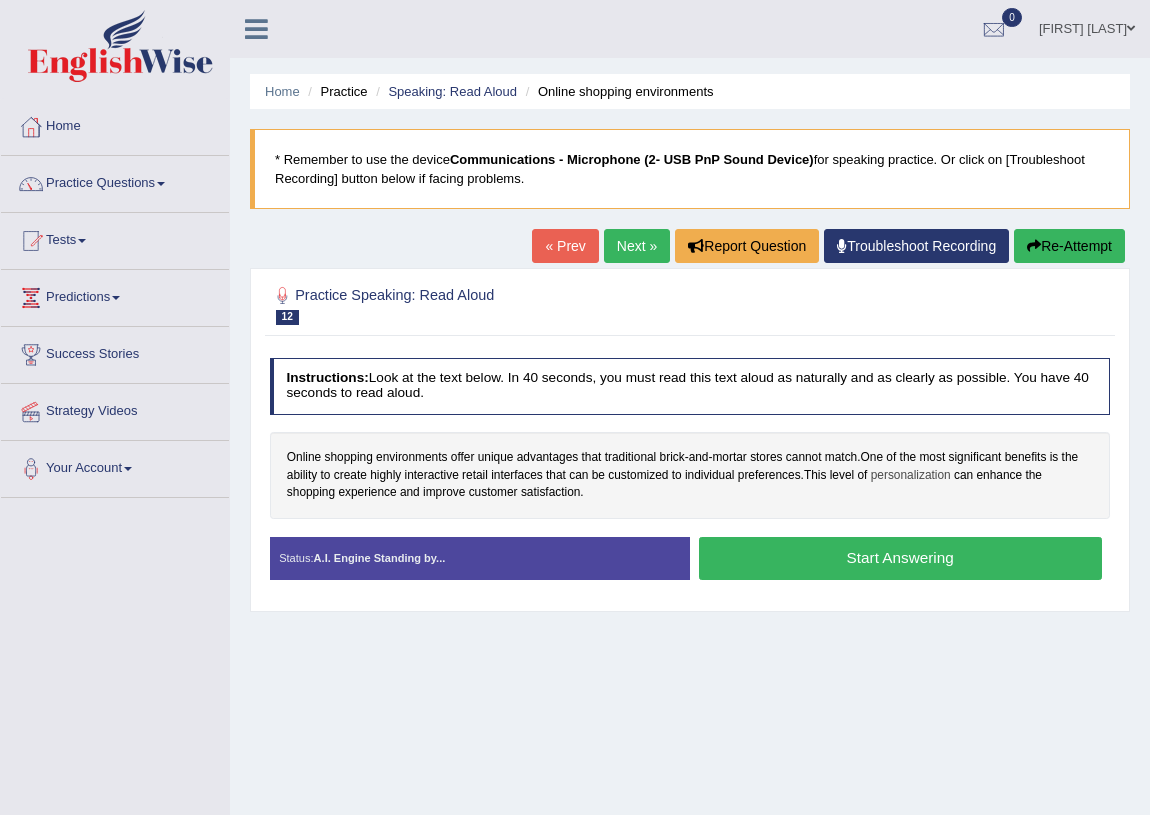 click on "personalization" at bounding box center [911, 476] 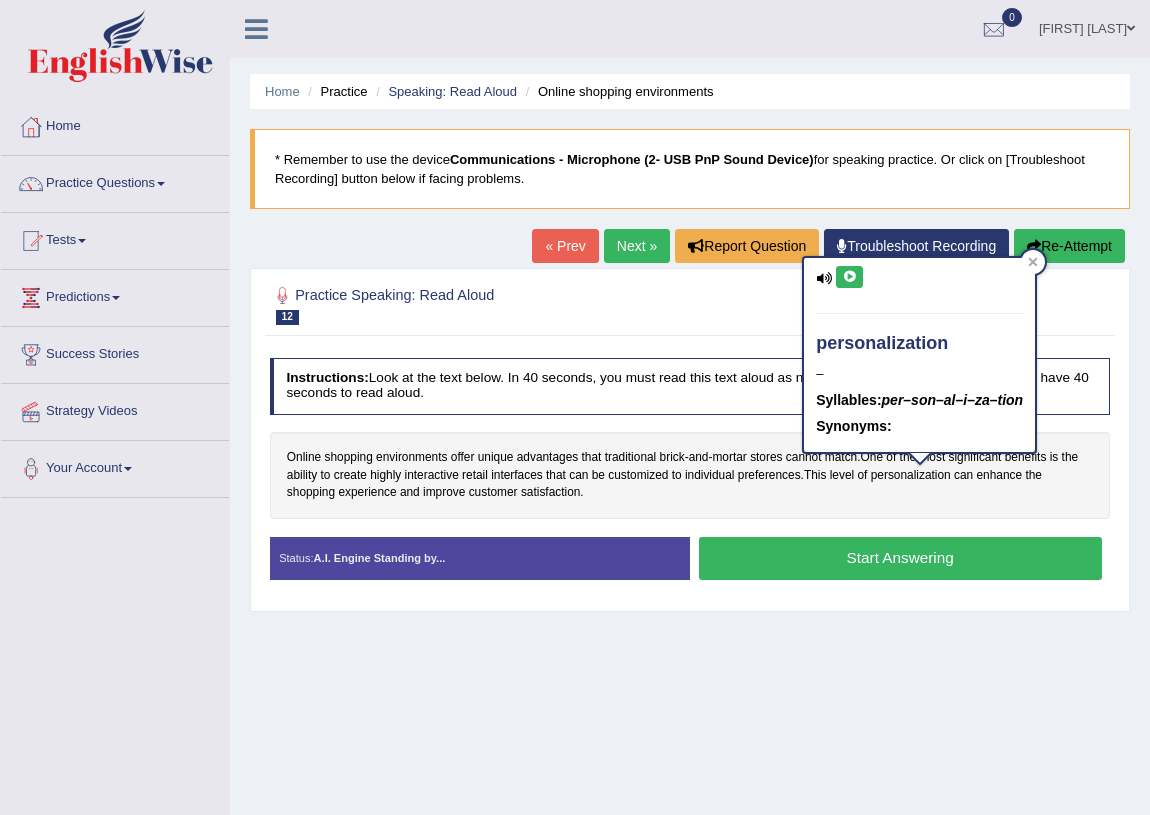 click at bounding box center (849, 277) 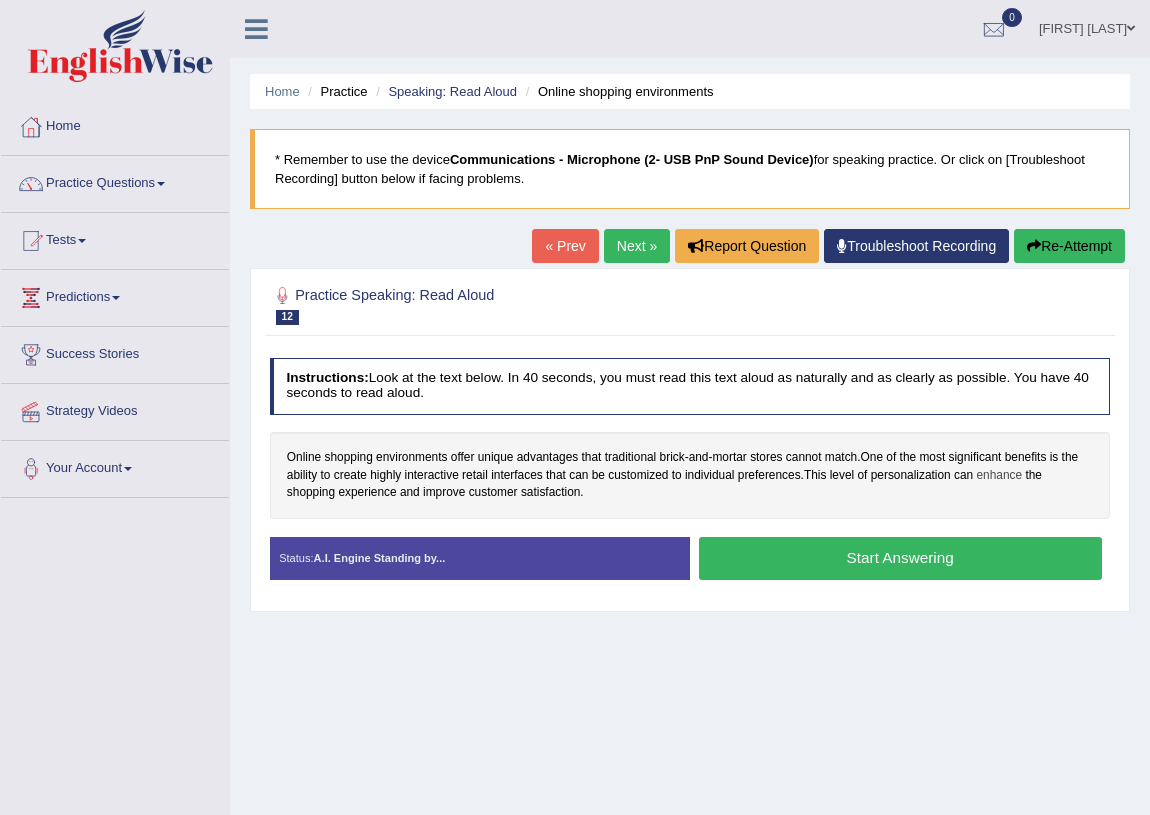click on "enhance" at bounding box center (999, 476) 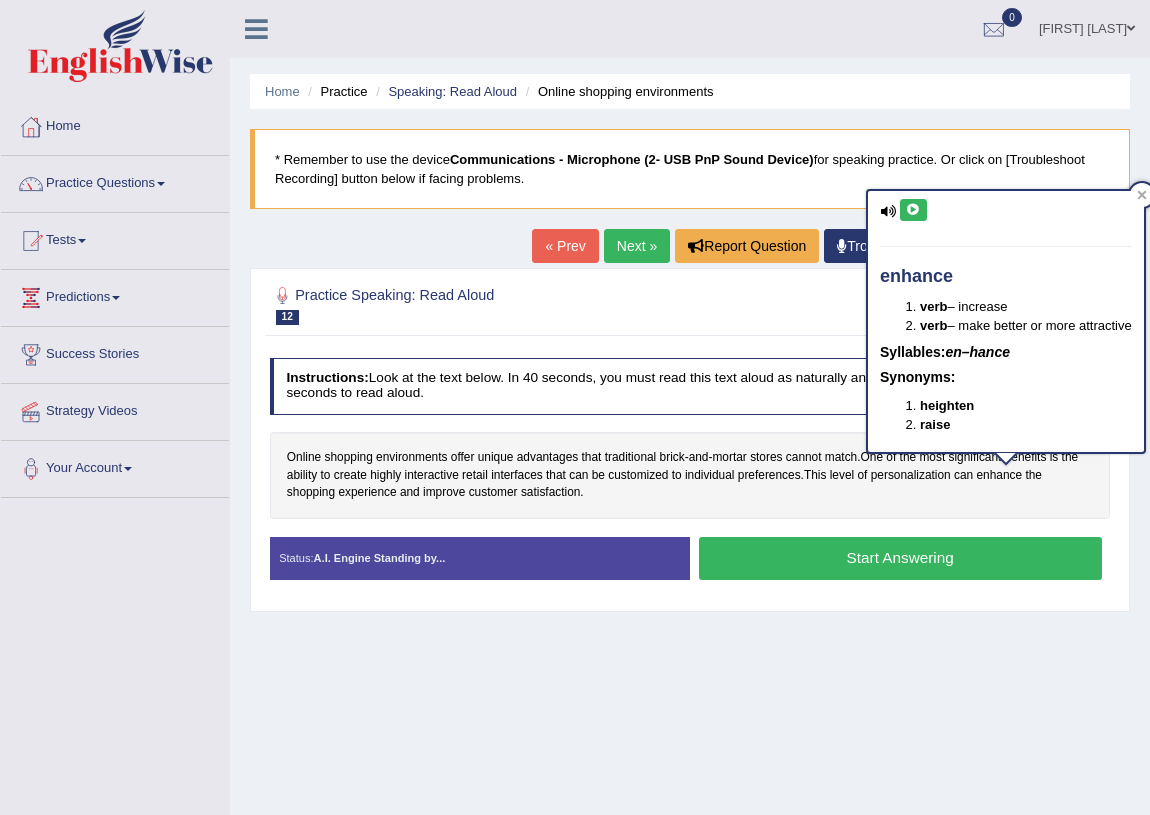 click at bounding box center [913, 210] 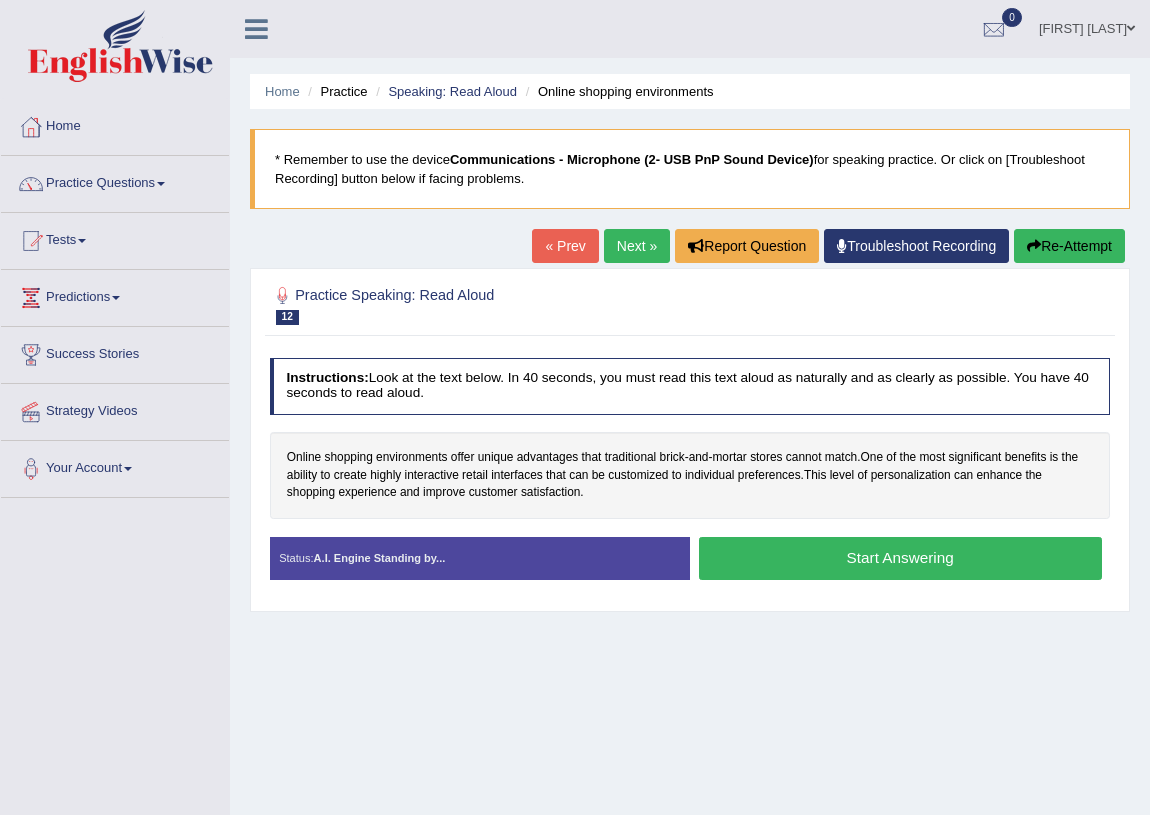 click on "Start Answering" at bounding box center [900, 558] 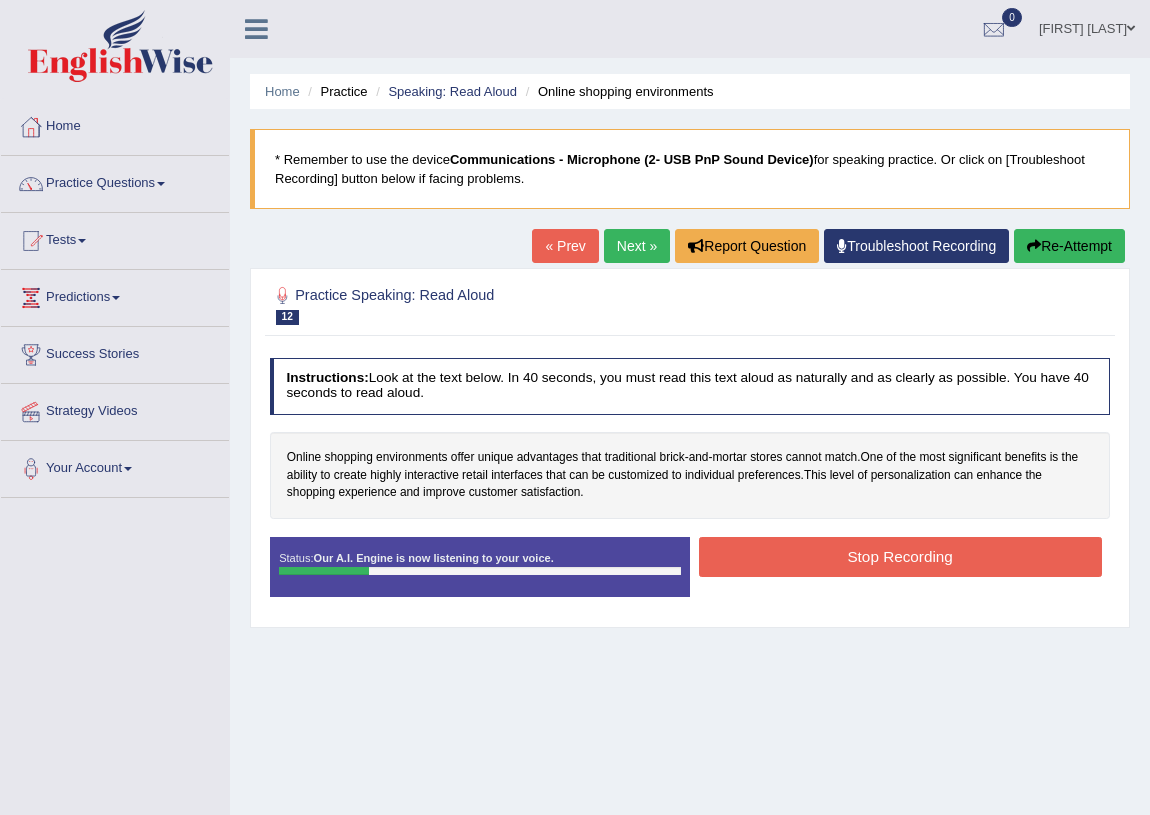click on "Re-Attempt" at bounding box center (1069, 246) 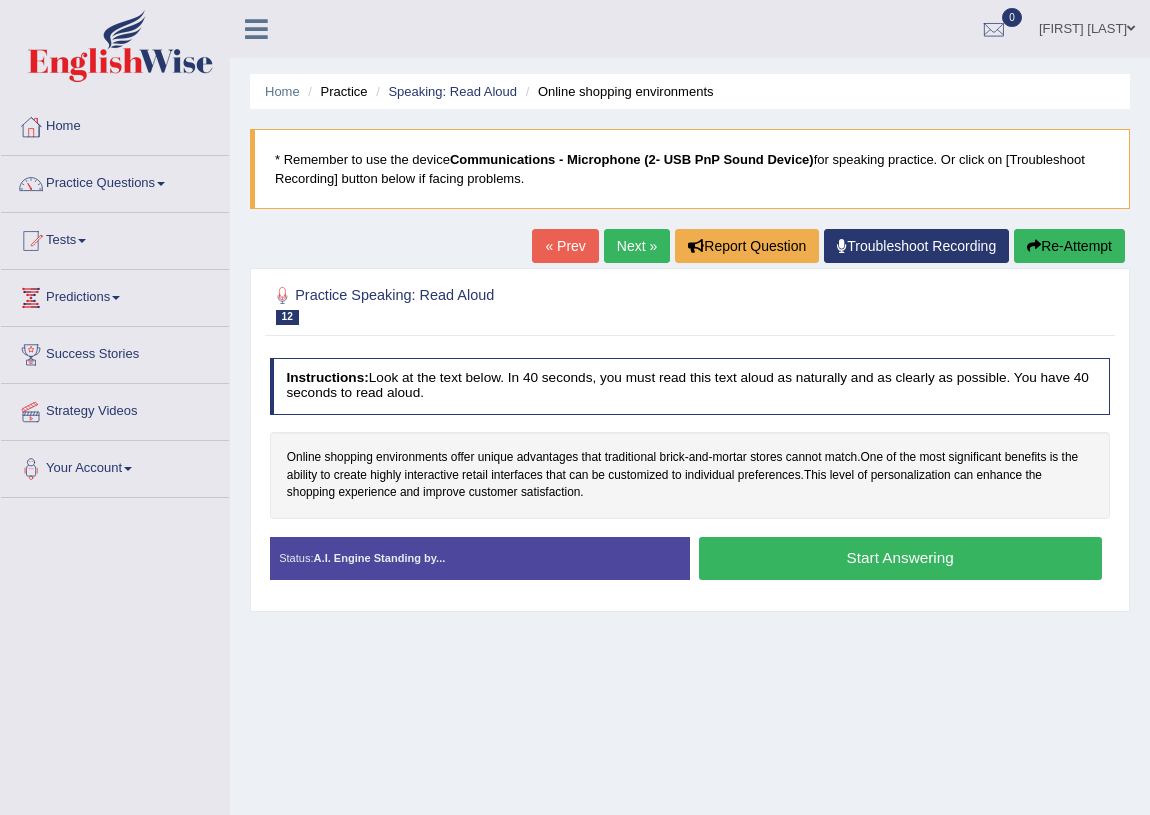 scroll, scrollTop: 0, scrollLeft: 0, axis: both 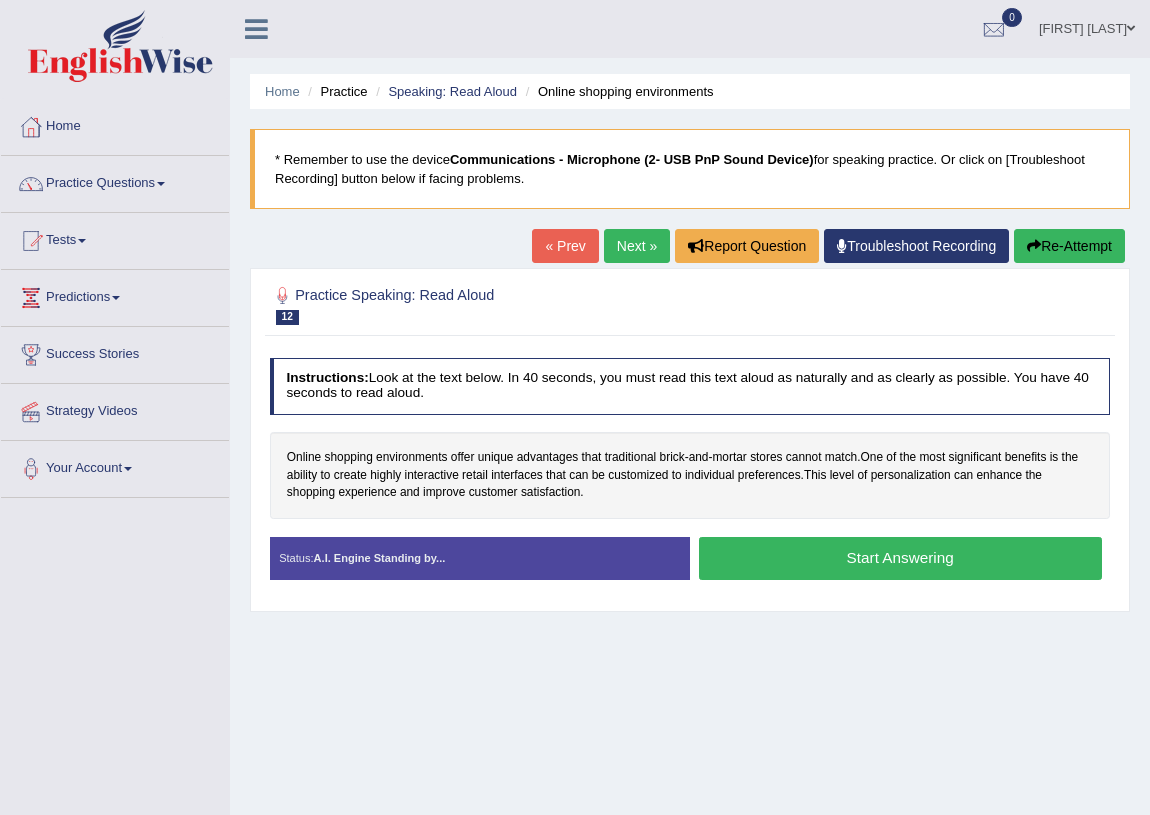 click on "Start Answering" at bounding box center (900, 558) 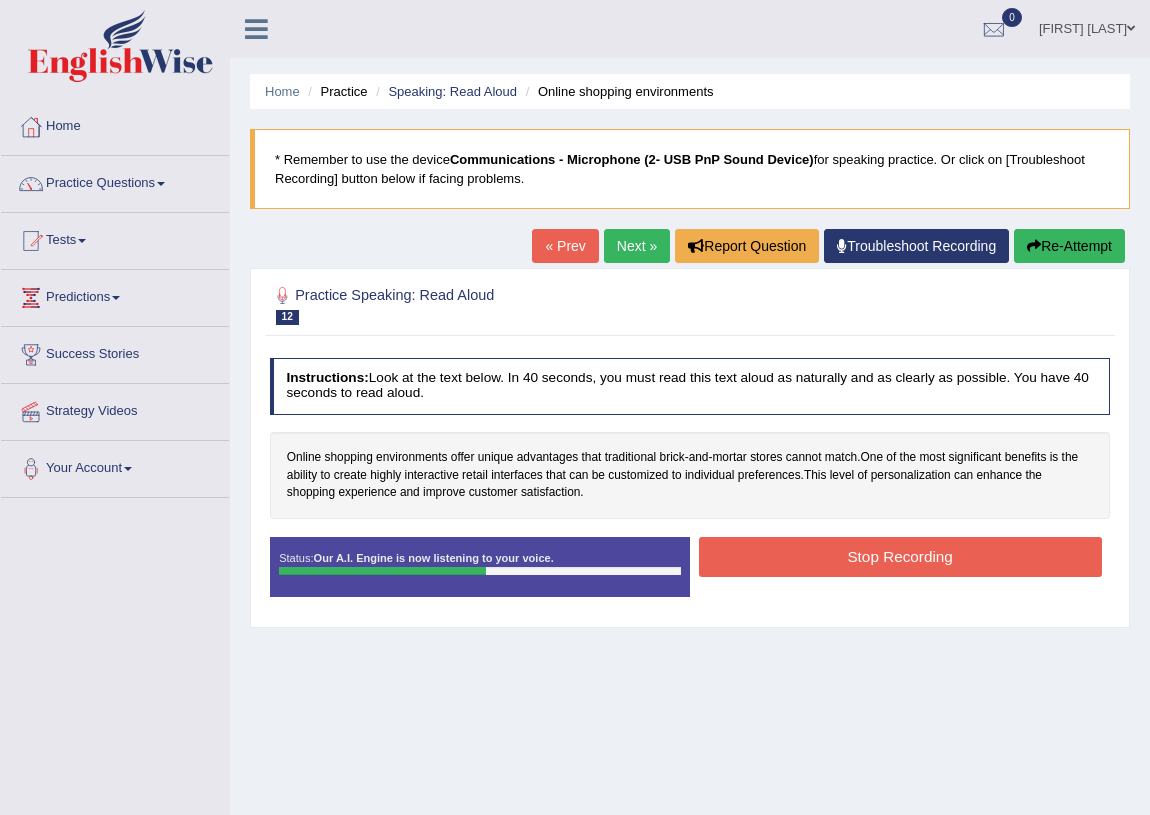 click on "Stop Recording" at bounding box center [900, 556] 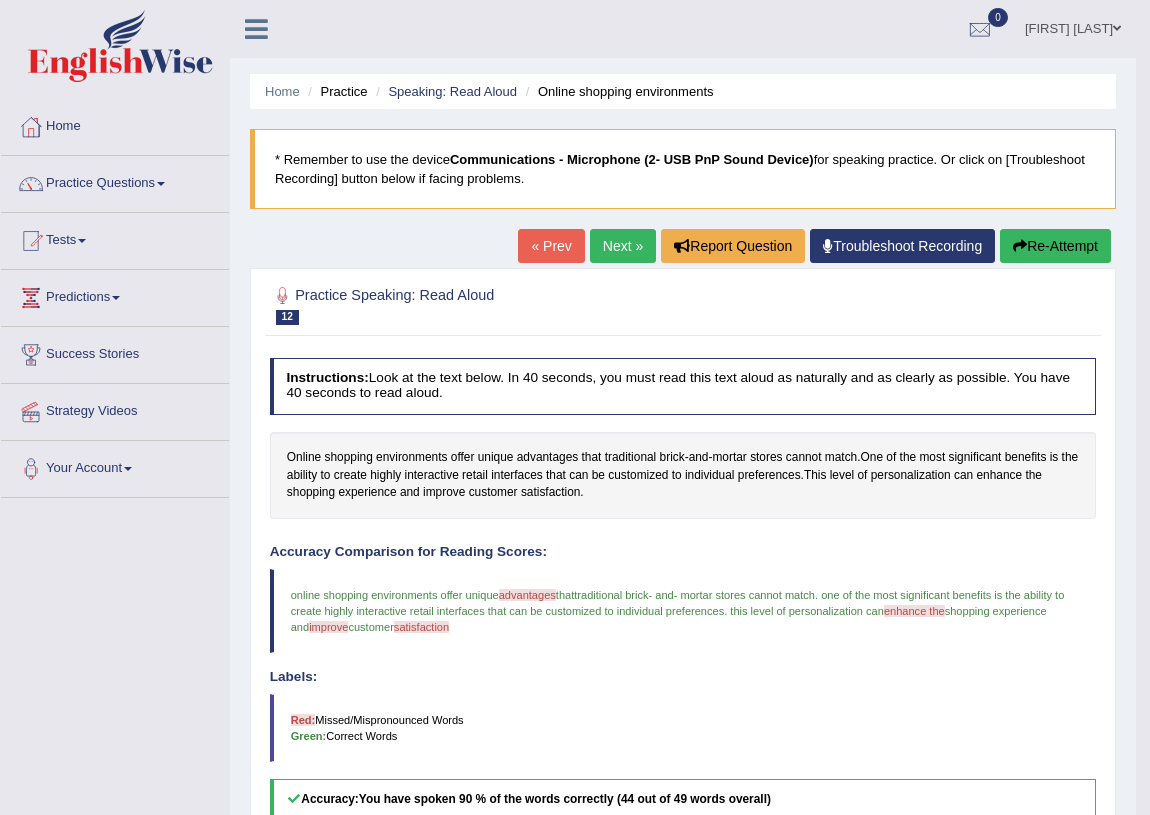 scroll, scrollTop: 411, scrollLeft: 0, axis: vertical 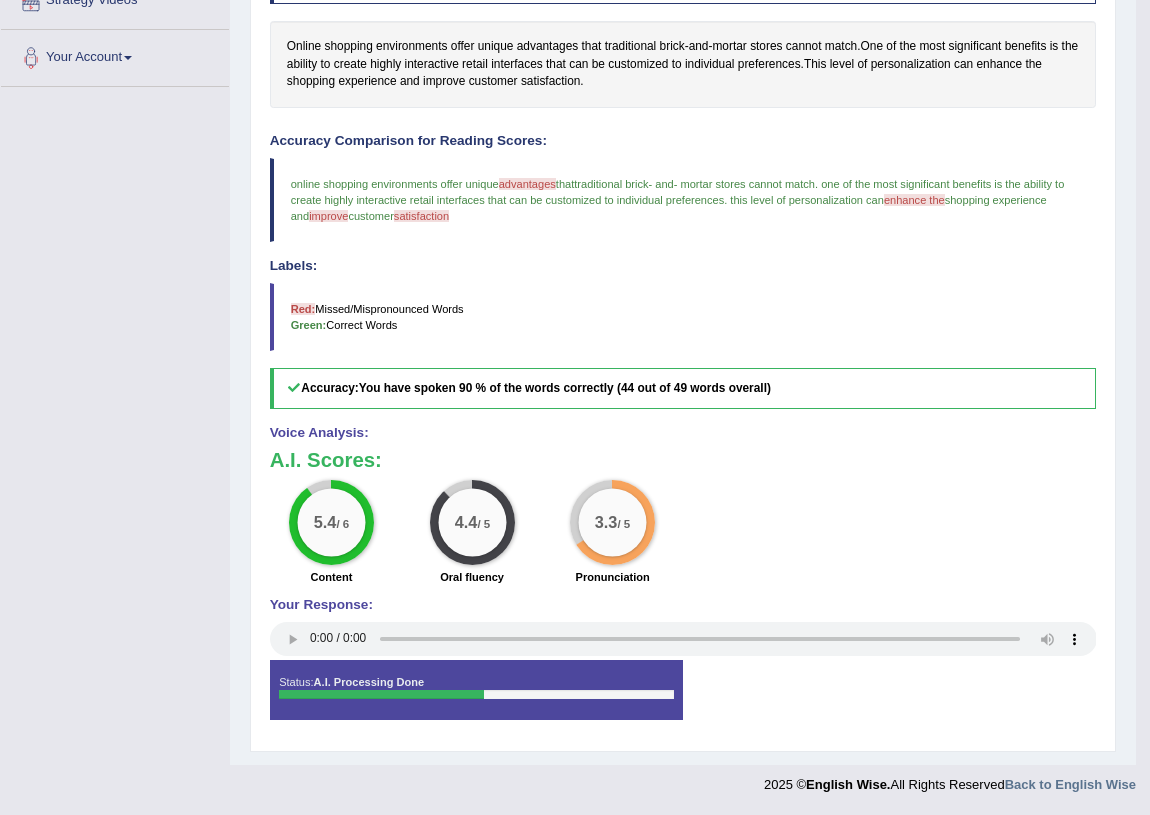 click on "one of the most significant benefits is the ability to create highly interactive retail interfaces that can be customized to individual preferences" at bounding box center (679, 192) 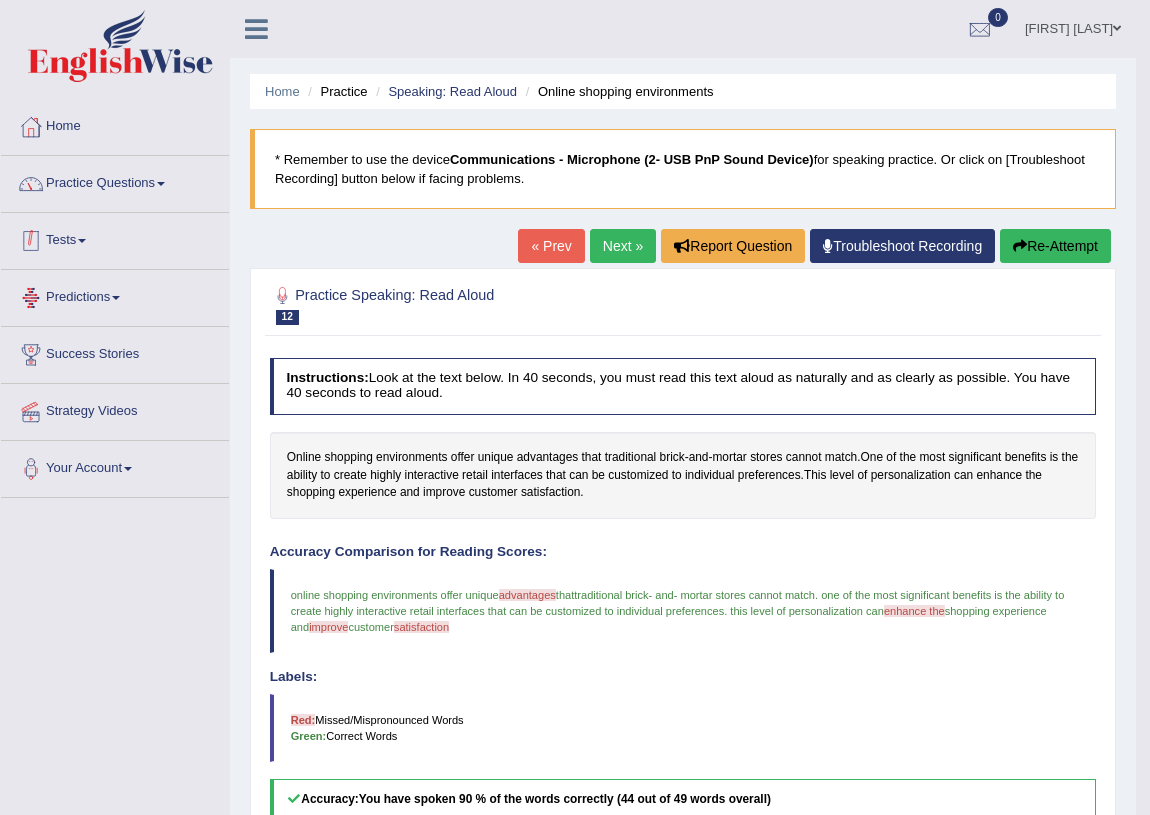 click on "Practice Questions" at bounding box center (115, 181) 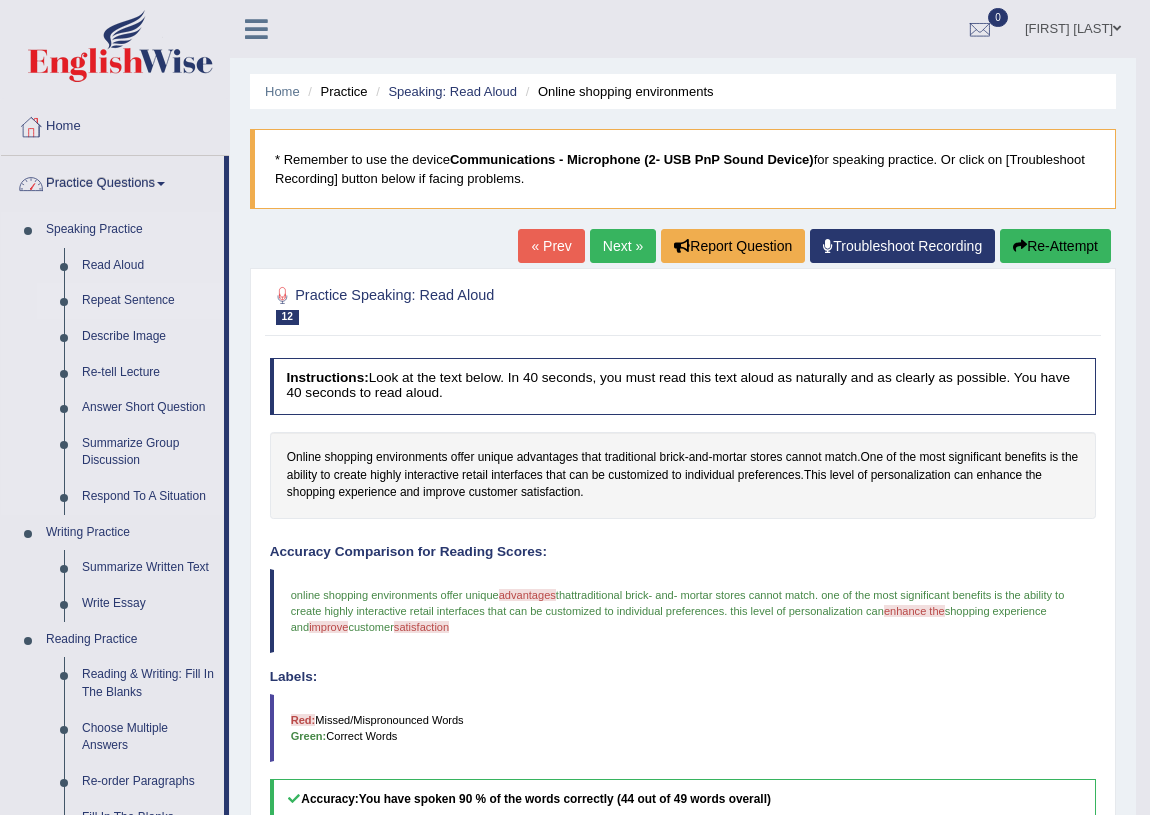 click on "Repeat Sentence" at bounding box center (148, 301) 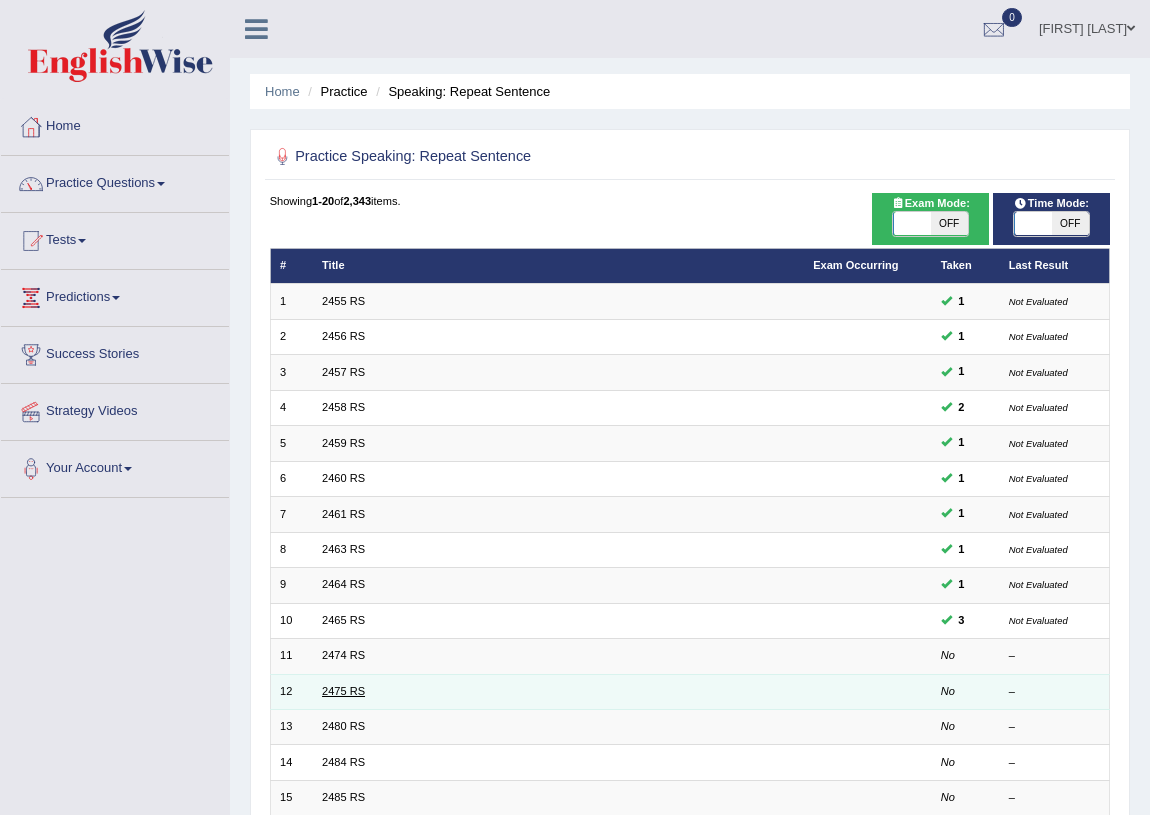 scroll, scrollTop: 0, scrollLeft: 0, axis: both 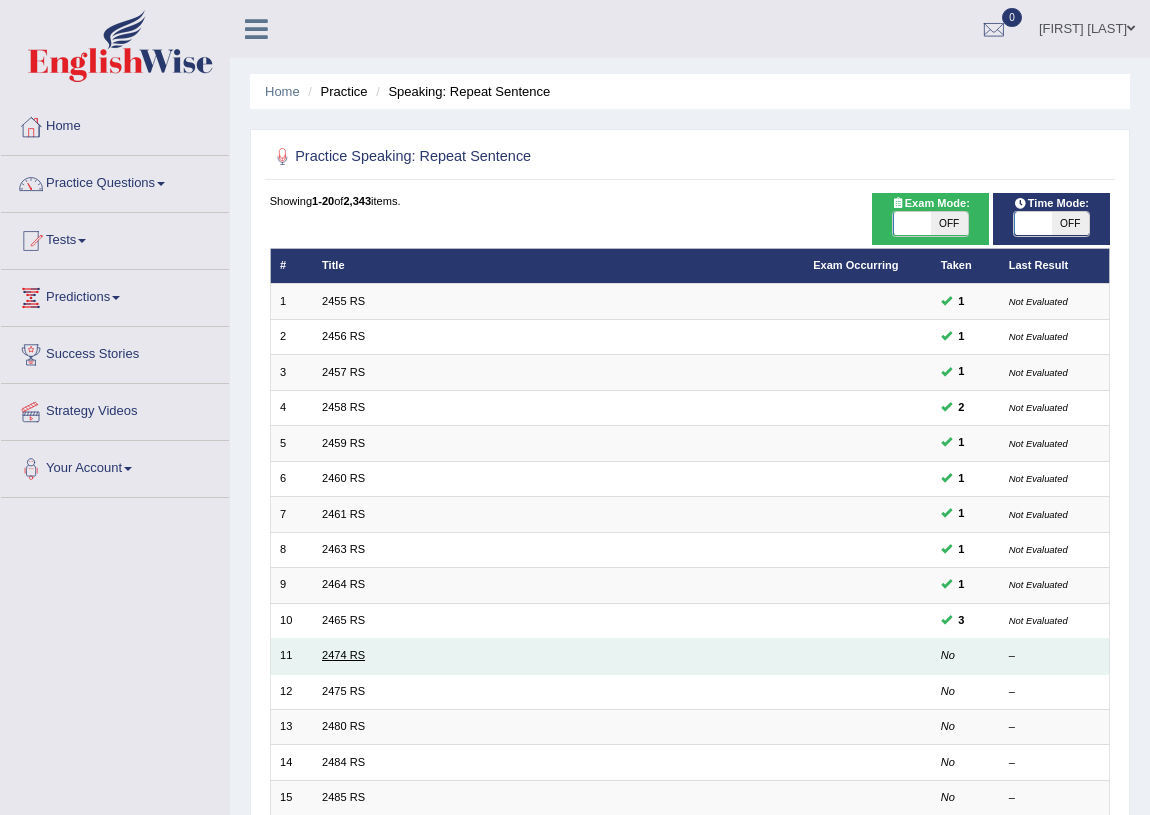 click on "2474 RS" at bounding box center [343, 655] 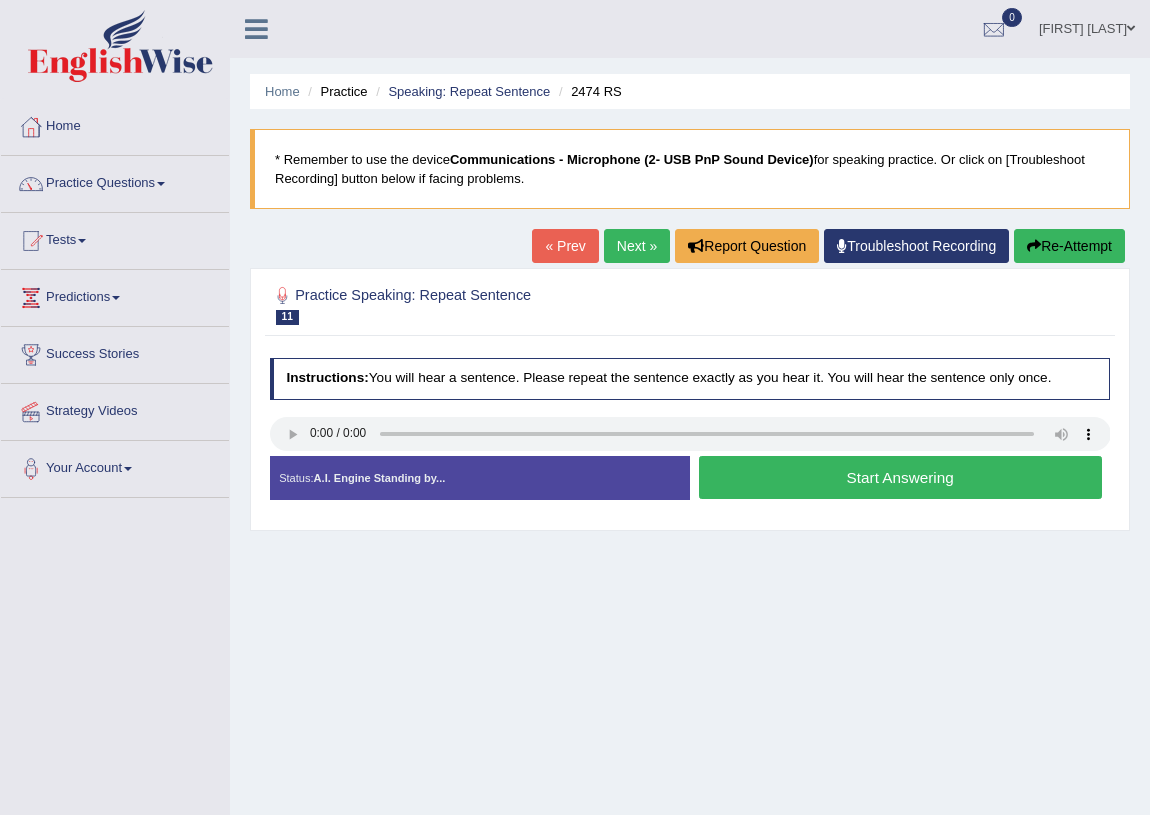 scroll, scrollTop: 0, scrollLeft: 0, axis: both 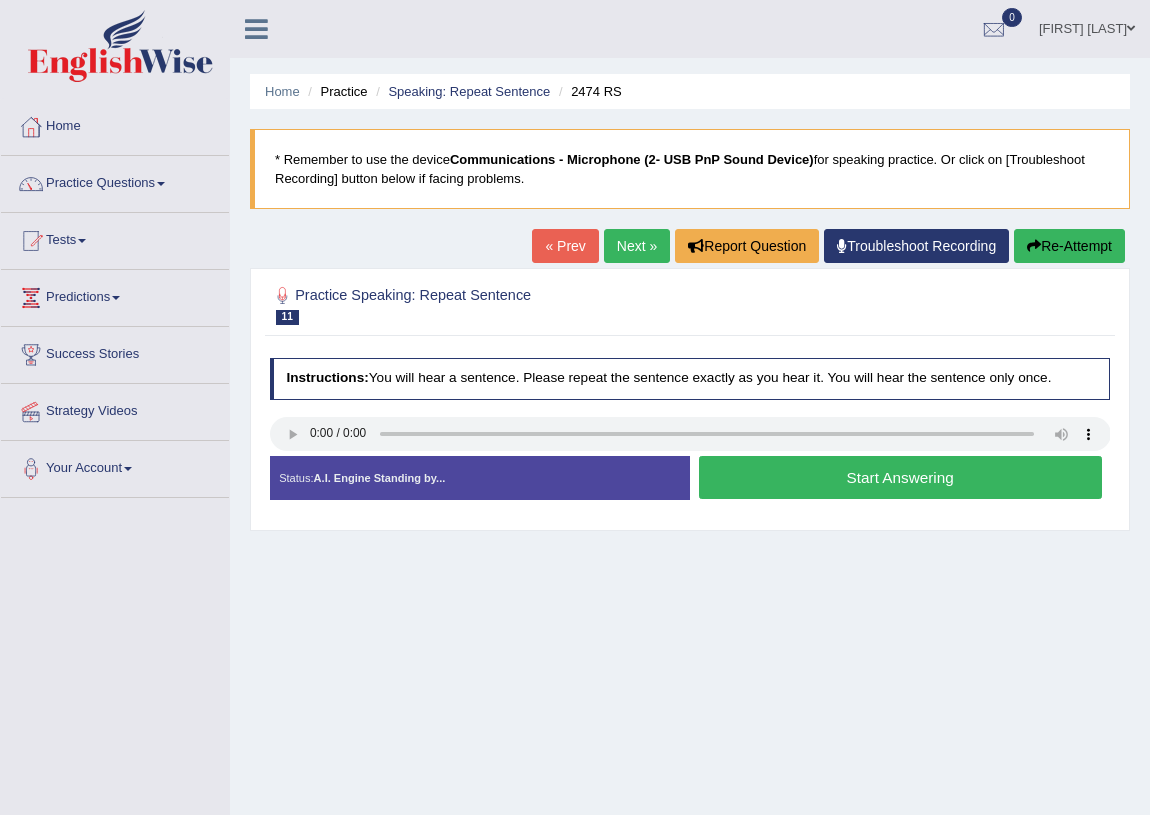 click on "Start Answering" at bounding box center (900, 477) 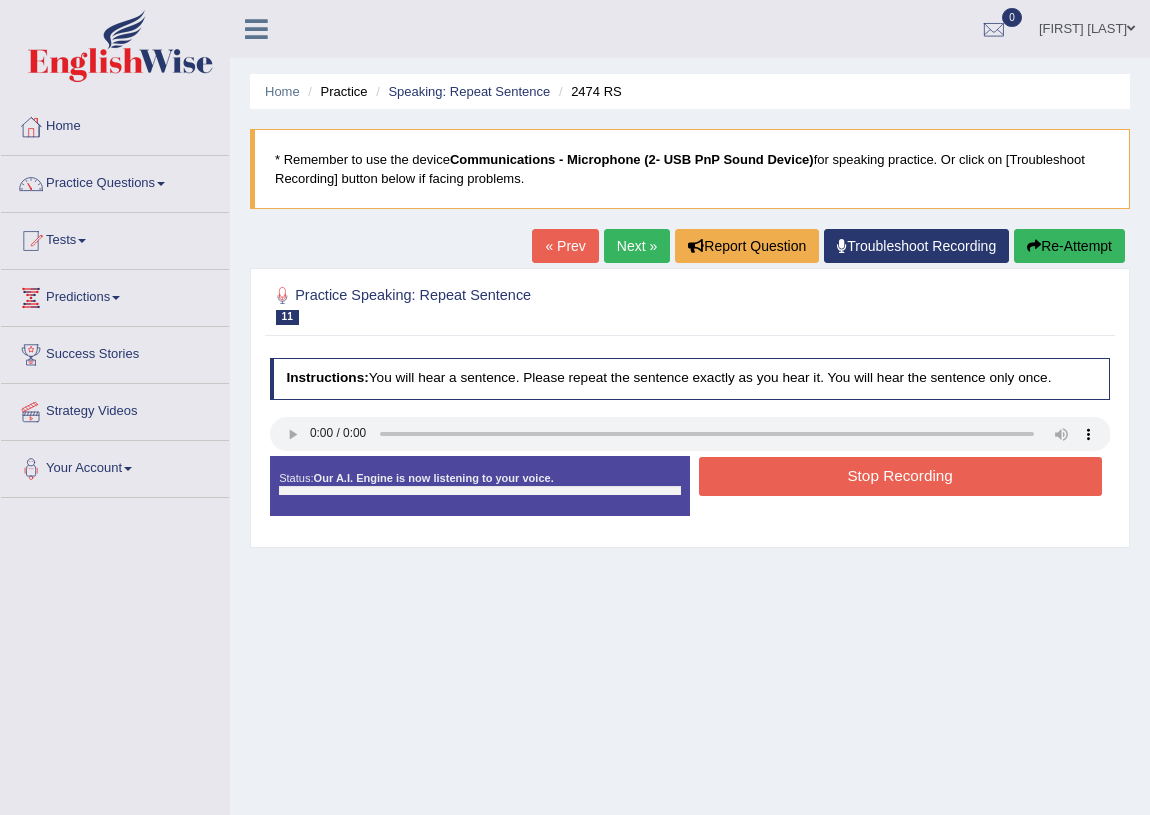 click on "Stop Recording" at bounding box center (900, 476) 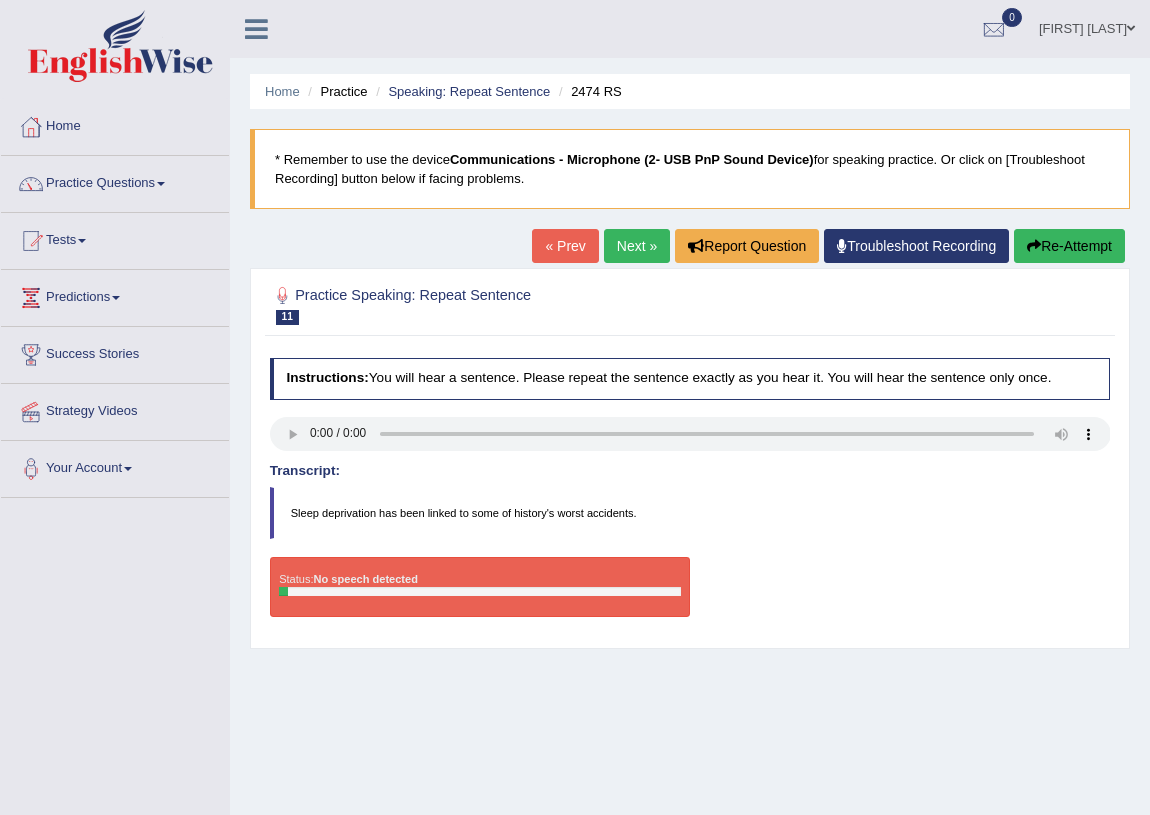 click at bounding box center [1034, 246] 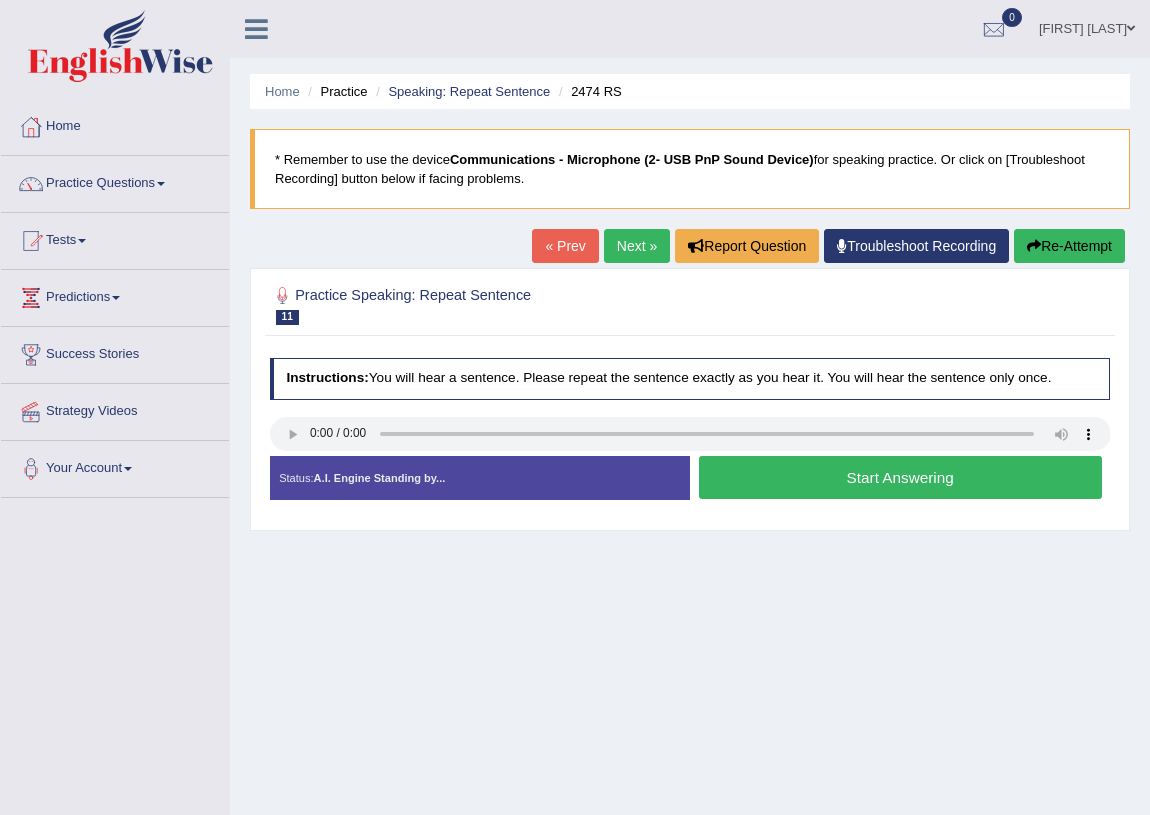 scroll, scrollTop: 0, scrollLeft: 0, axis: both 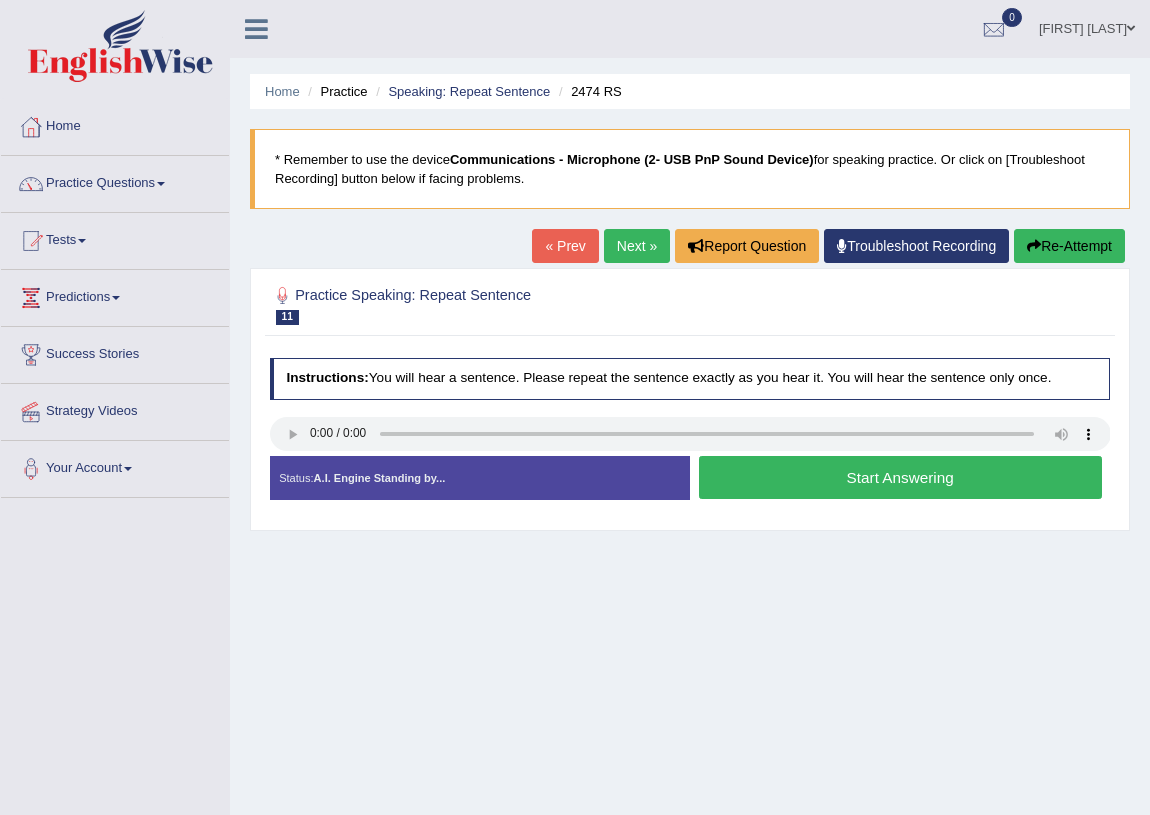 click on "Start Answering" at bounding box center [900, 477] 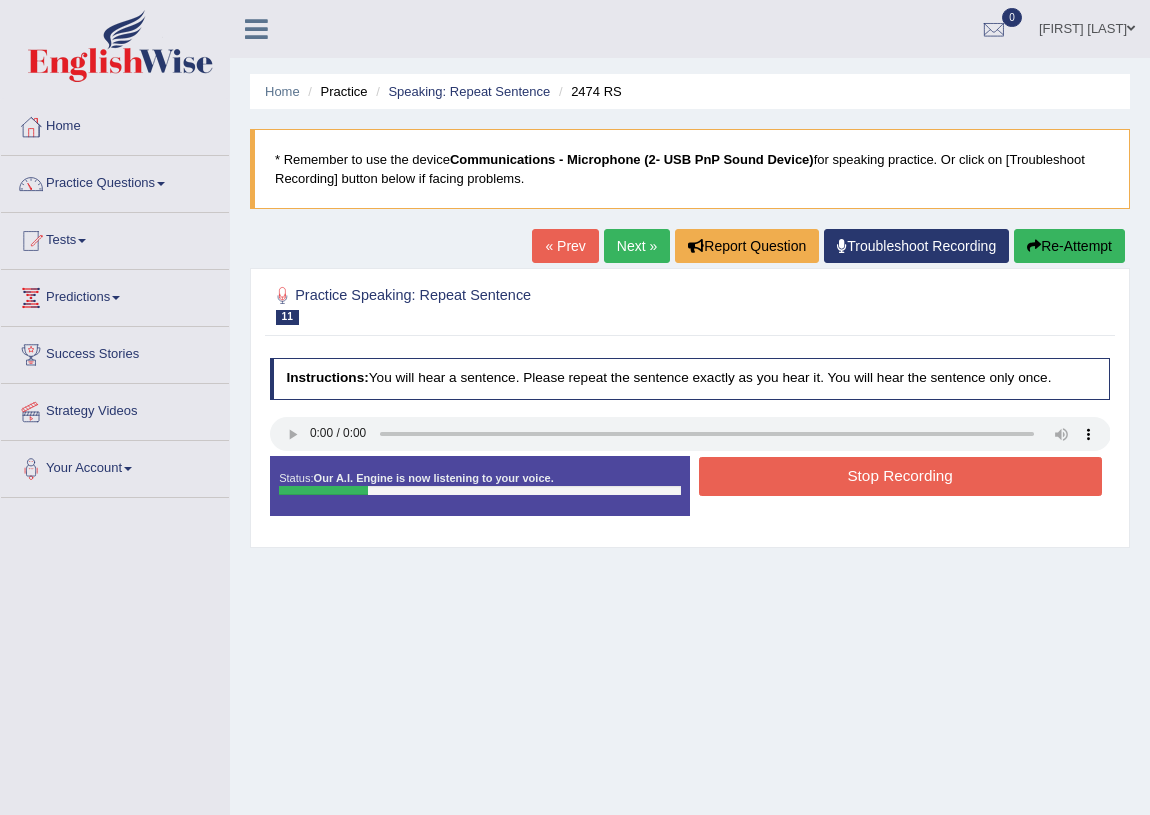 click on "Home
Practice
Speaking: Repeat Sentence
2474 RS
* Remember to use the device  Communications - Microphone (2- USB PnP Sound Device)  for speaking practice. Or click on [Troubleshoot Recording] button below if facing problems.
« Prev Next »  Report Question  Troubleshoot Recording  Re-Attempt
Practice Speaking: Repeat Sentence
11
2474 RS
Instructions:  You will hear a sentence. Please repeat the sentence exactly as you hear it. You will hear the sentence only once.
Transcript: Sleep deprivation has been linked to some of history's worst accidents. Created with Highcharts 7.1.2 Too low Too high Time Pitch meter: 0 2.5 5 7.5 10 Created with Highcharts 7.1.2 Great Too slow Too fast Time Speech pace meter: 0 10 20 30 40 Accuracy Comparison for Listening Scores: Labels:
Red:  Missed/Mispronounced Words Green:" at bounding box center [690, 500] 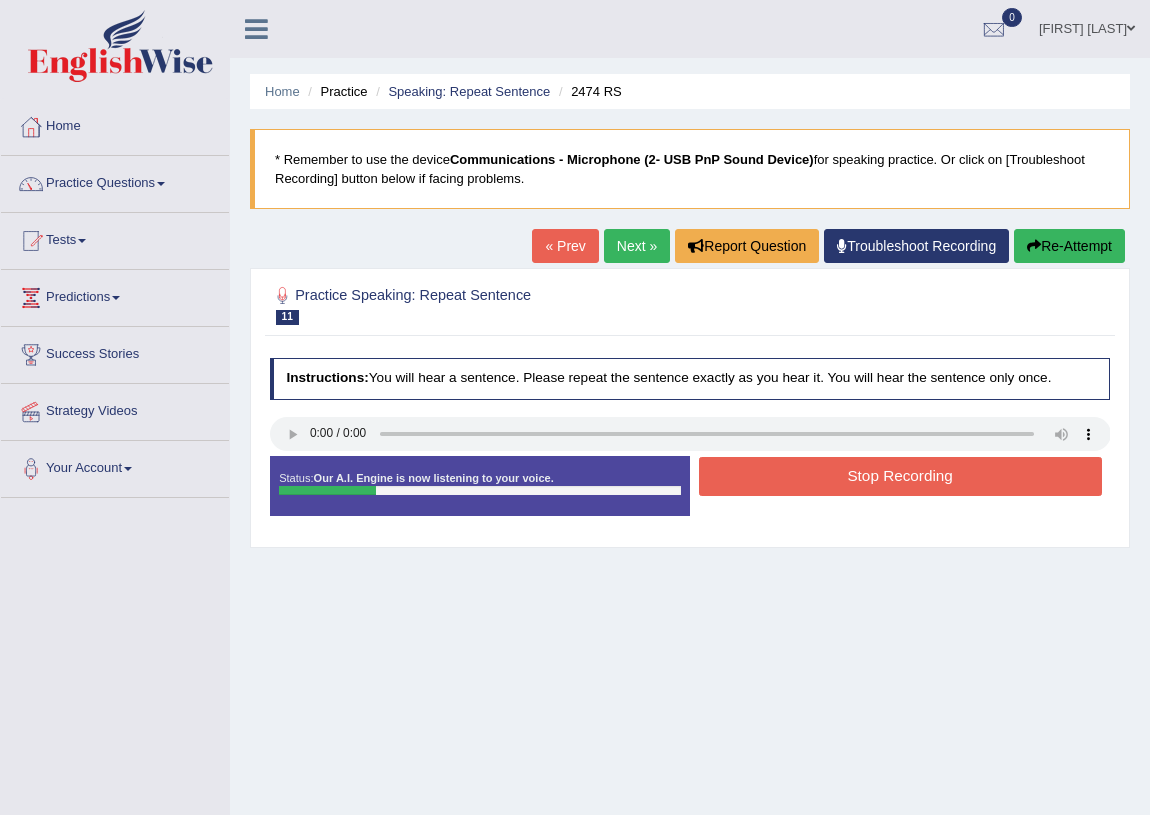 click on "Re-Attempt" at bounding box center [1069, 246] 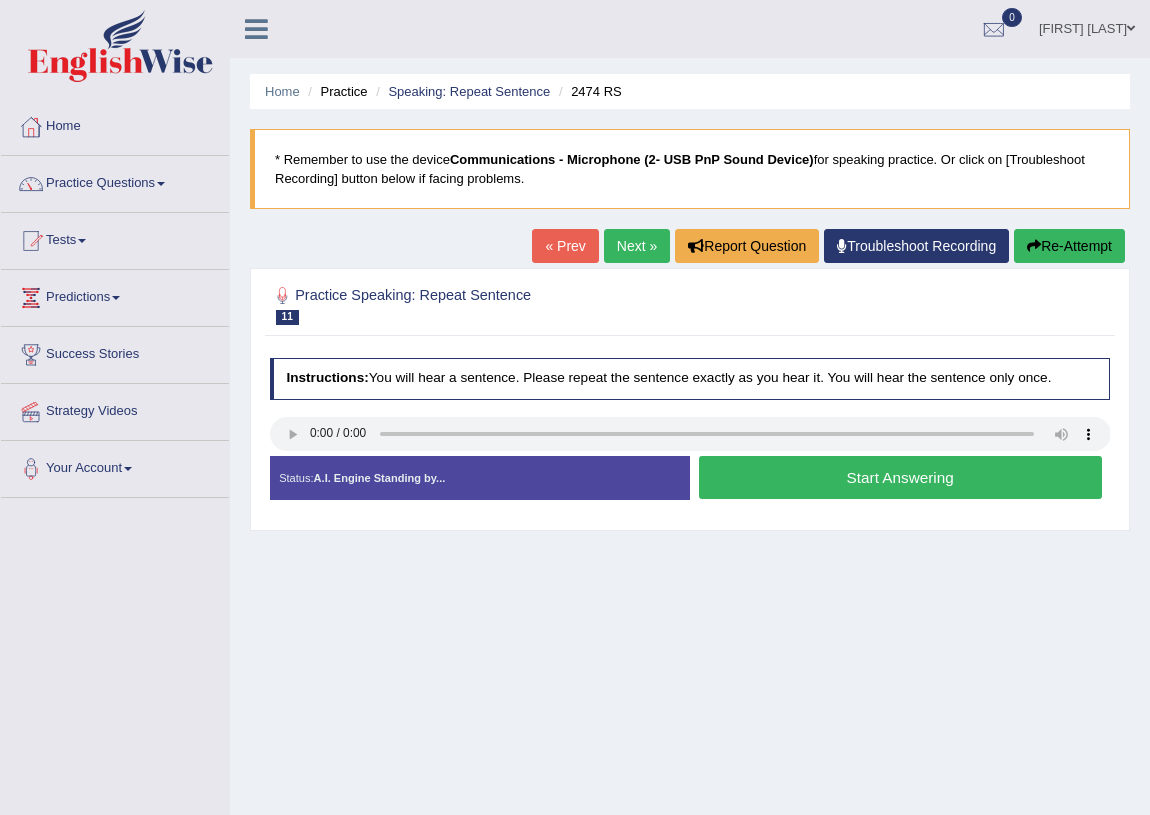click on "Start Answering" at bounding box center [900, 477] 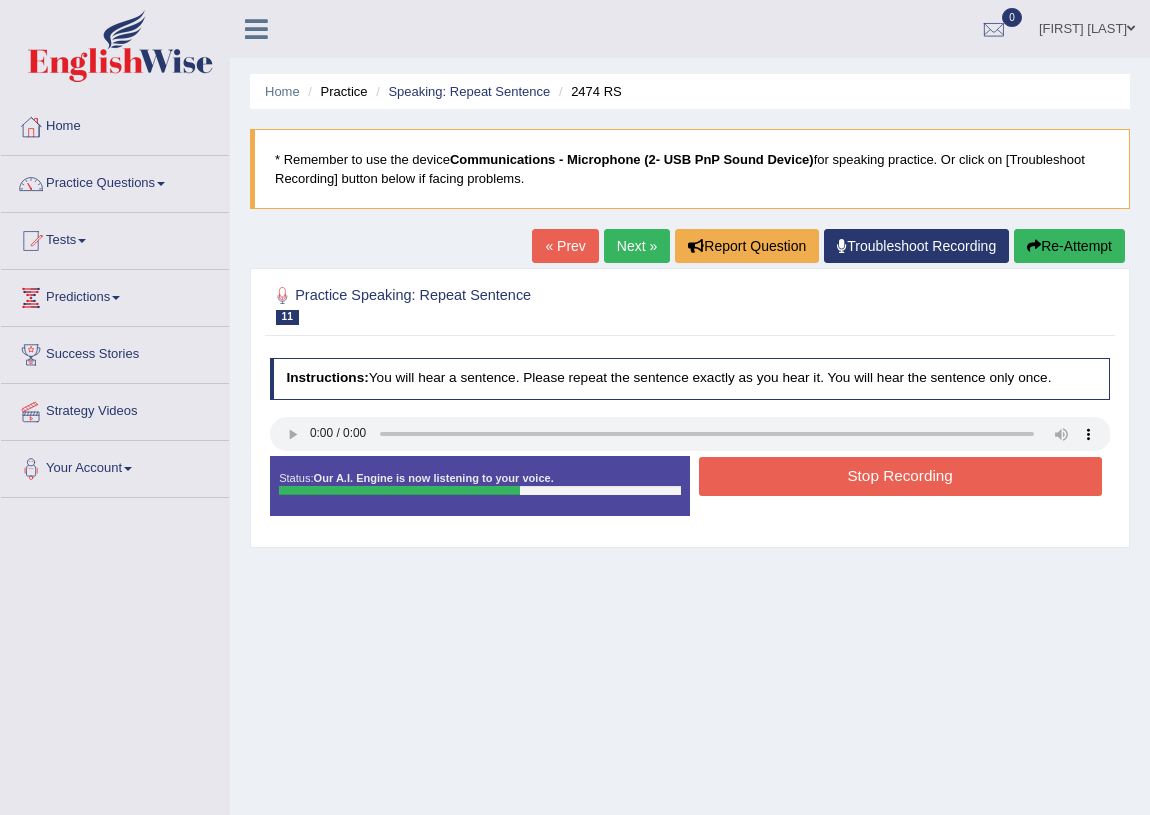click on "Stop Recording" at bounding box center [900, 476] 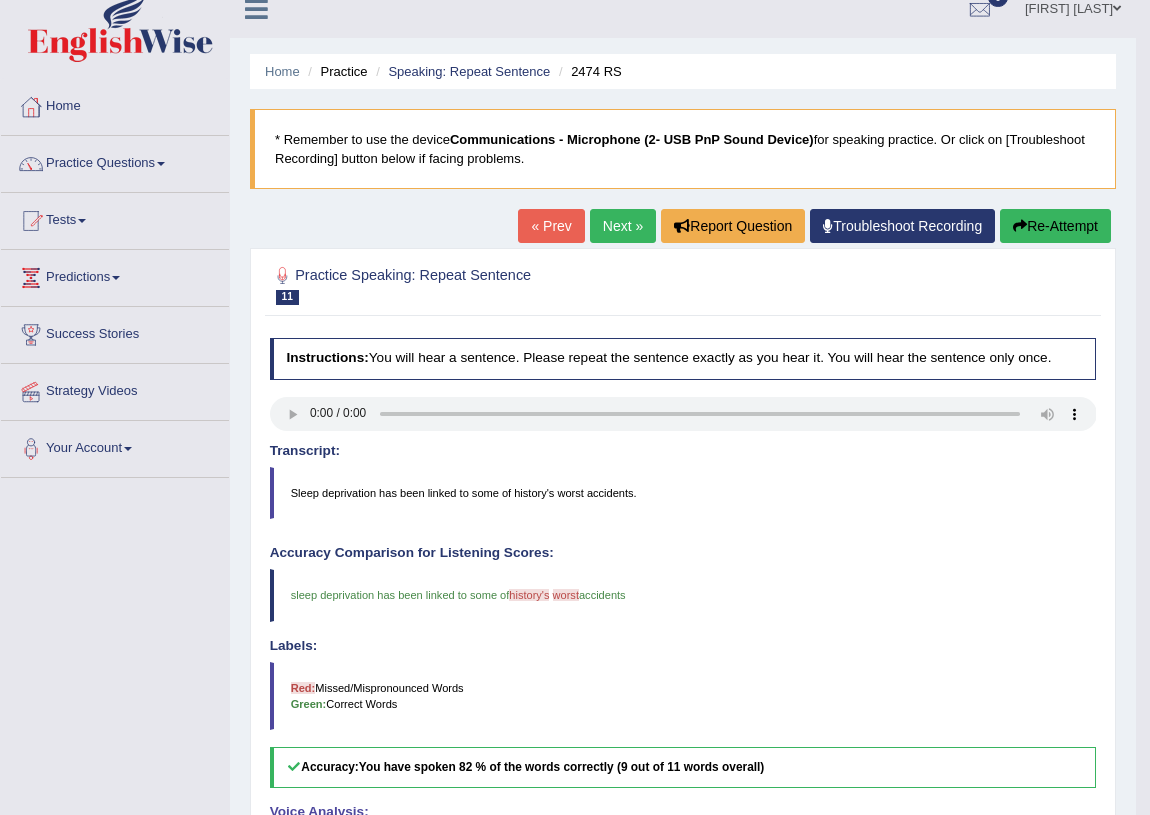 scroll, scrollTop: 0, scrollLeft: 0, axis: both 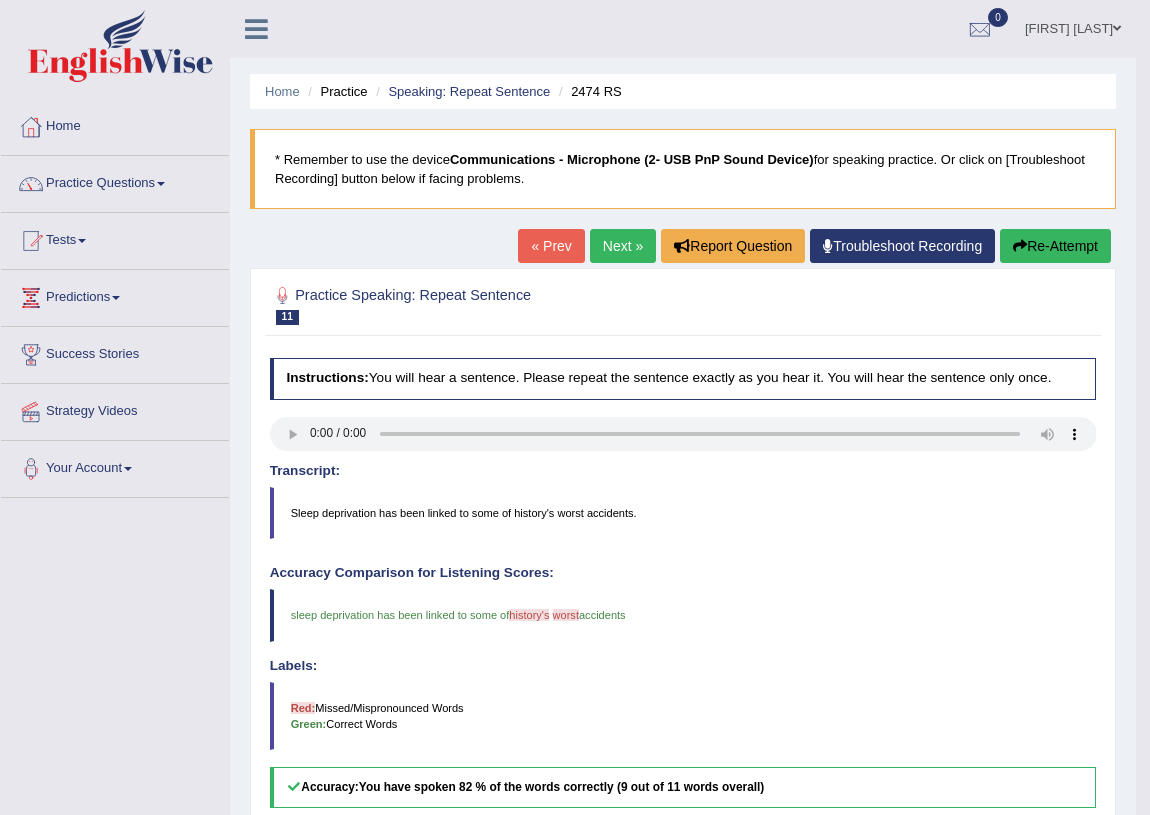 click on "Next »" at bounding box center [623, 246] 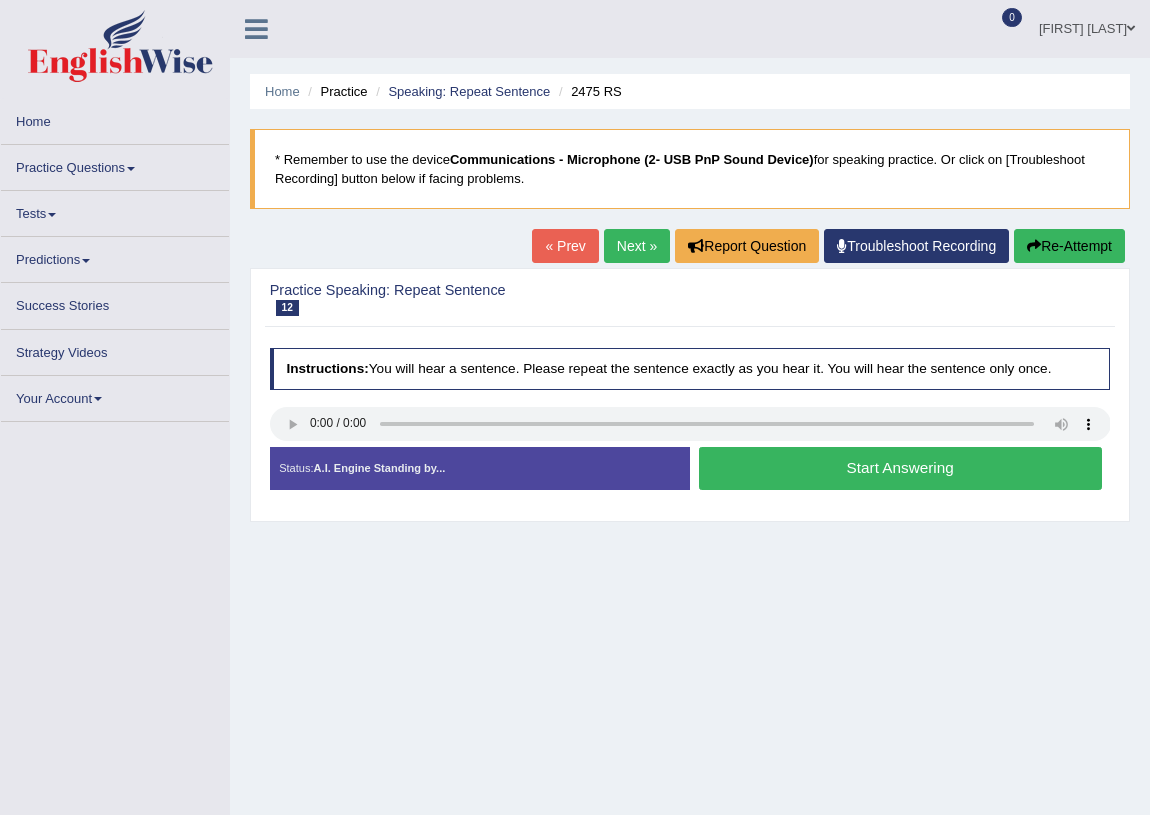 scroll, scrollTop: 0, scrollLeft: 0, axis: both 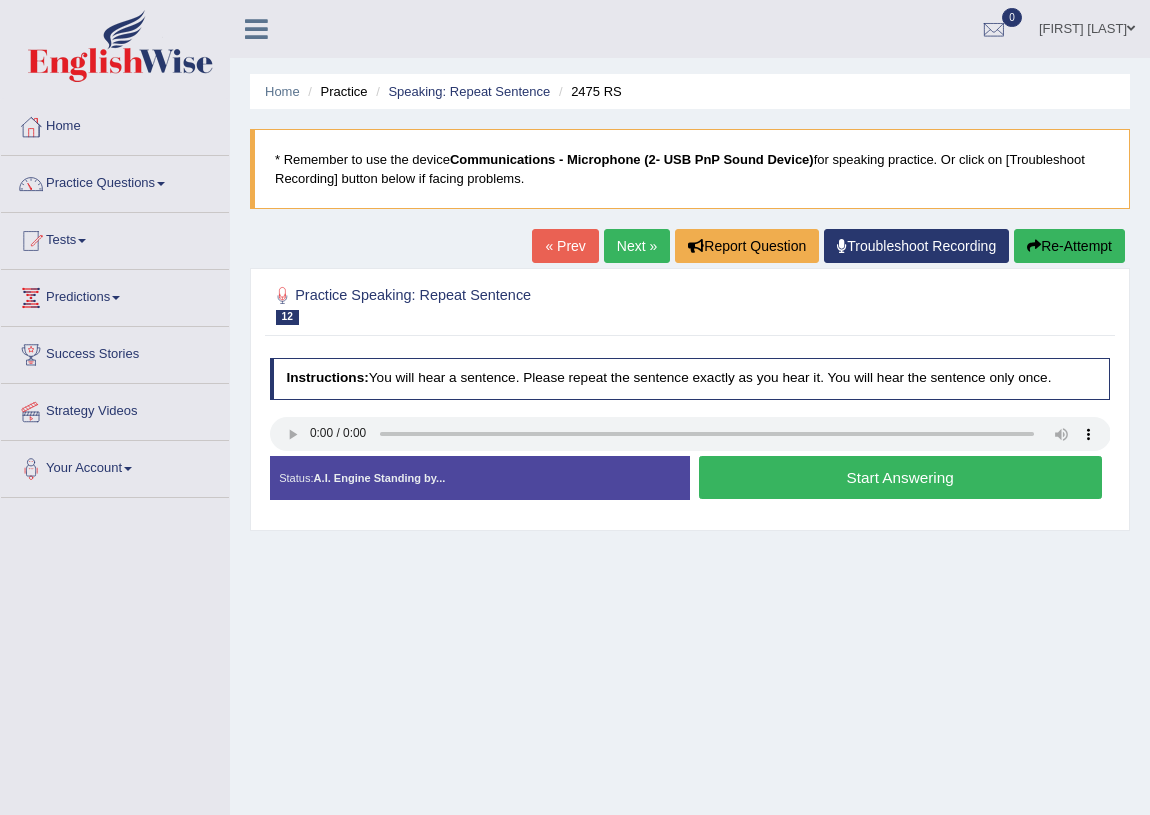 click on "Start Answering" at bounding box center (900, 477) 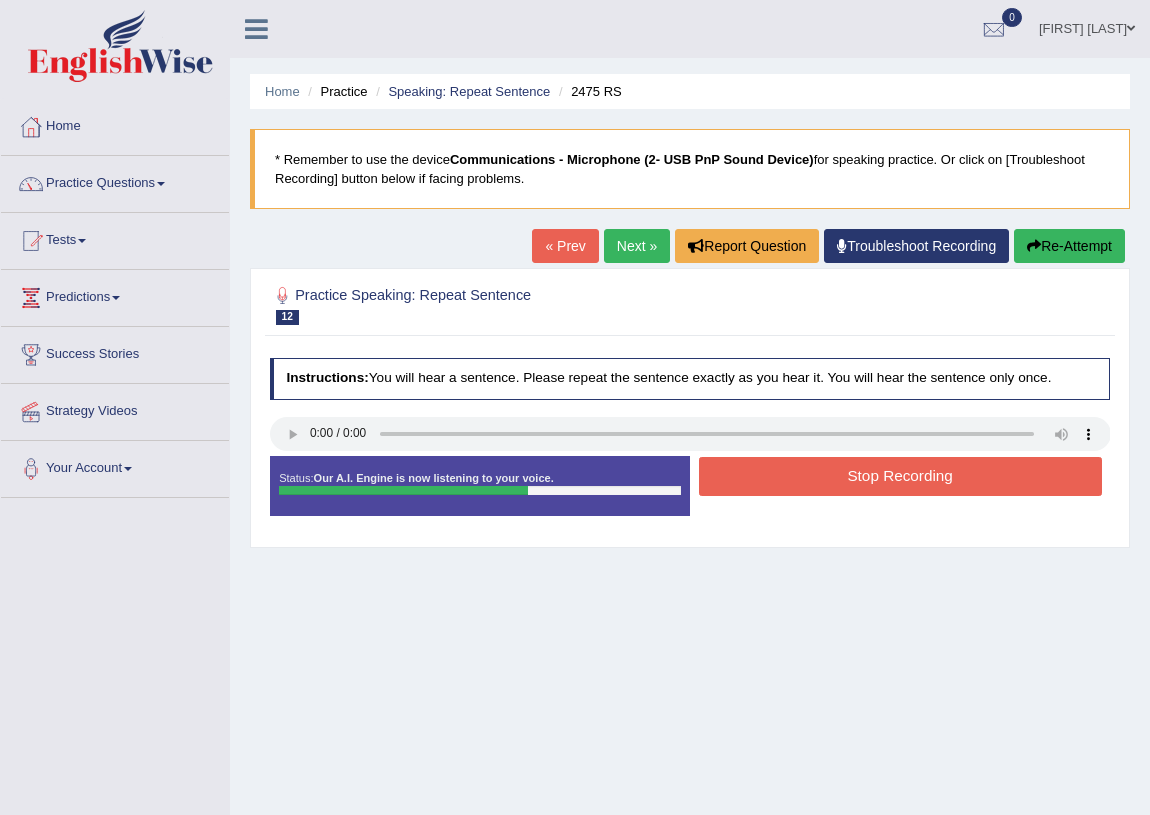 click on "Stop Recording" at bounding box center (900, 476) 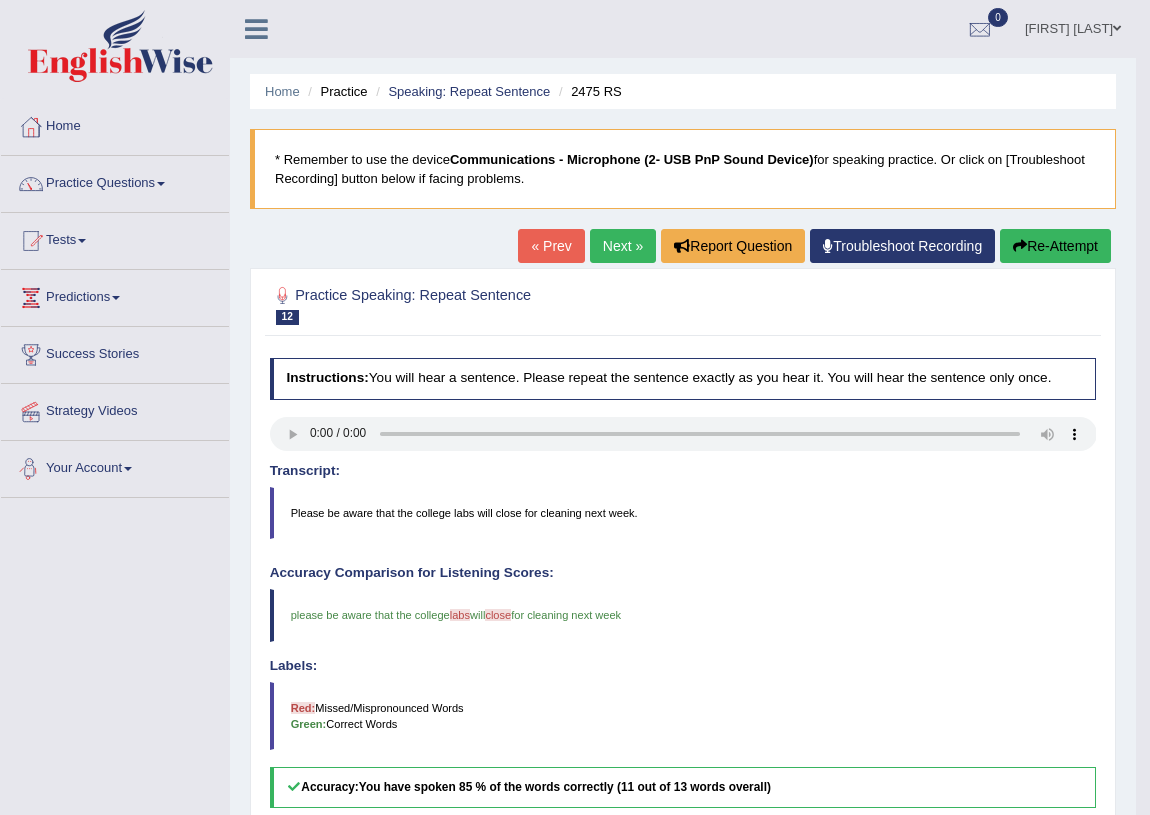 scroll, scrollTop: 400, scrollLeft: 0, axis: vertical 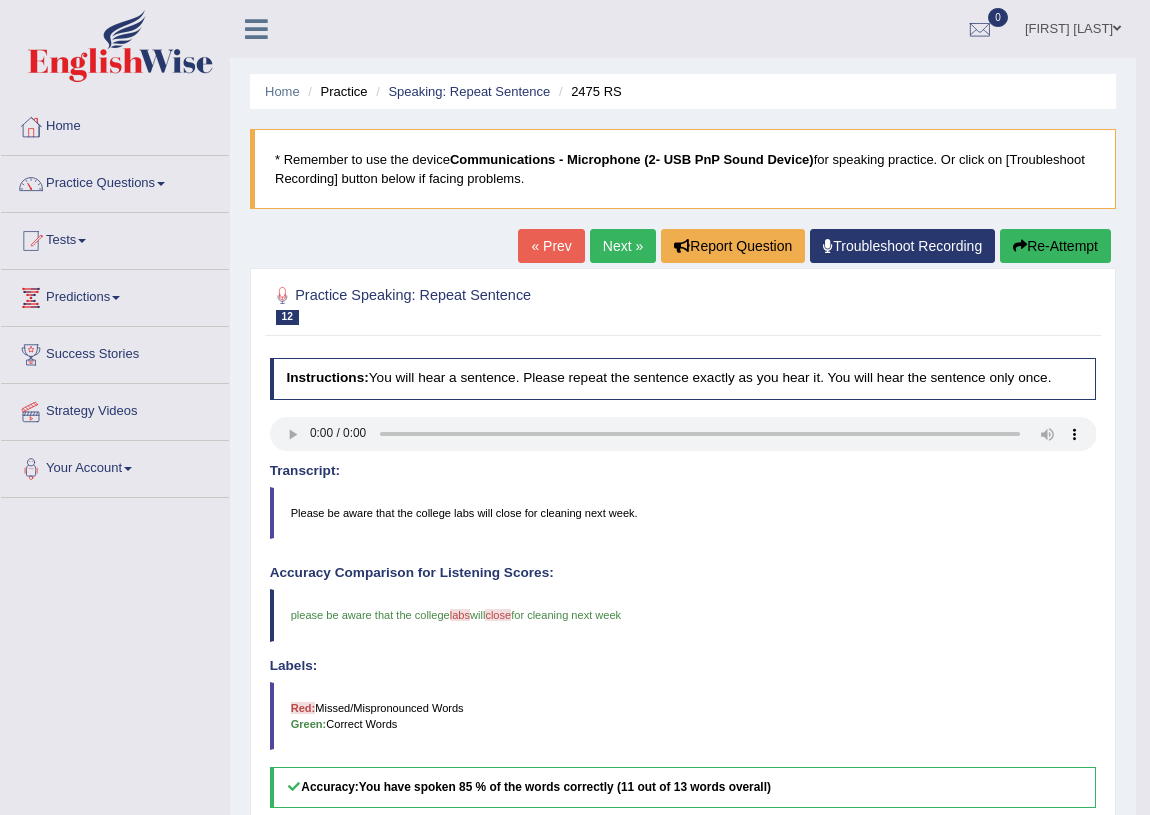 click on "Next »" at bounding box center (623, 246) 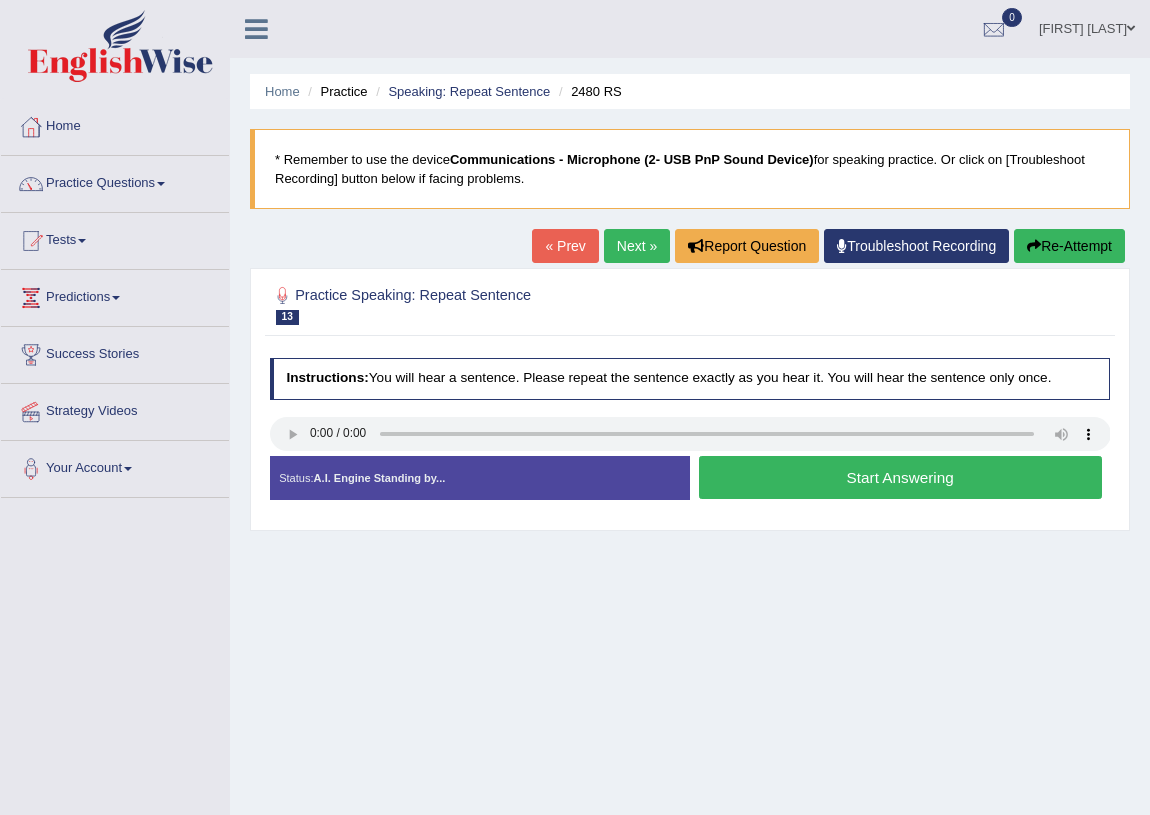 scroll, scrollTop: 0, scrollLeft: 0, axis: both 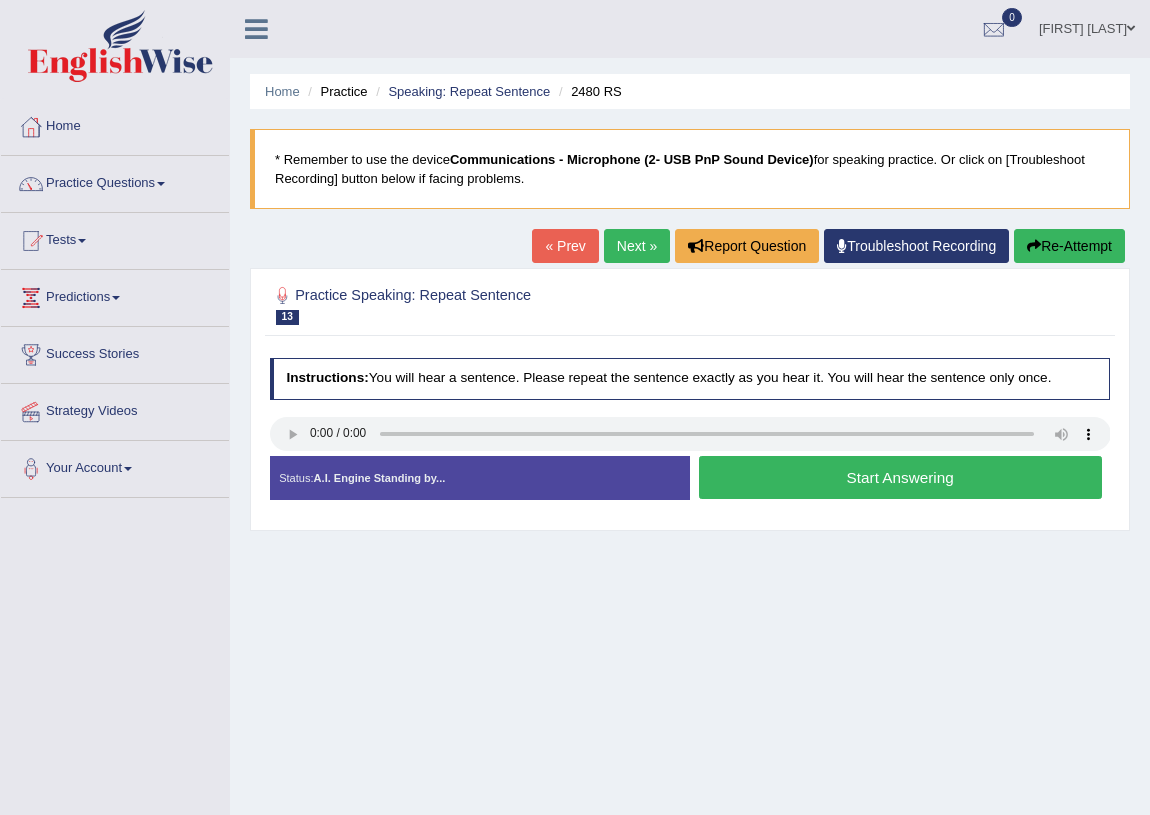 click on "Next »" at bounding box center (637, 246) 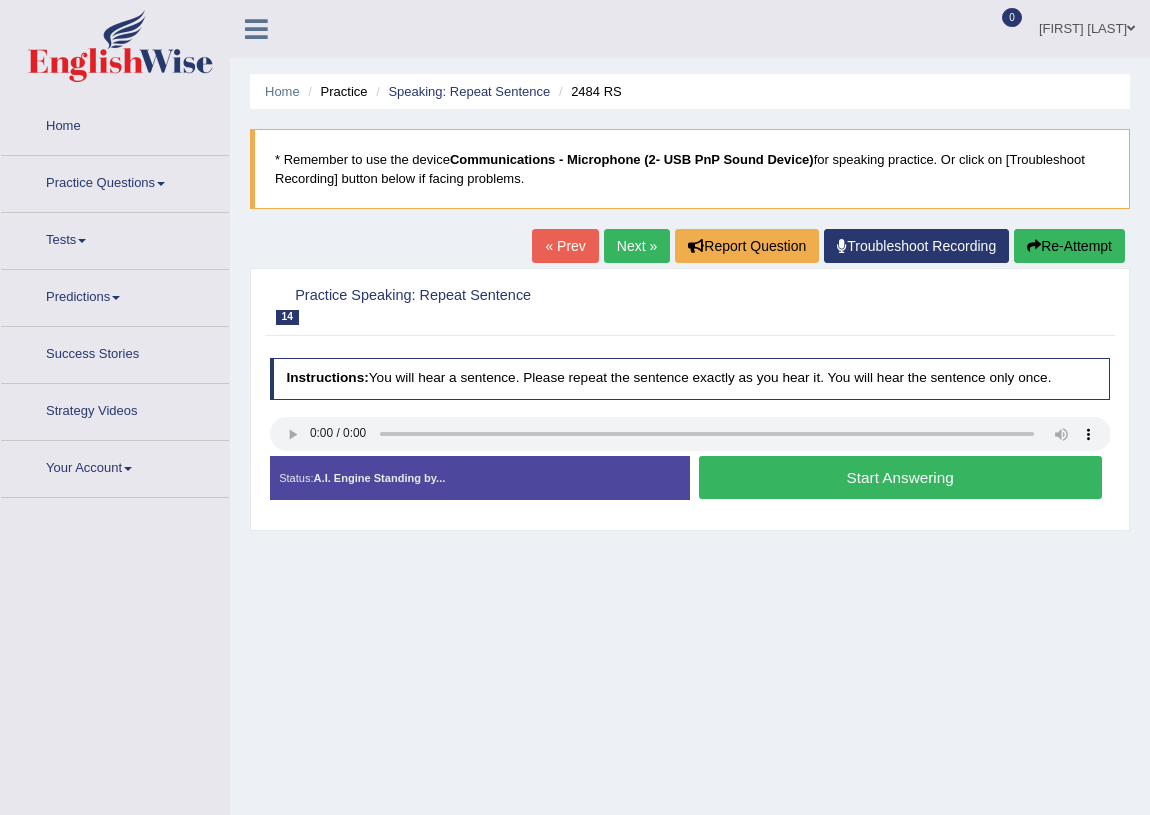scroll, scrollTop: 0, scrollLeft: 0, axis: both 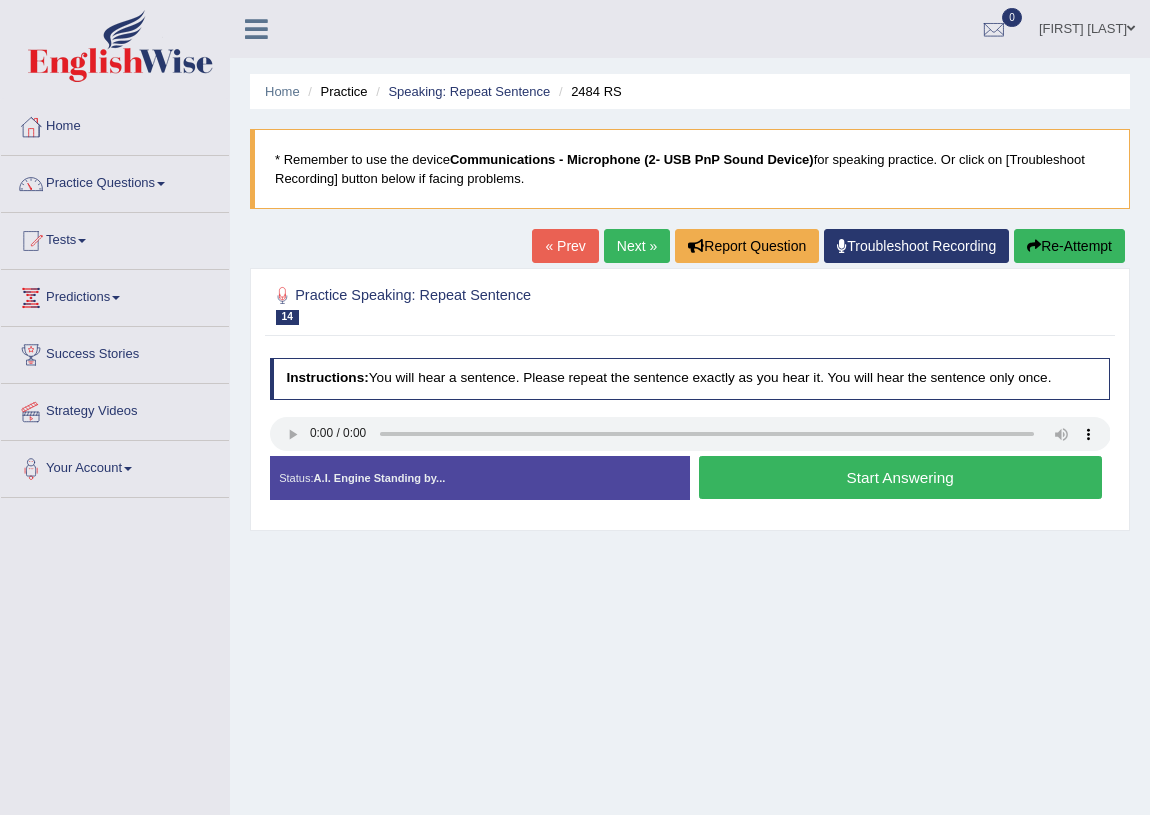 click on "Start Answering" at bounding box center [900, 477] 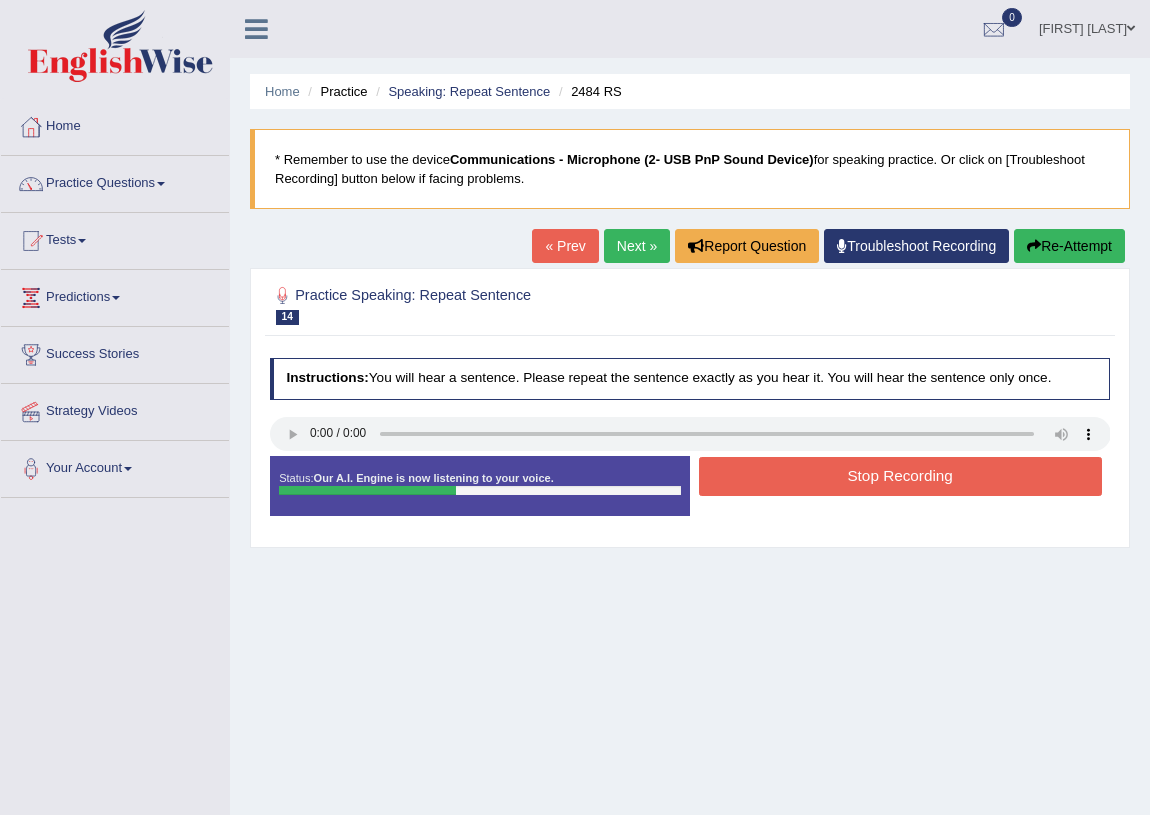 click on "Stop Recording" at bounding box center (900, 476) 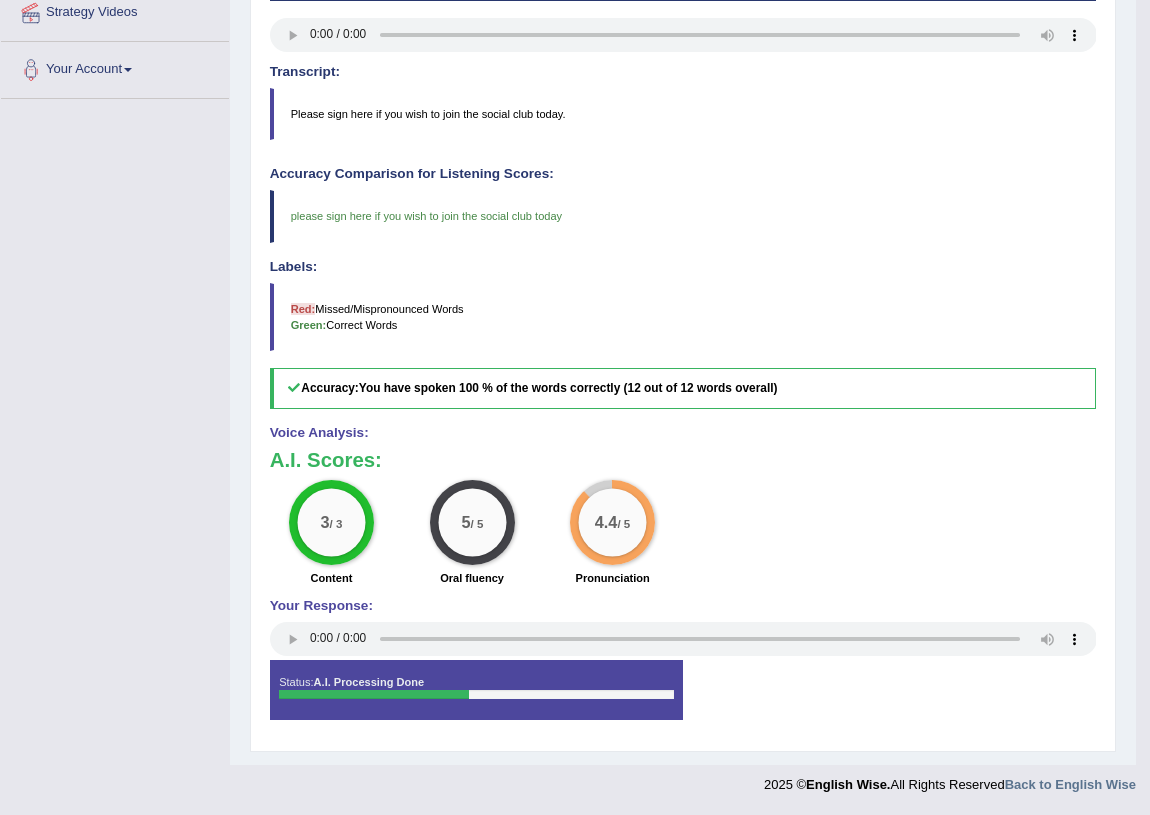 scroll, scrollTop: 400, scrollLeft: 0, axis: vertical 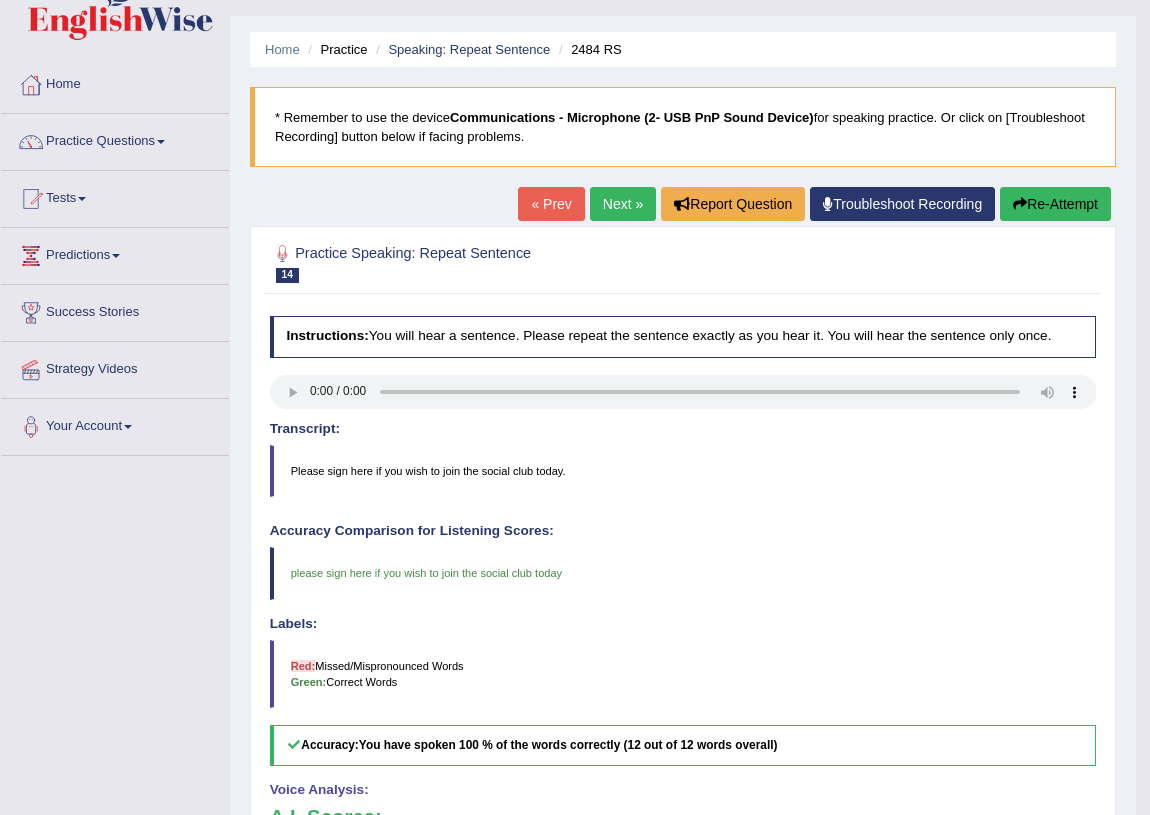 drag, startPoint x: 680, startPoint y: 561, endPoint x: 670, endPoint y: 600, distance: 40.261642 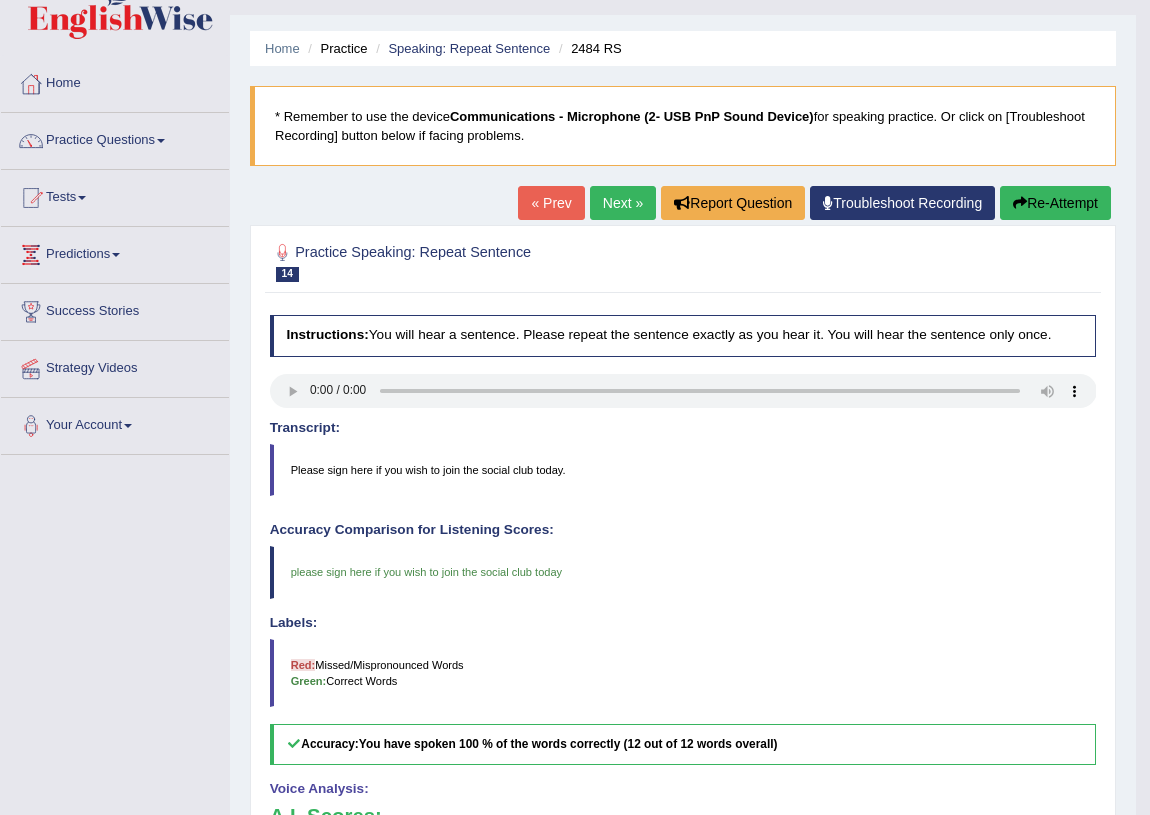 click on "Next »" at bounding box center (623, 203) 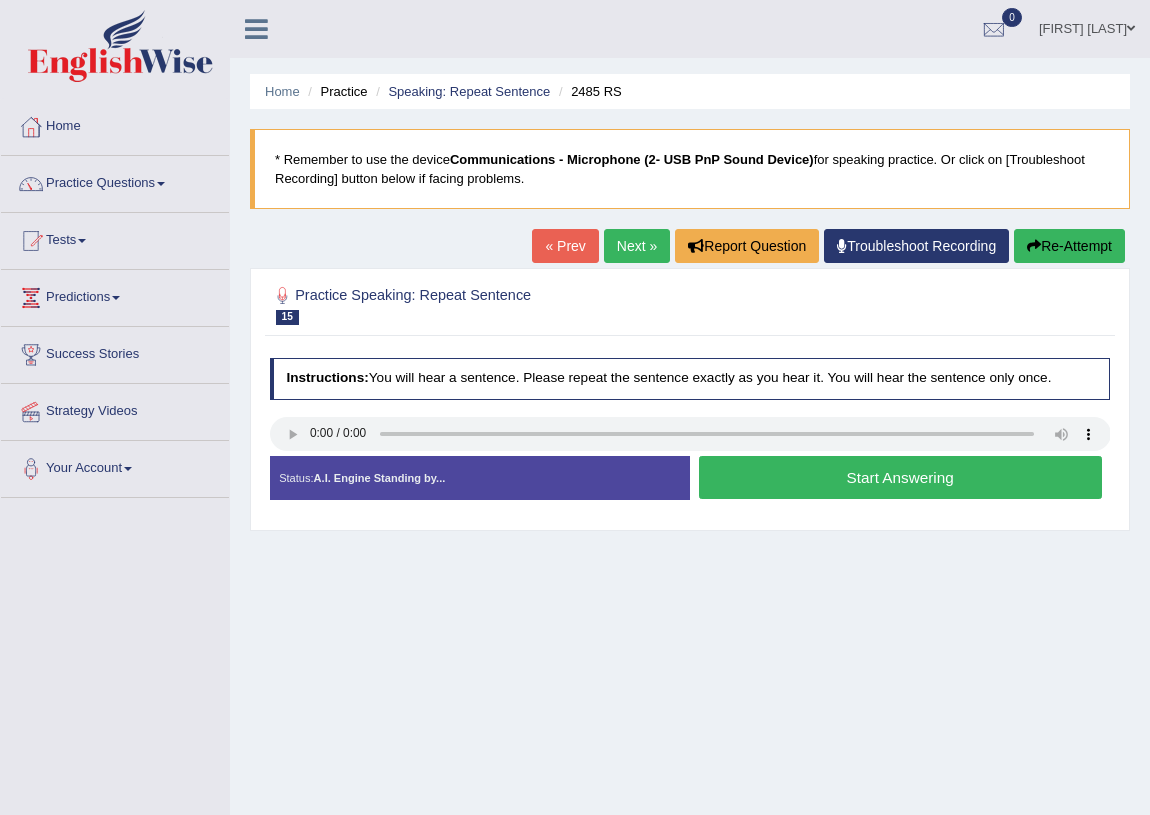 scroll, scrollTop: 0, scrollLeft: 0, axis: both 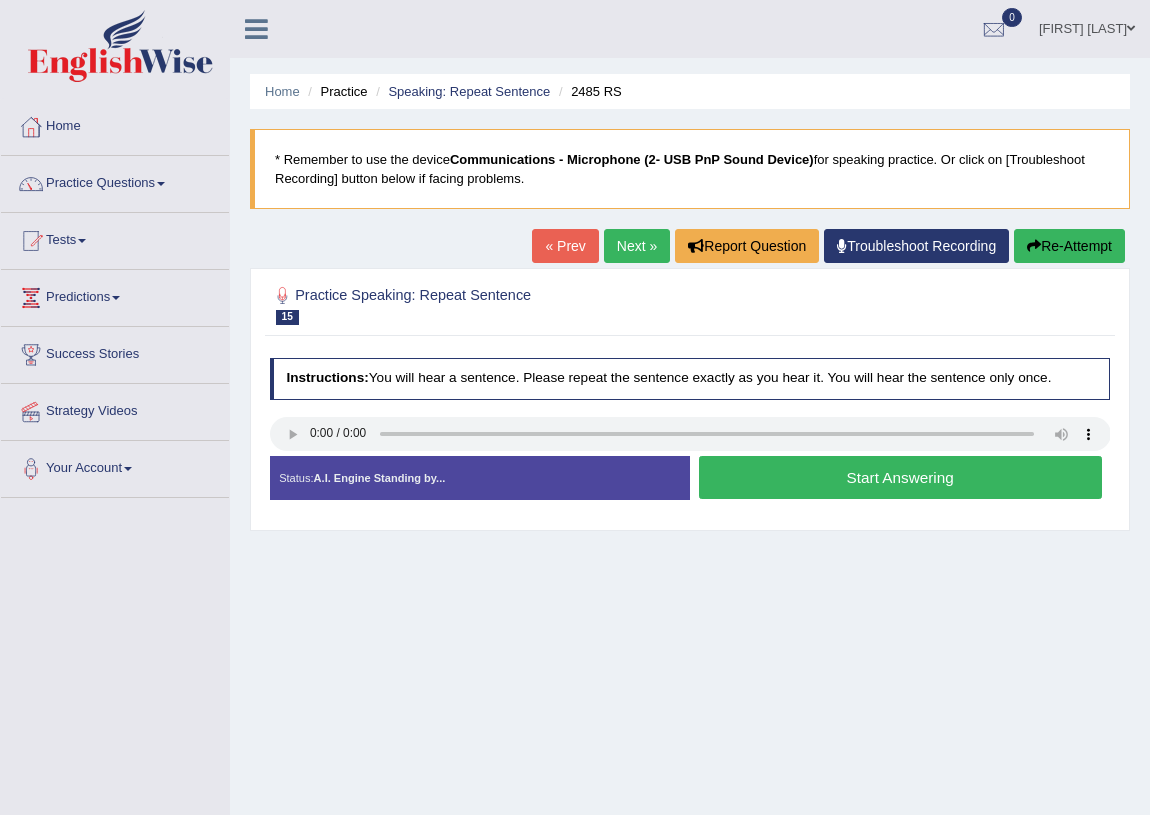 click on "Start Answering" at bounding box center (900, 477) 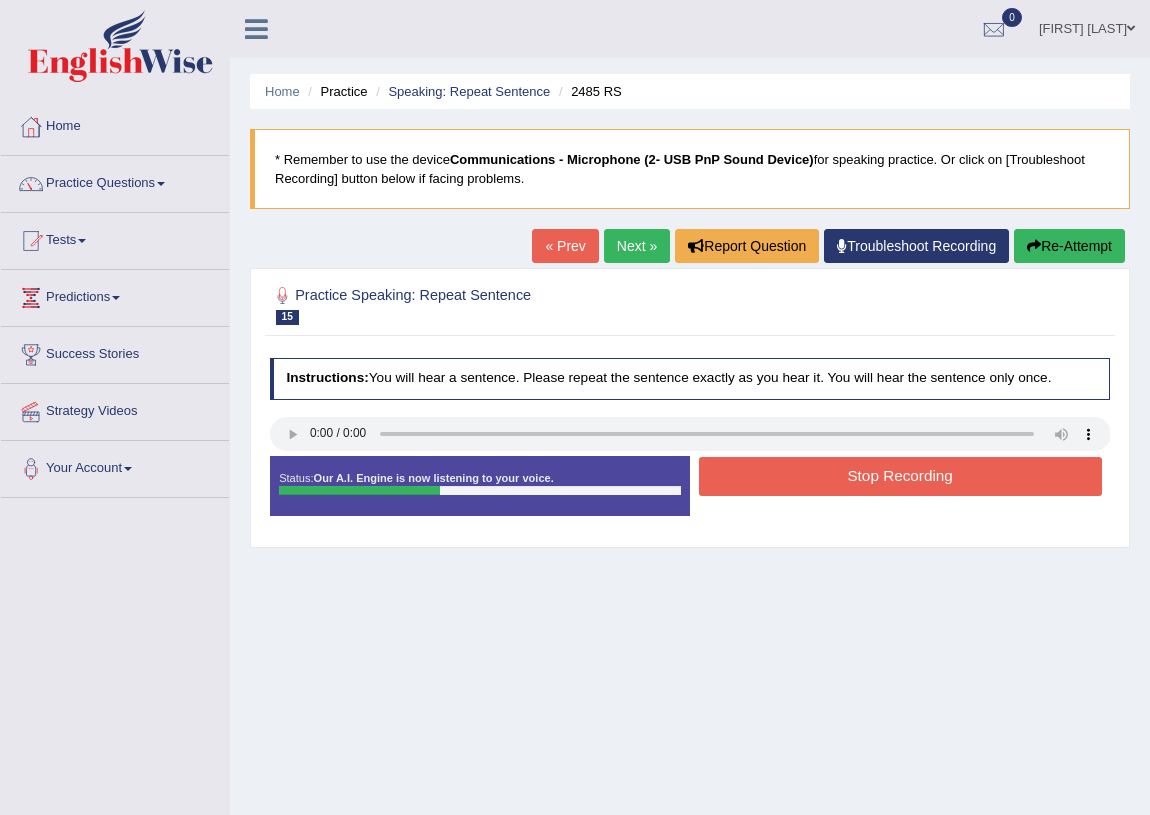 click on "Stop Recording" at bounding box center [900, 476] 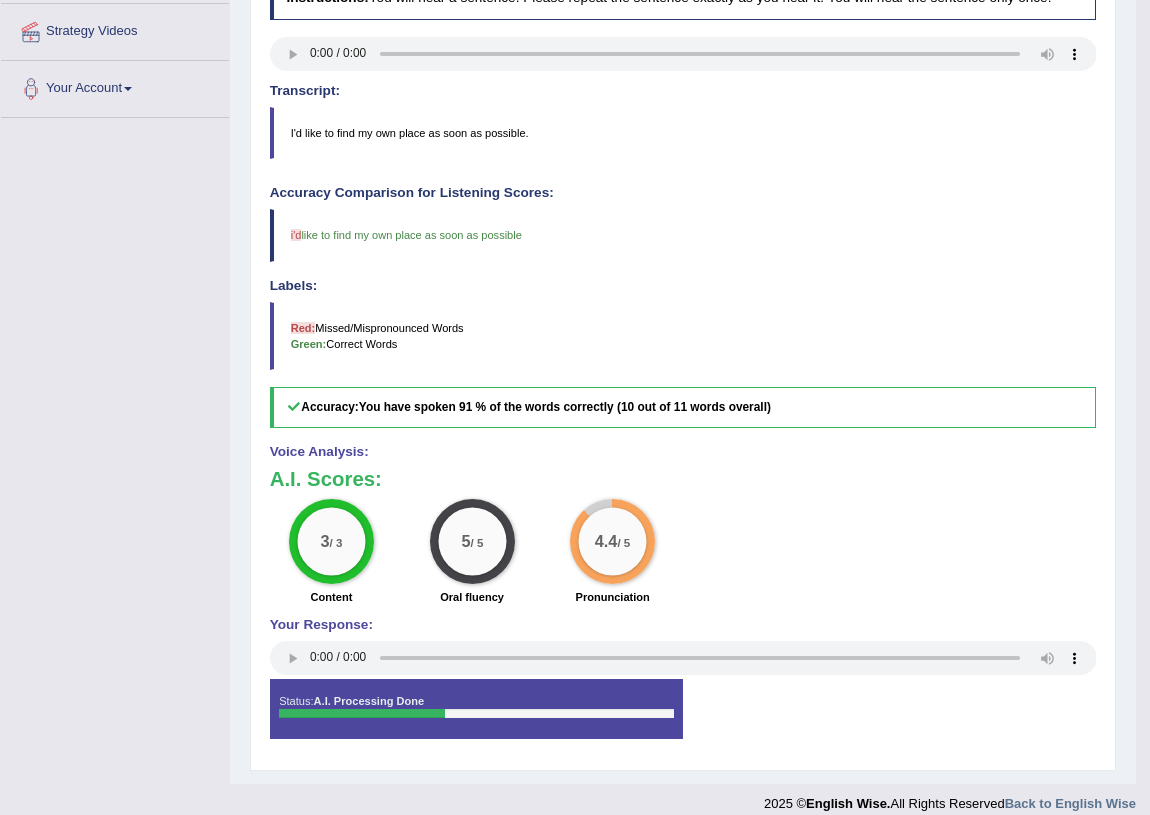 scroll, scrollTop: 400, scrollLeft: 0, axis: vertical 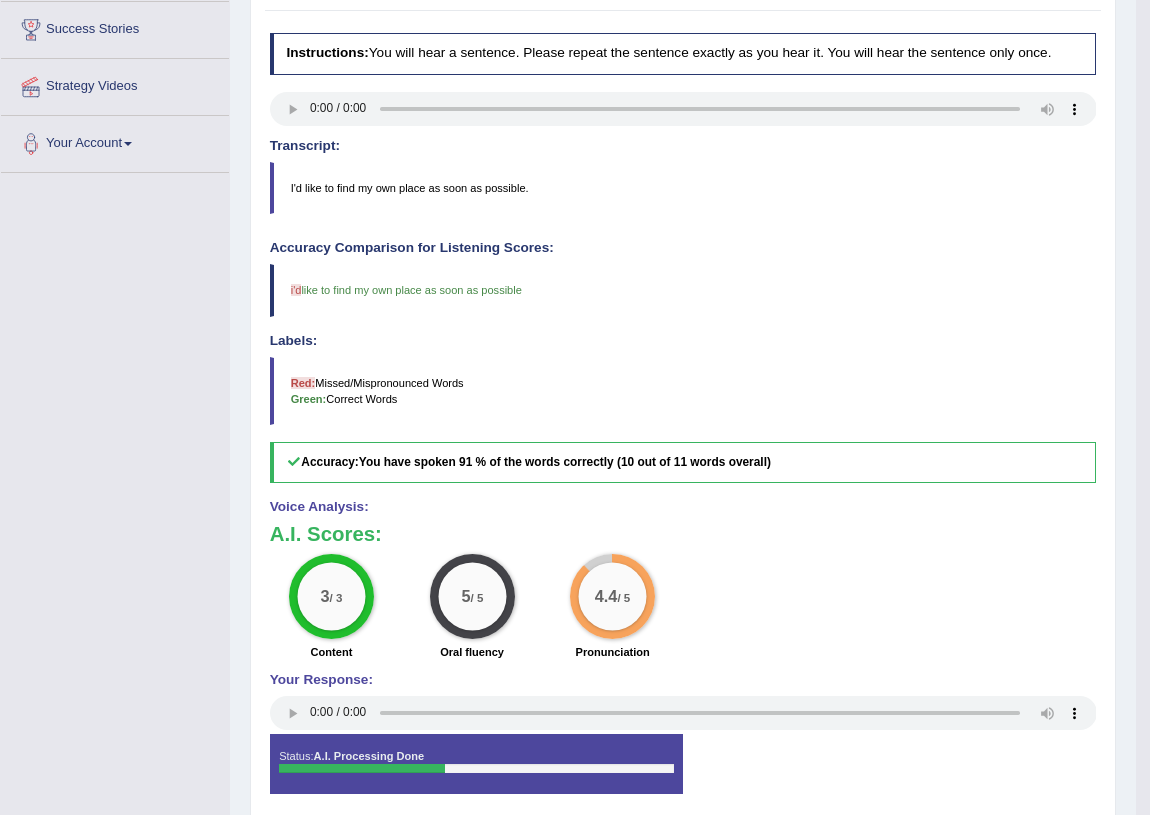 drag, startPoint x: 149, startPoint y: 577, endPoint x: 149, endPoint y: 542, distance: 35 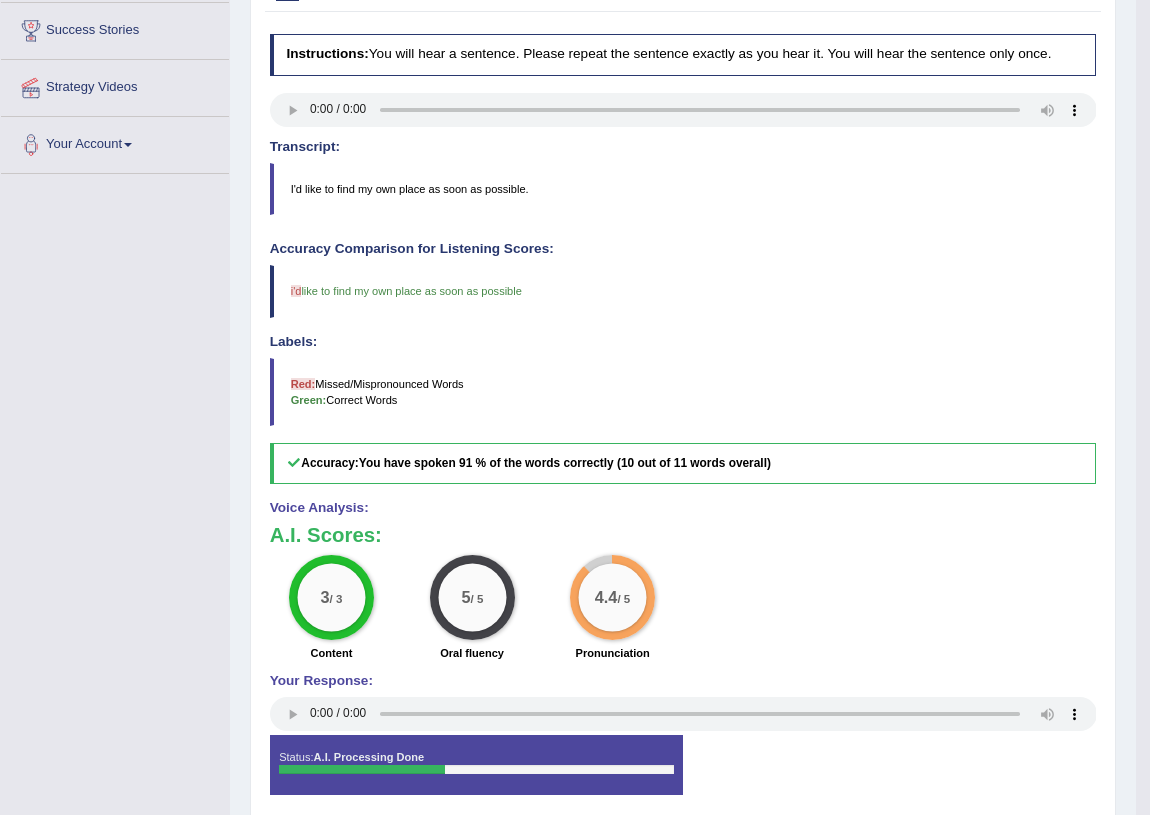 scroll, scrollTop: 0, scrollLeft: 0, axis: both 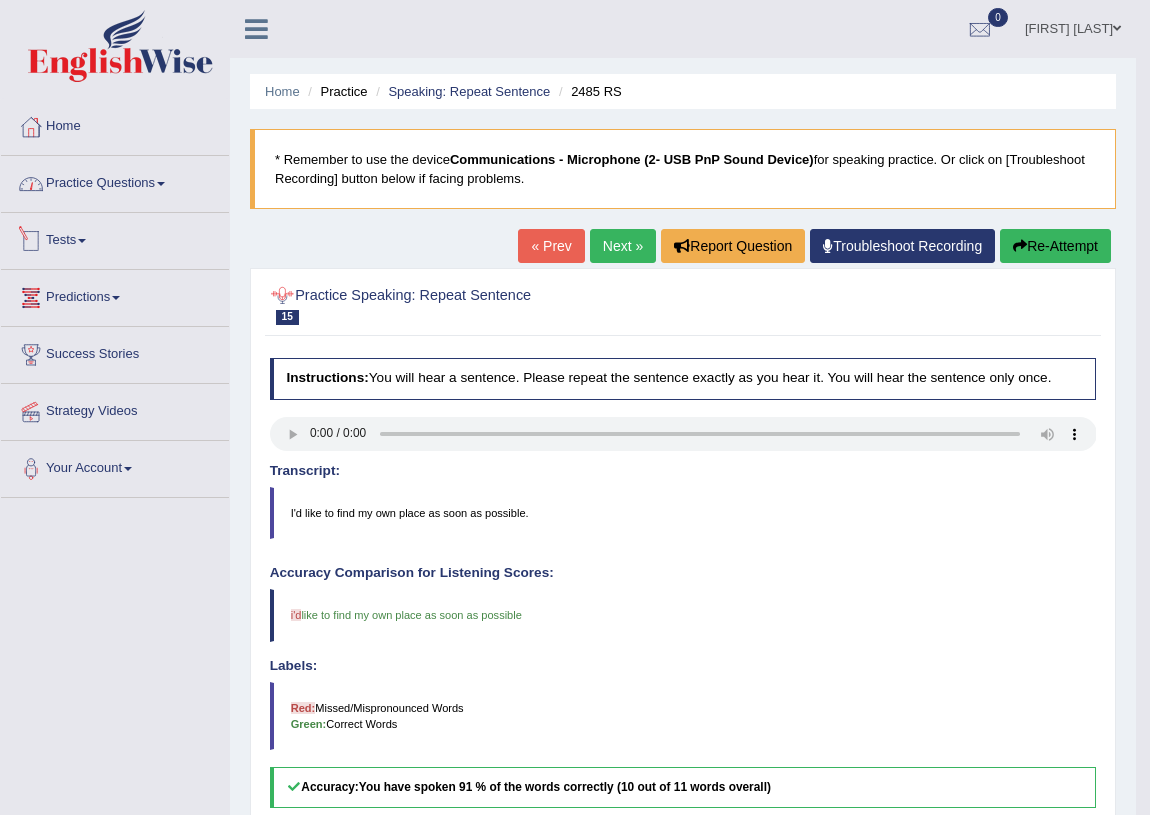 click on "Practice Questions" at bounding box center (115, 181) 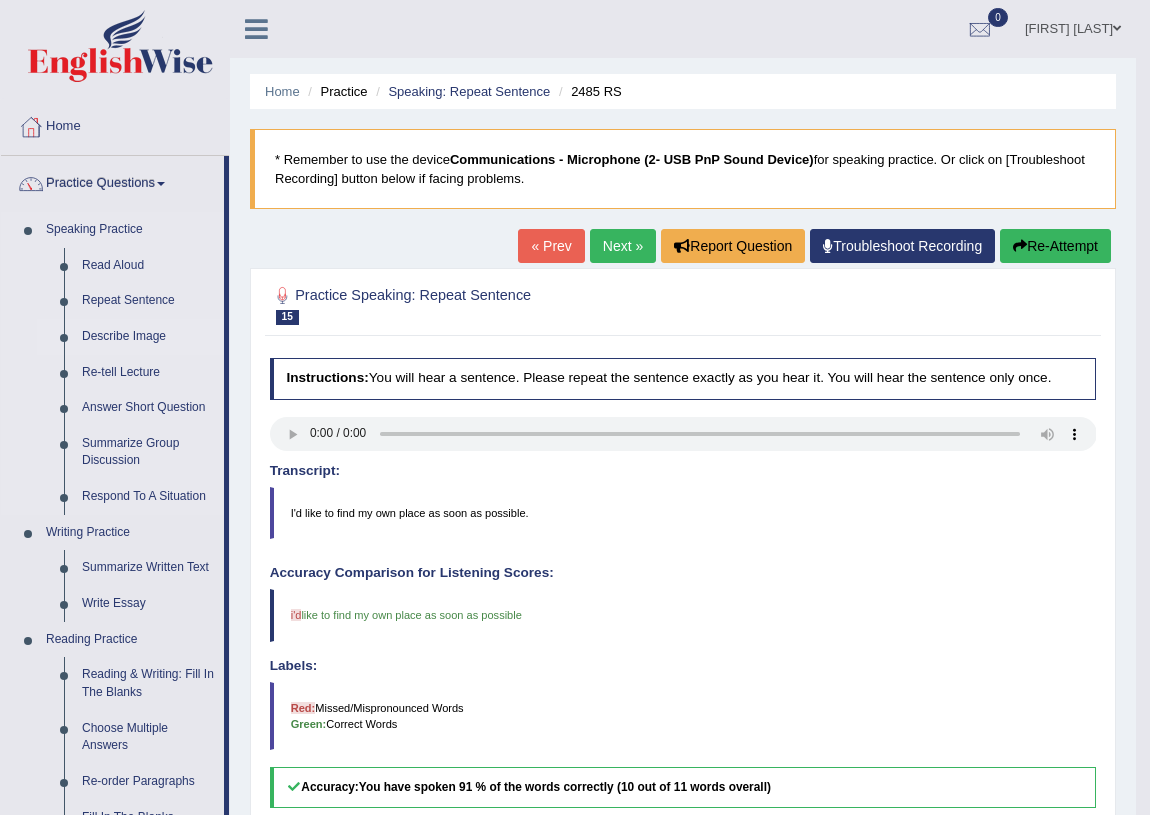 click on "Describe Image" at bounding box center (148, 337) 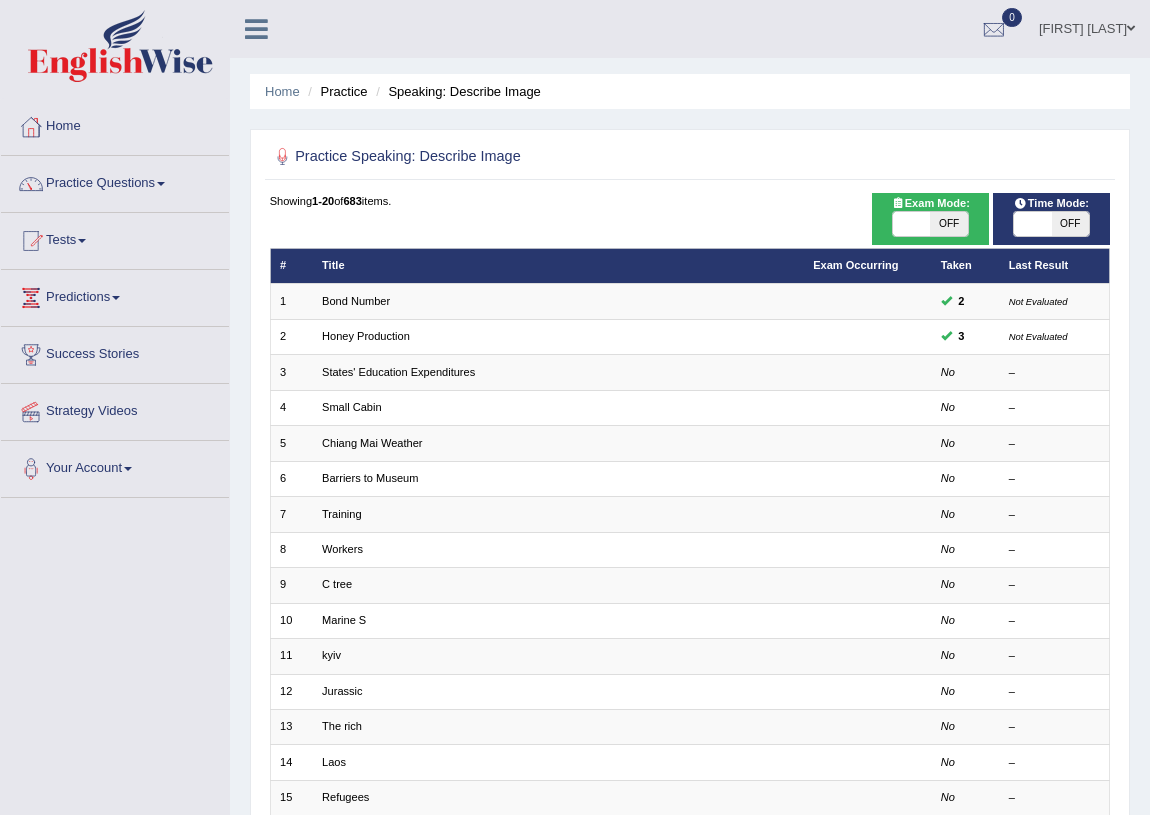 scroll, scrollTop: 0, scrollLeft: 0, axis: both 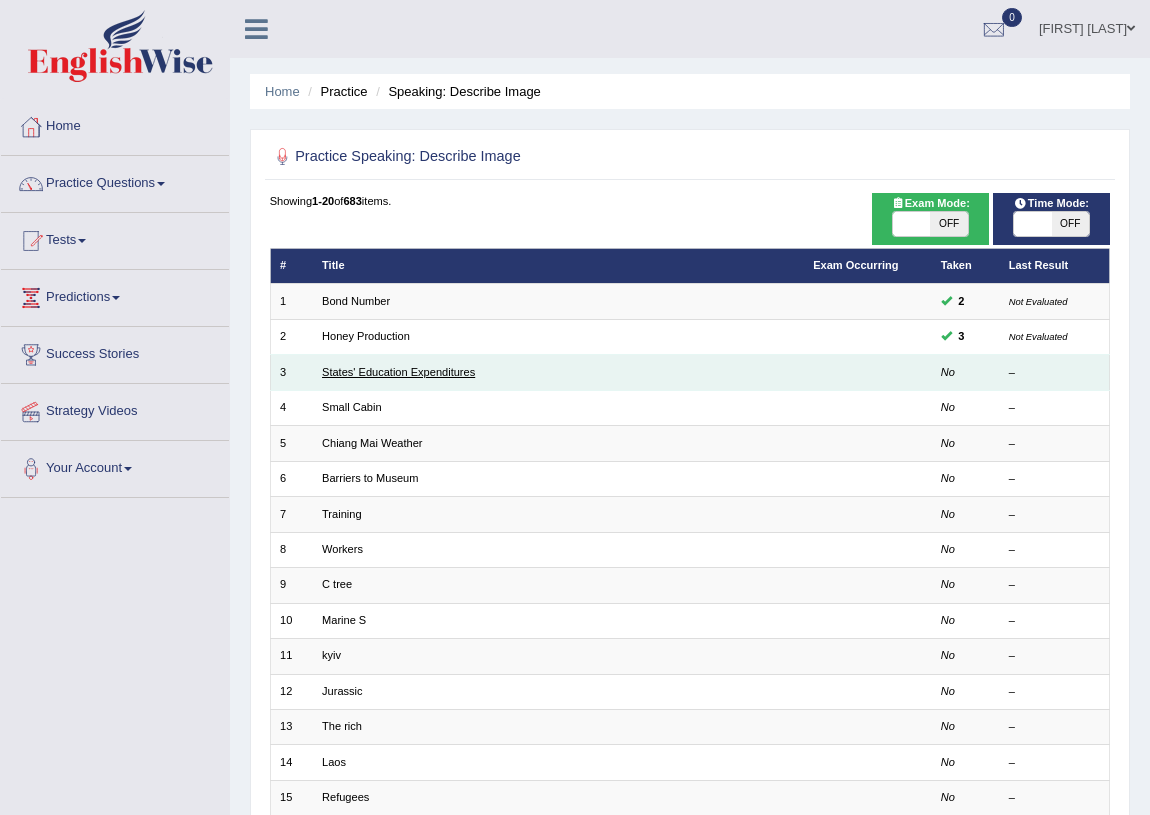 click on "States' Education Expenditures" at bounding box center [398, 372] 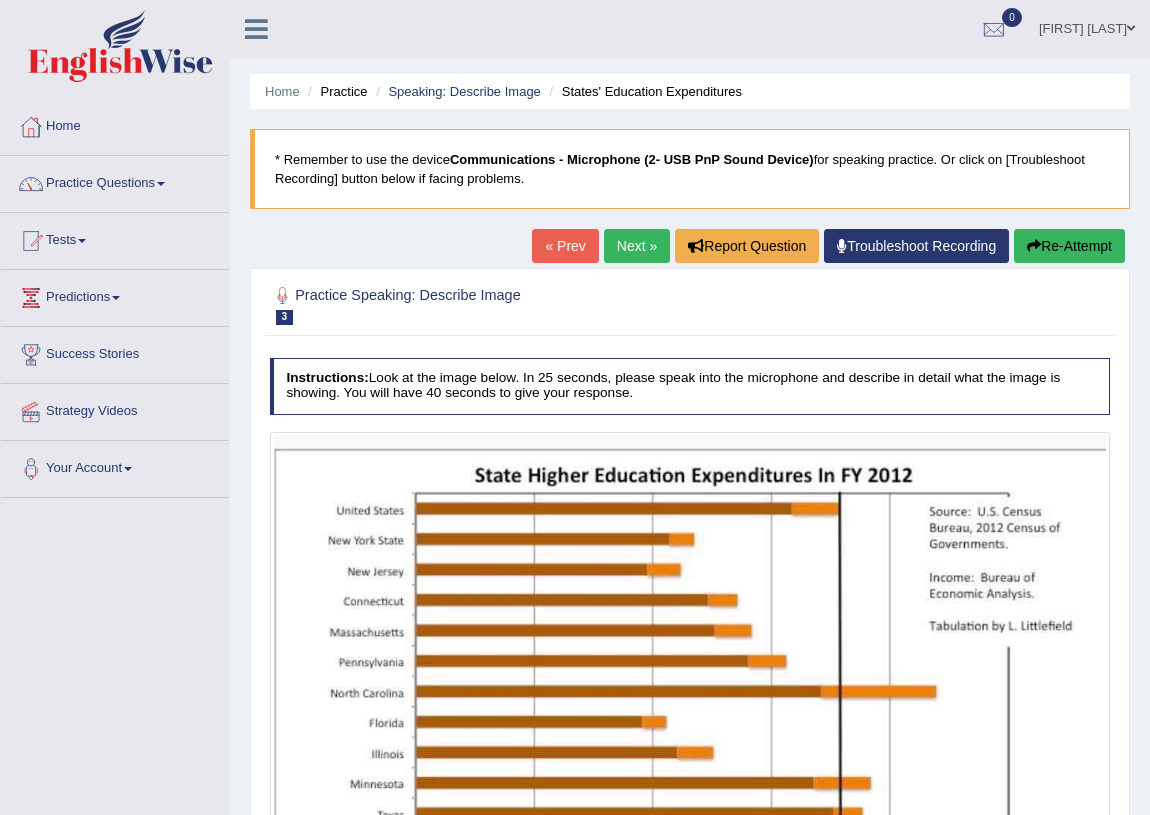 scroll, scrollTop: 354, scrollLeft: 0, axis: vertical 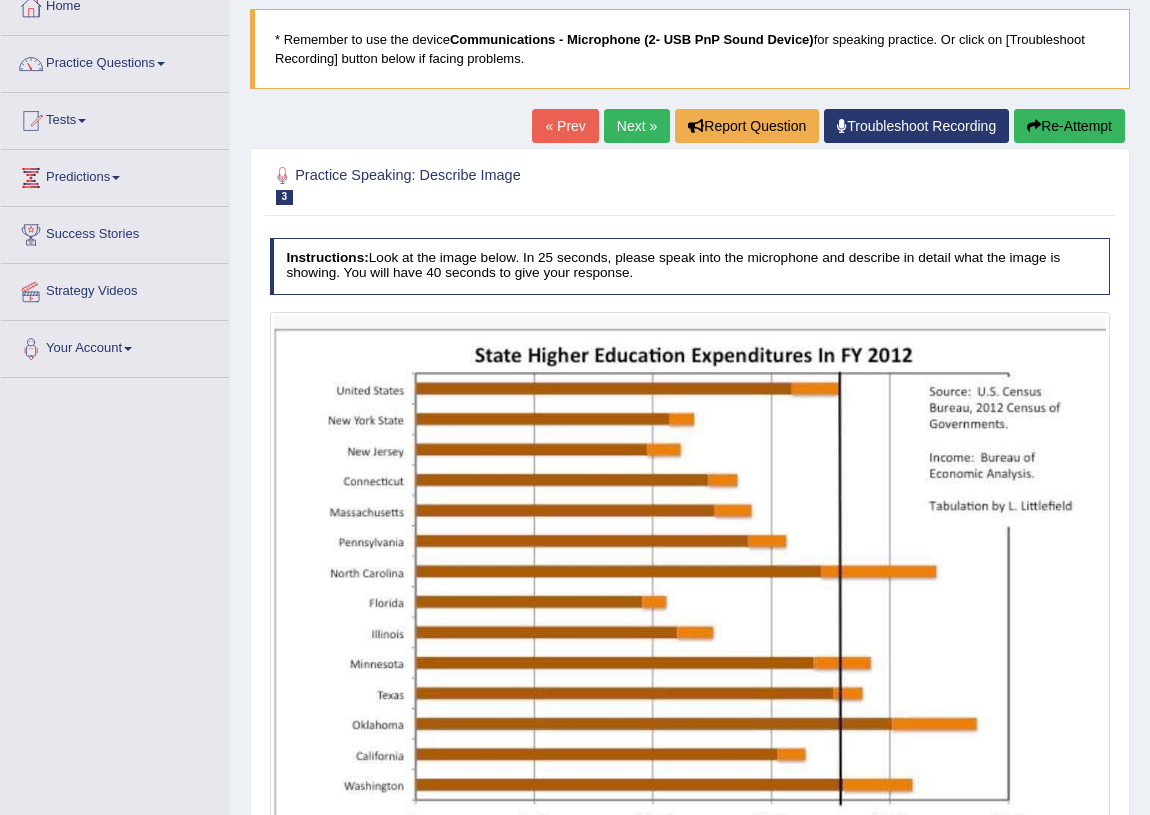 drag, startPoint x: 0, startPoint y: 0, endPoint x: 524, endPoint y: 580, distance: 781.64954 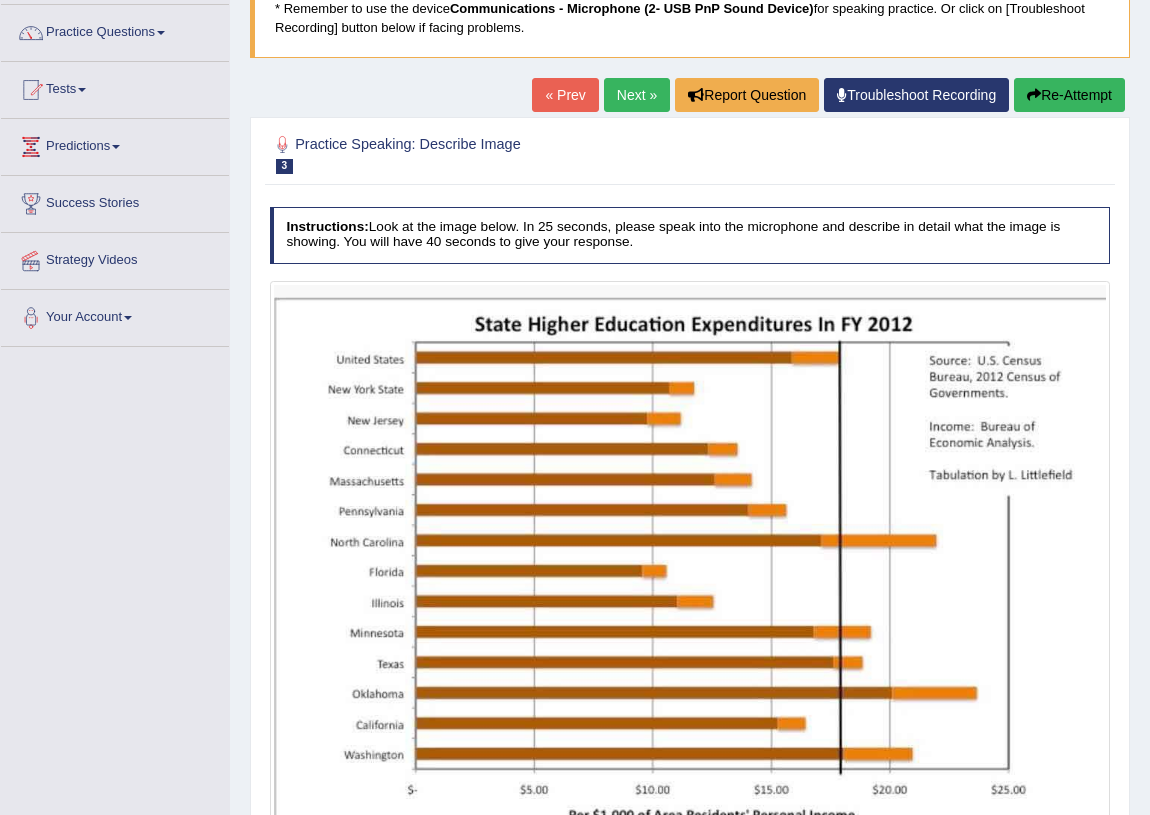 drag, startPoint x: 524, startPoint y: 549, endPoint x: 528, endPoint y: 606, distance: 57.14018 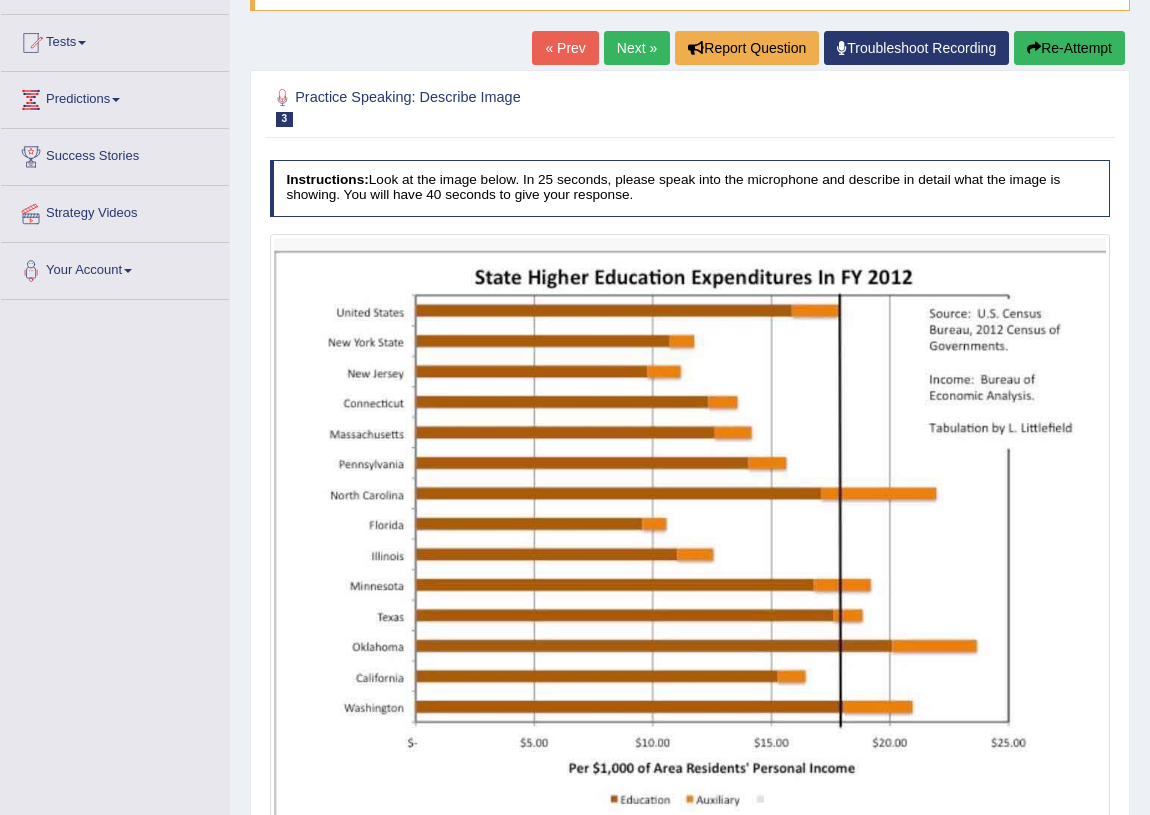 drag, startPoint x: 537, startPoint y: 546, endPoint x: 537, endPoint y: 625, distance: 79 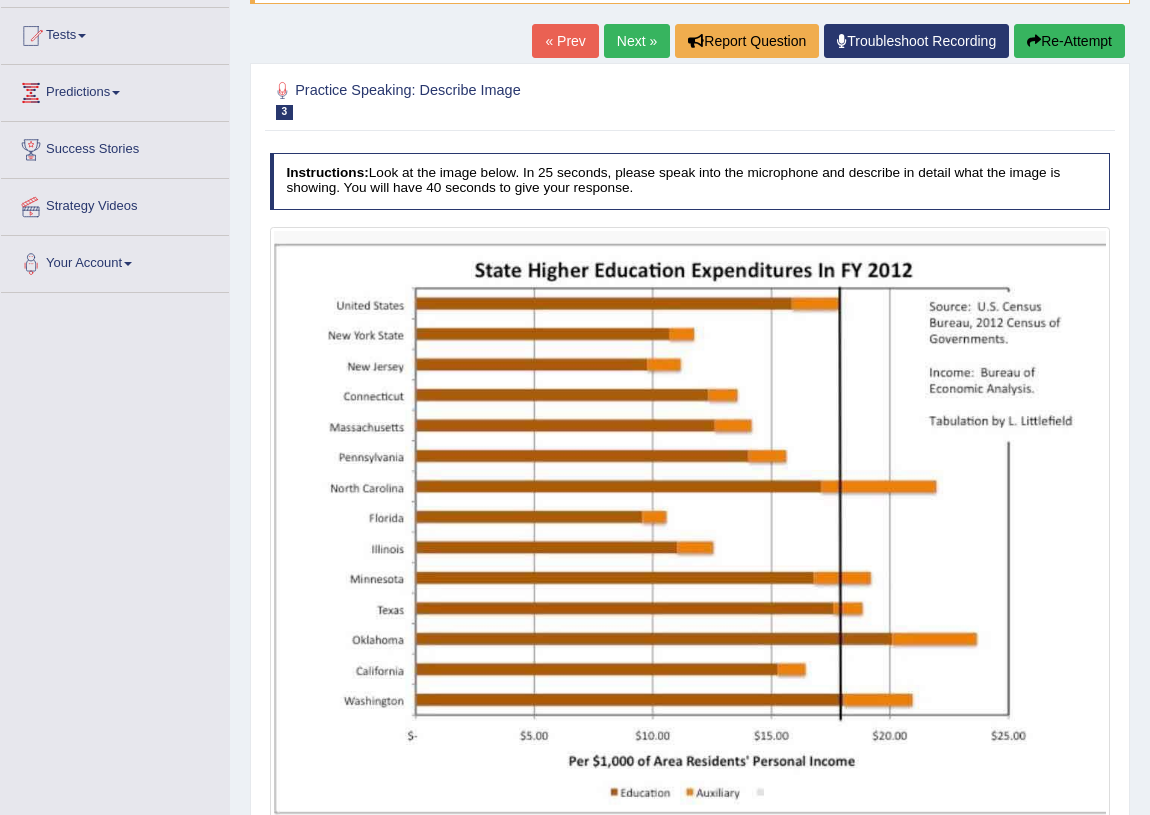 scroll, scrollTop: 212, scrollLeft: 0, axis: vertical 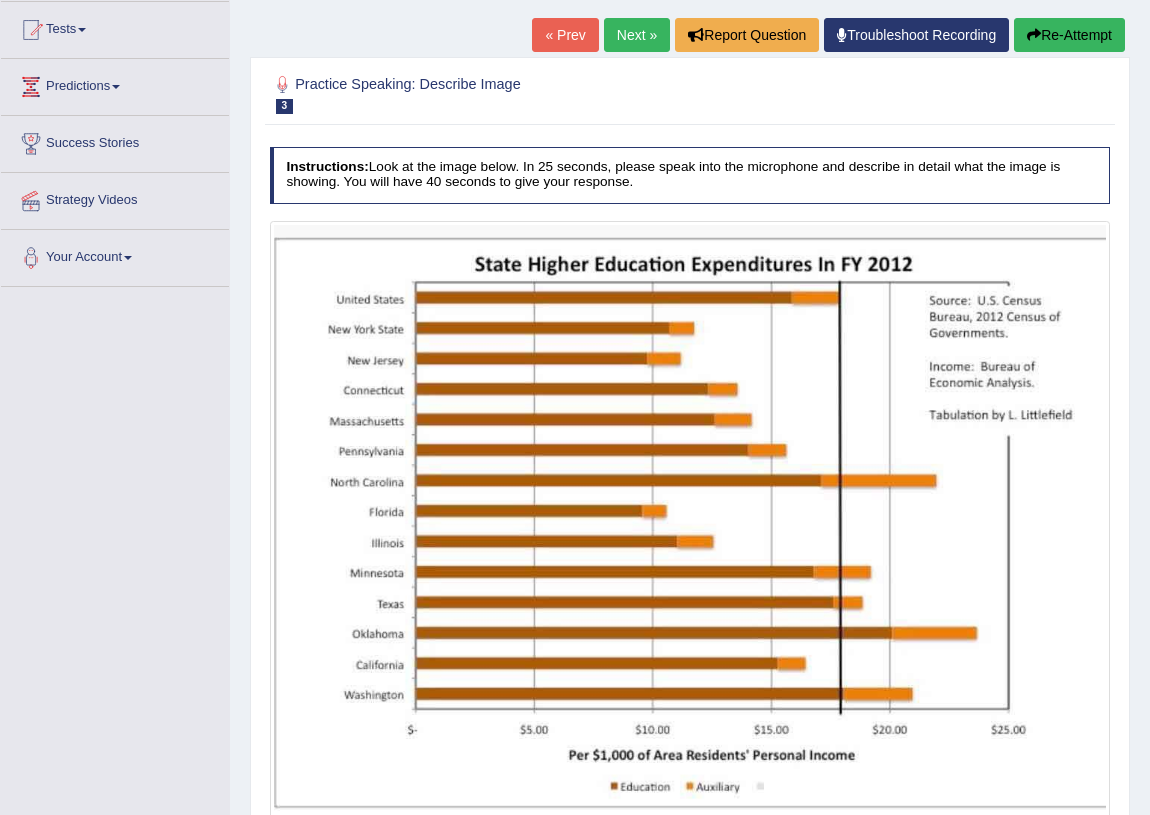 drag, startPoint x: 537, startPoint y: 609, endPoint x: 537, endPoint y: 640, distance: 31 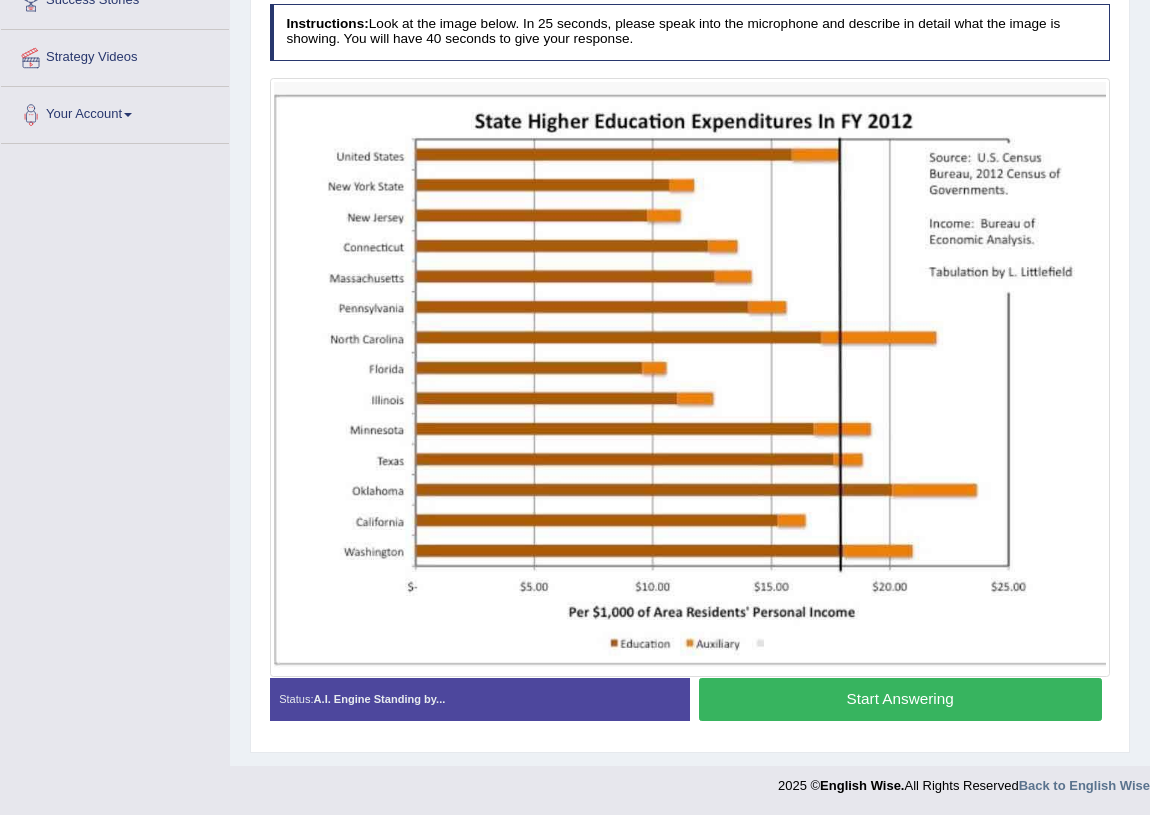 scroll, scrollTop: 0, scrollLeft: 0, axis: both 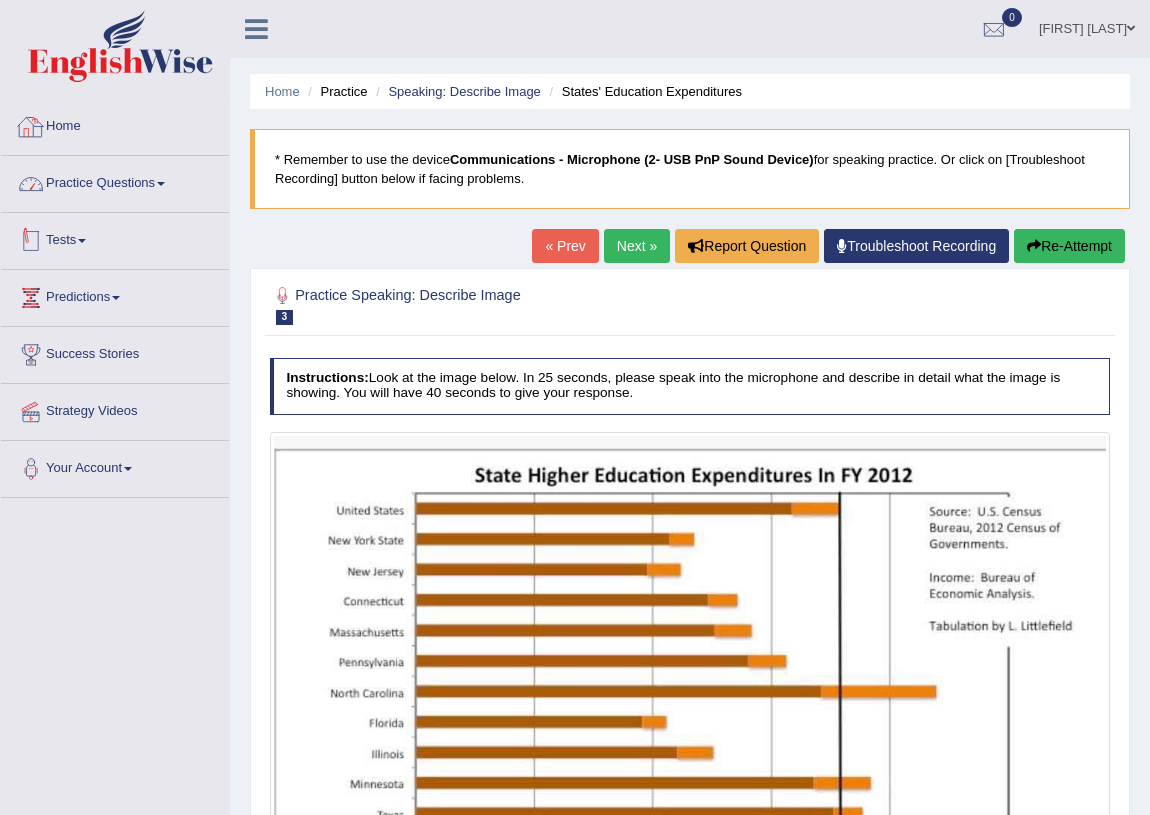 click on "Home" at bounding box center (115, 124) 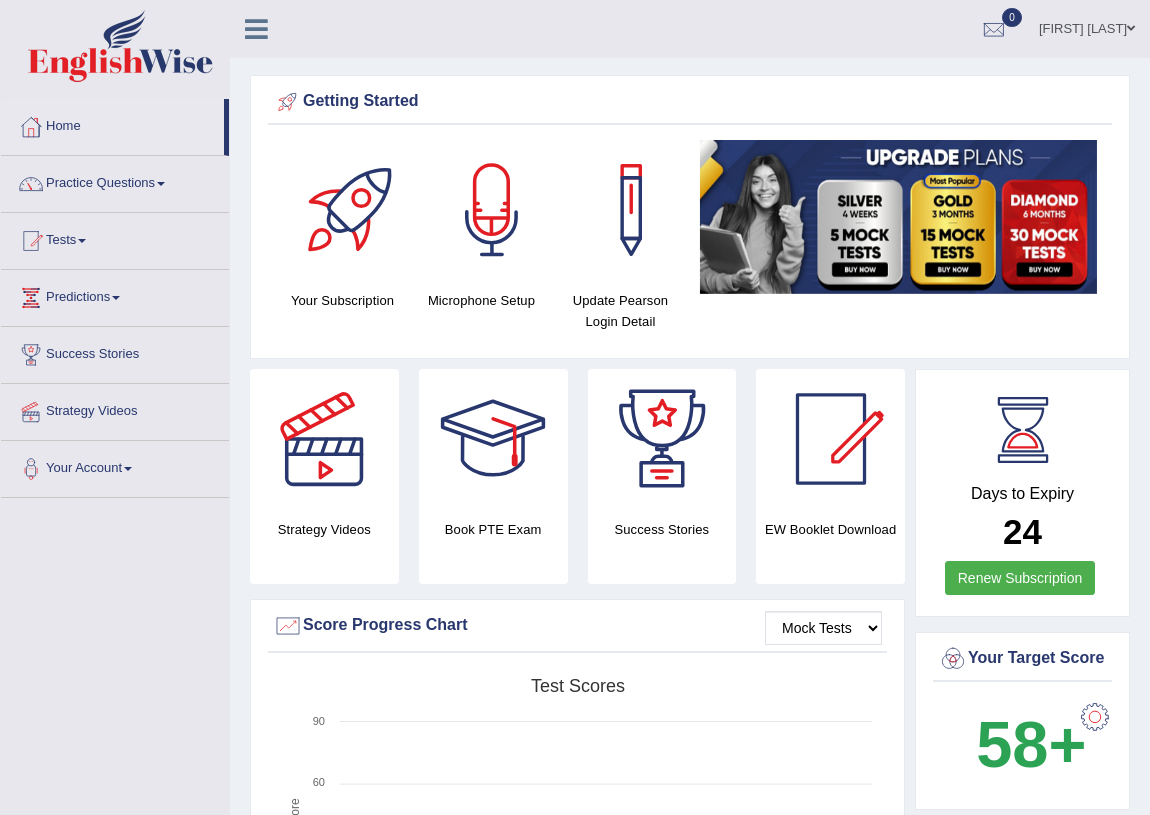 scroll, scrollTop: 0, scrollLeft: 0, axis: both 